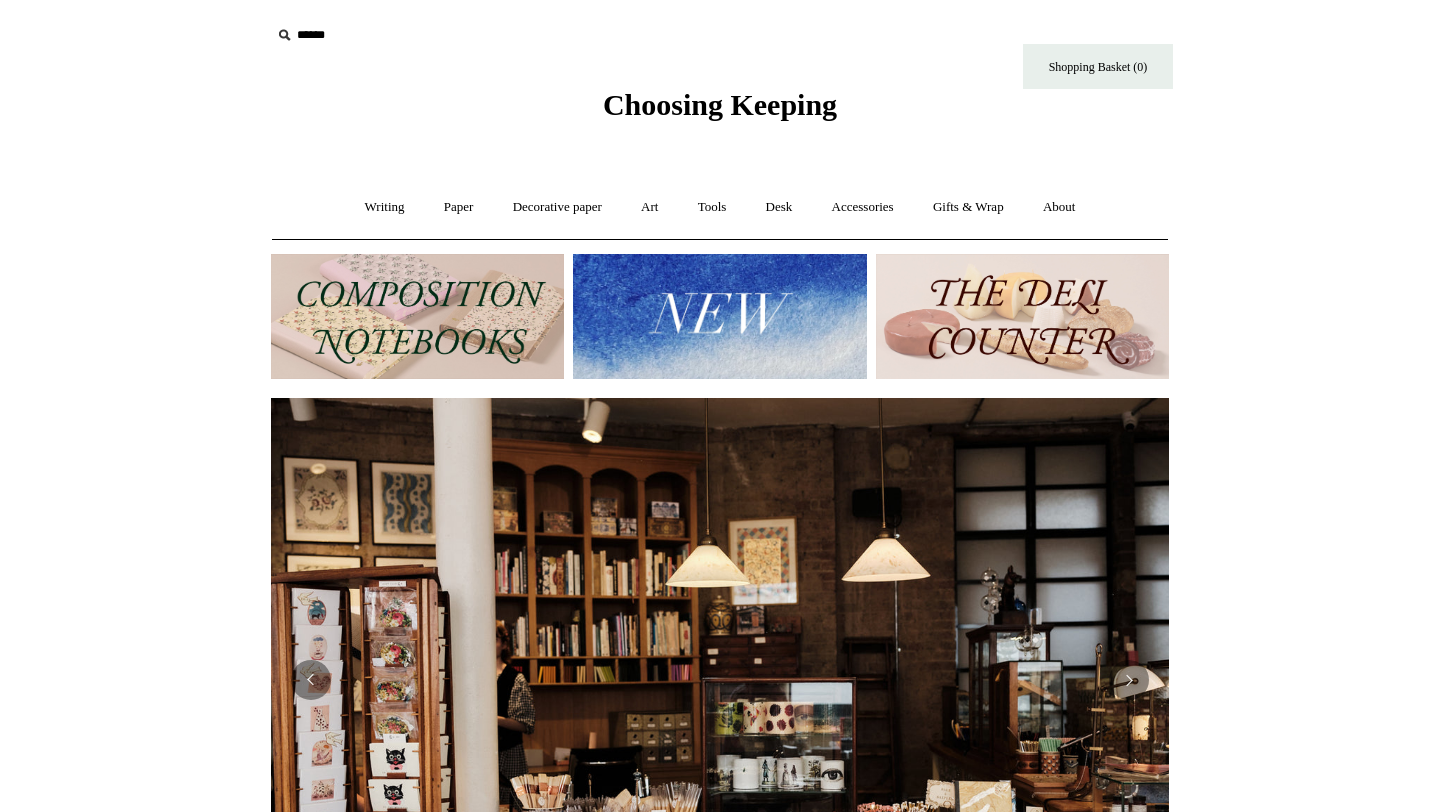 scroll, scrollTop: 0, scrollLeft: 0, axis: both 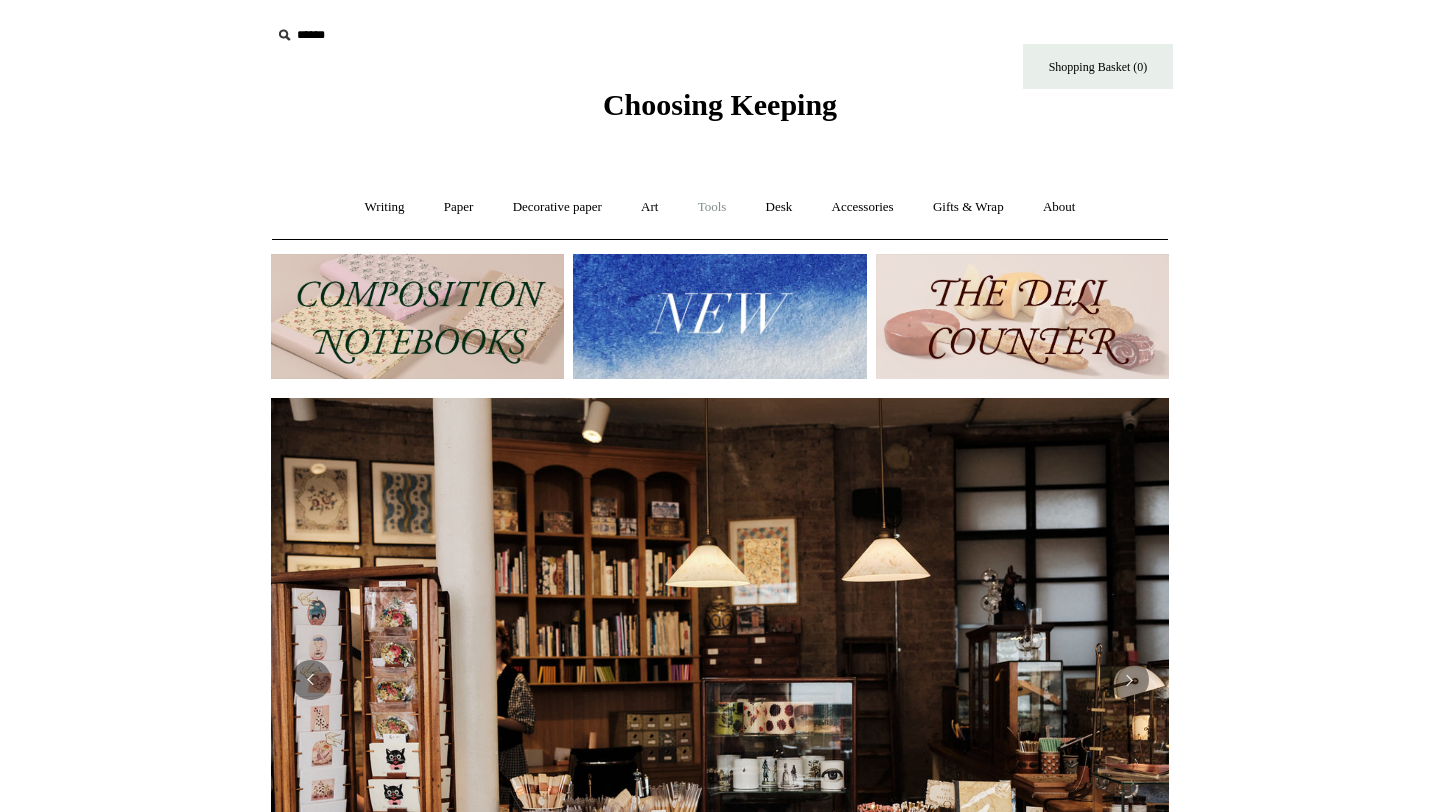 click on "Tools +" at bounding box center [712, 207] 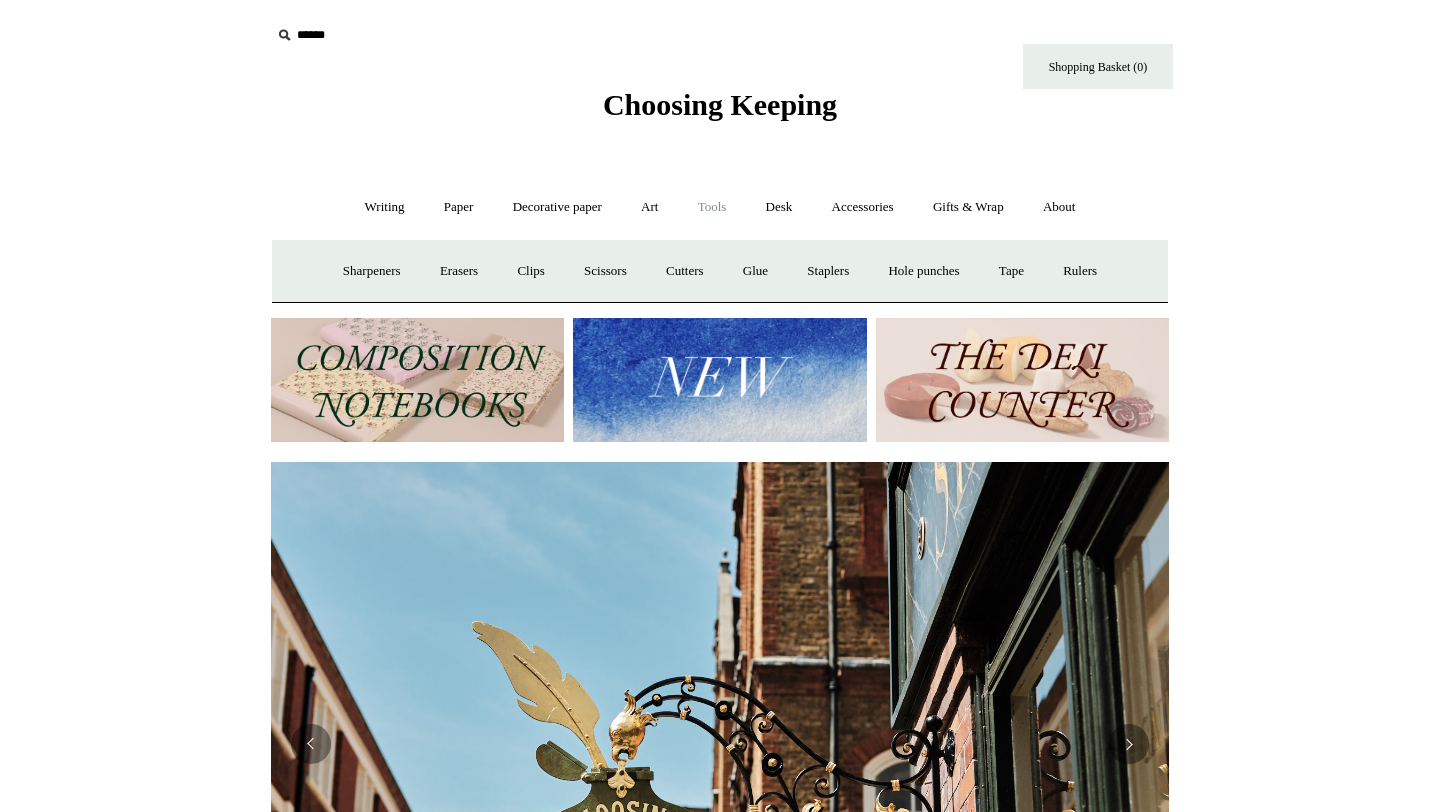 scroll, scrollTop: 0, scrollLeft: 1669, axis: horizontal 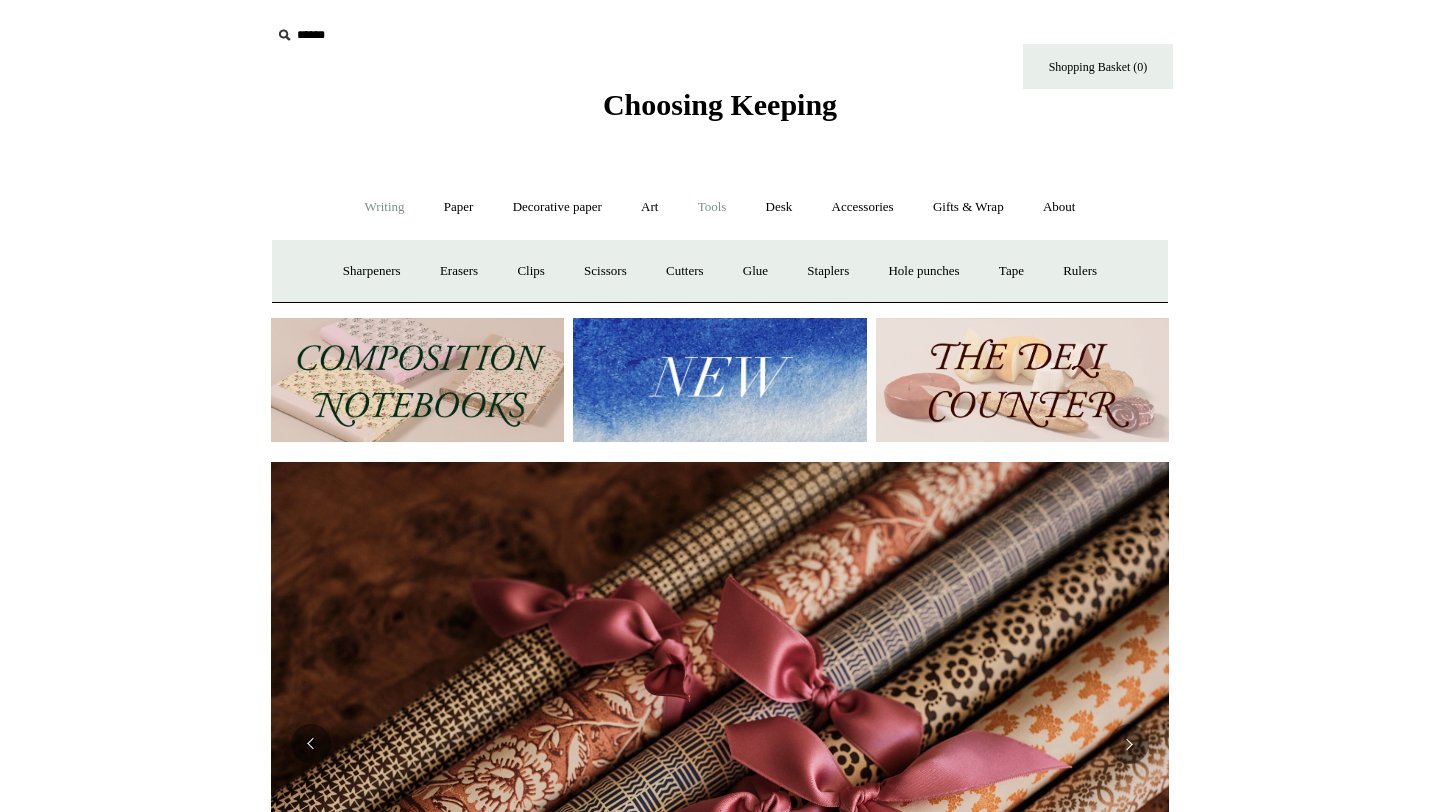 click on "Writing +" at bounding box center [385, 207] 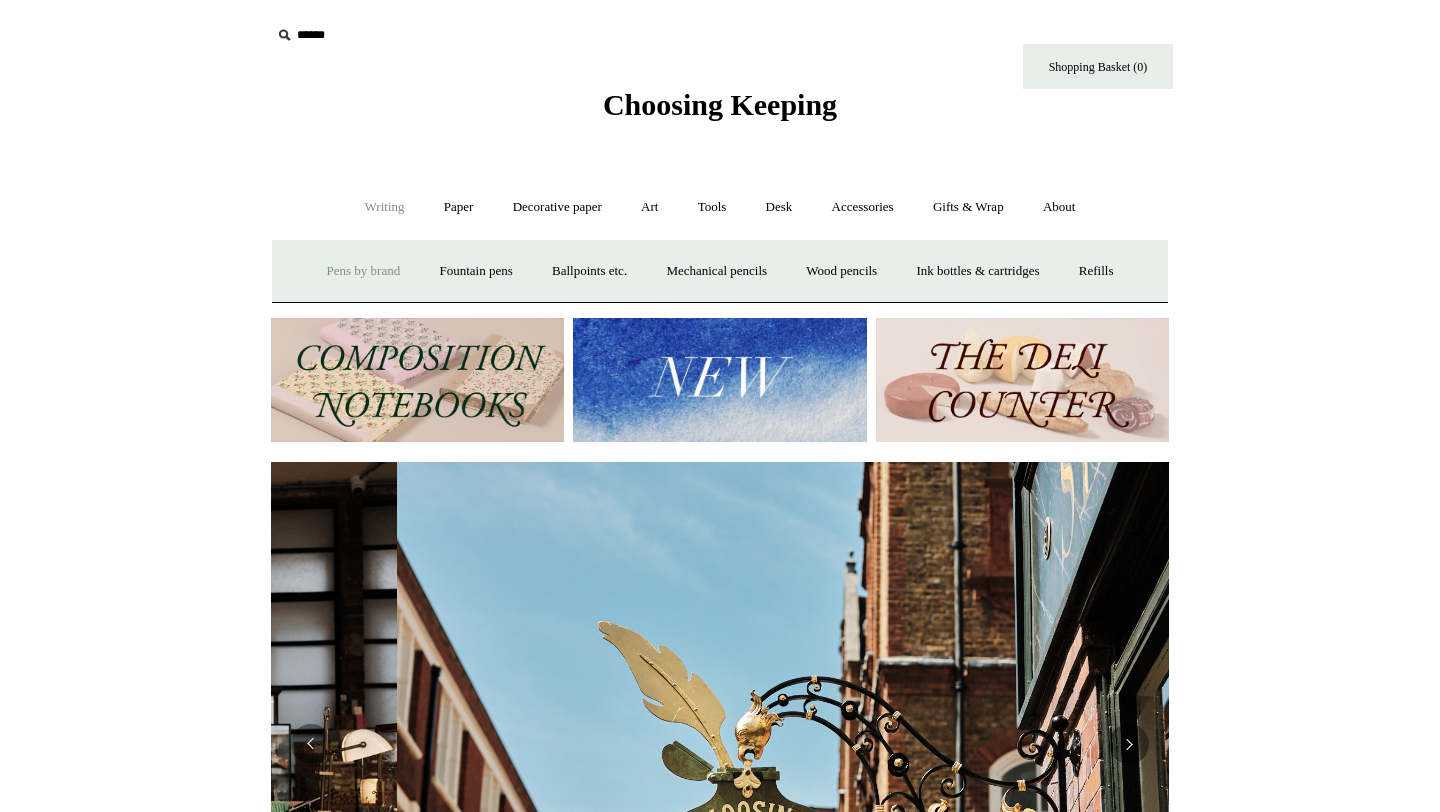 scroll, scrollTop: 0, scrollLeft: 898, axis: horizontal 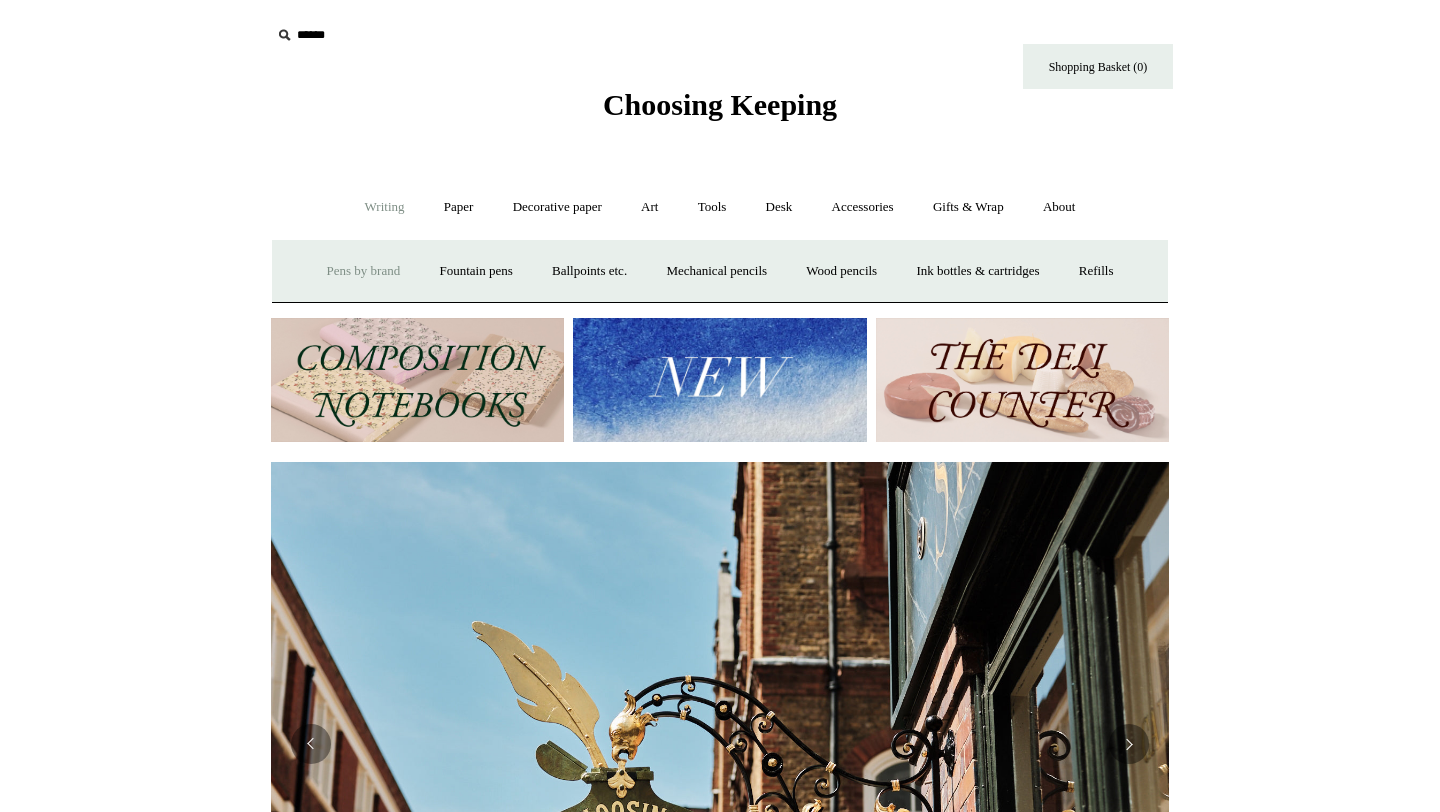 click on "Pens by brand +" at bounding box center [364, 271] 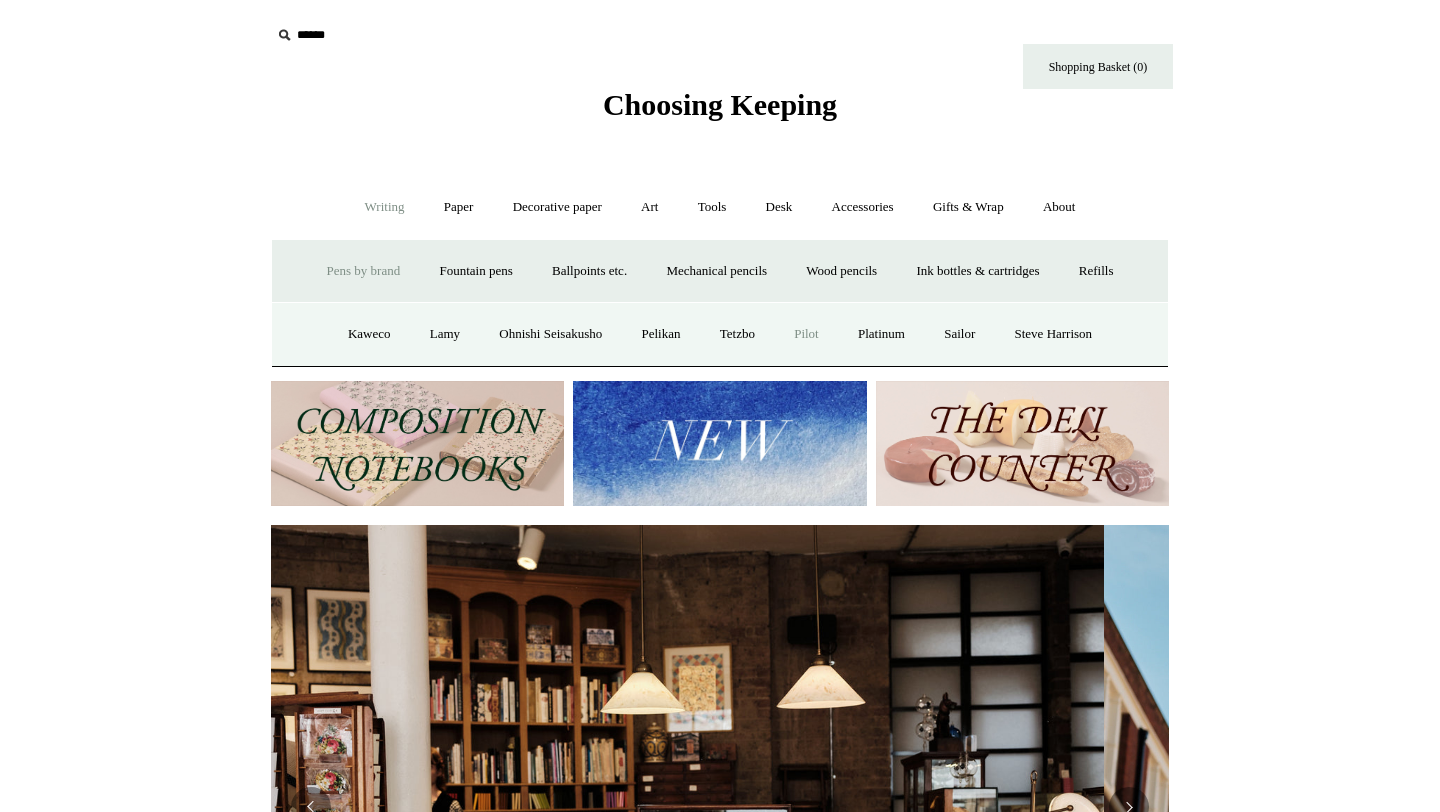 scroll, scrollTop: 0, scrollLeft: 0, axis: both 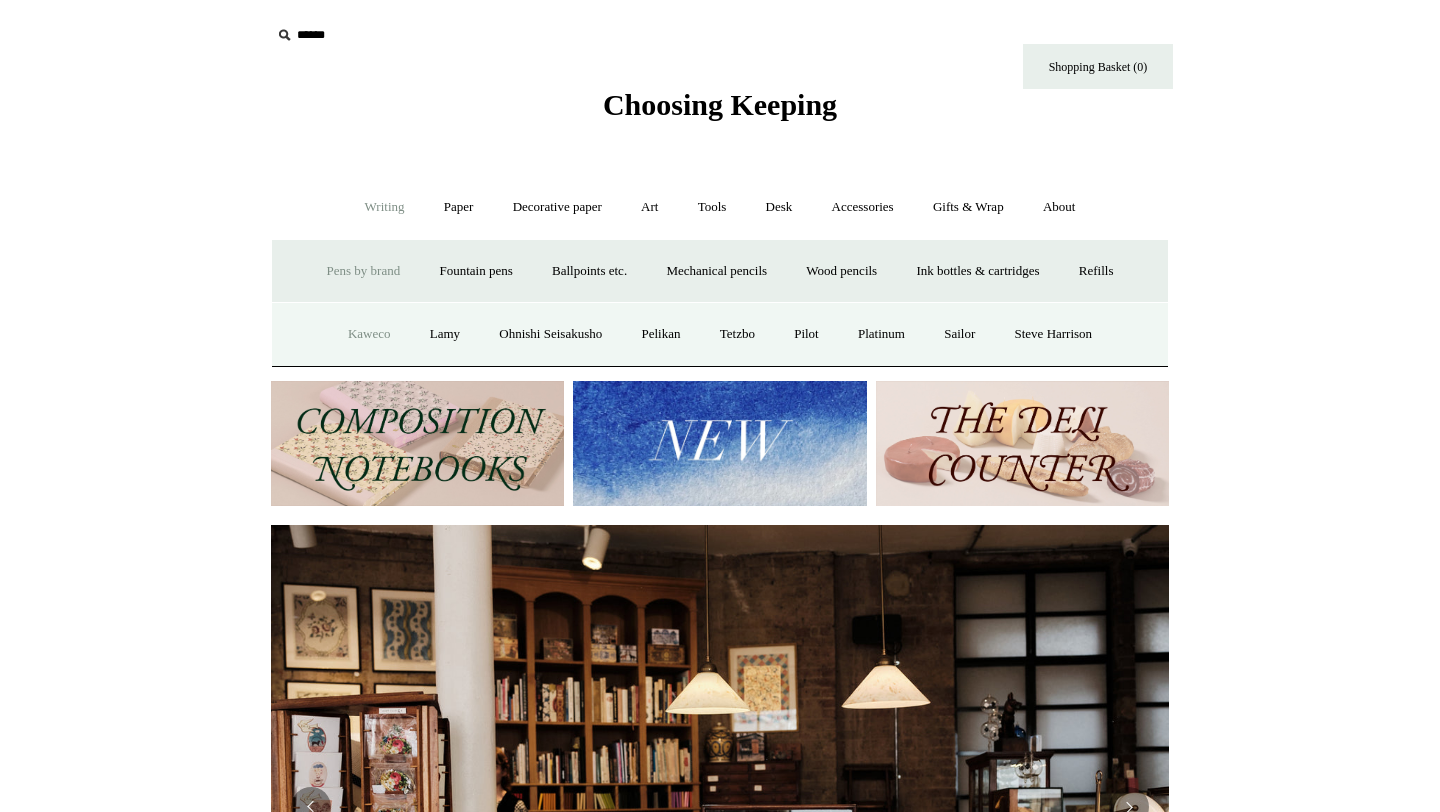 click on "Kaweco" at bounding box center [369, 334] 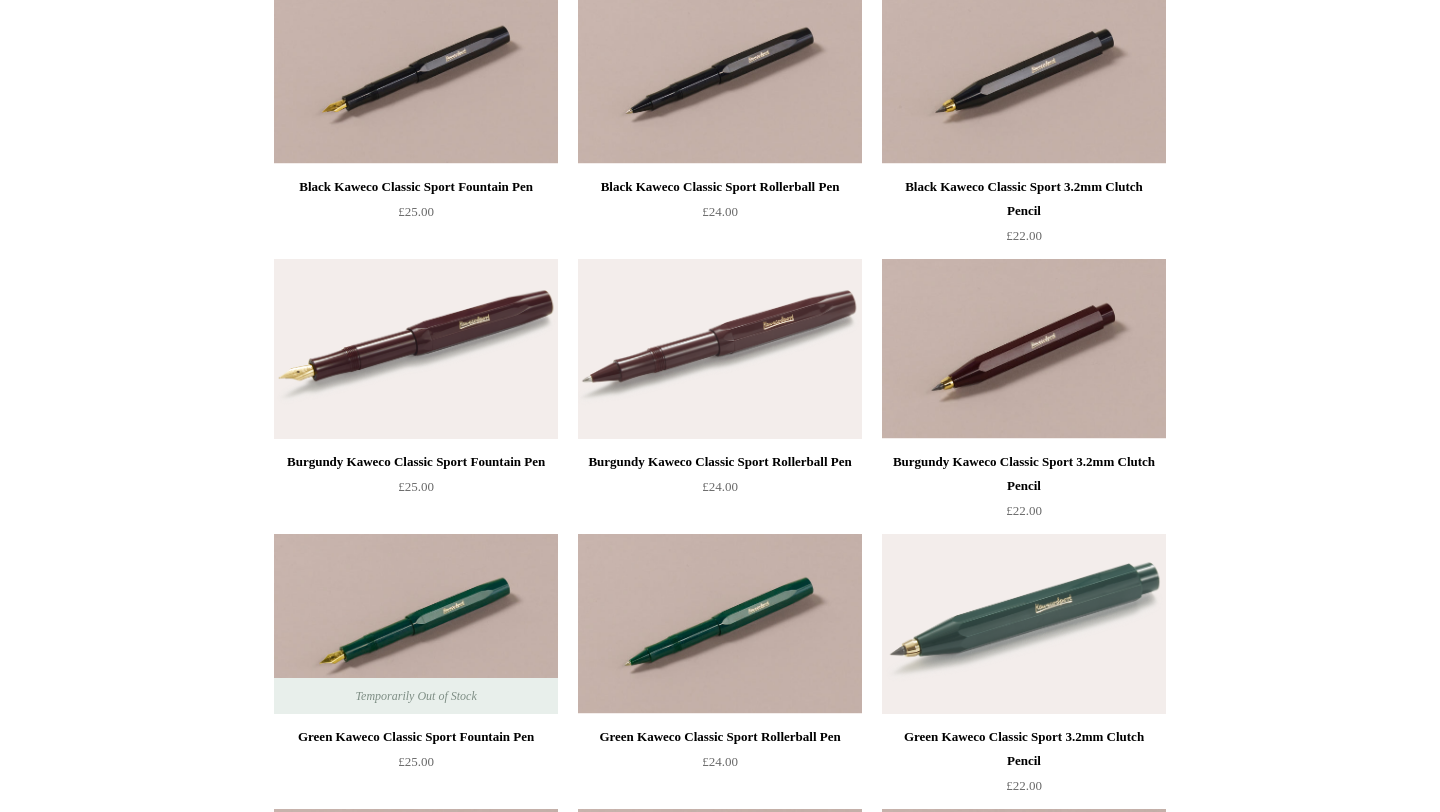 scroll, scrollTop: 0, scrollLeft: 0, axis: both 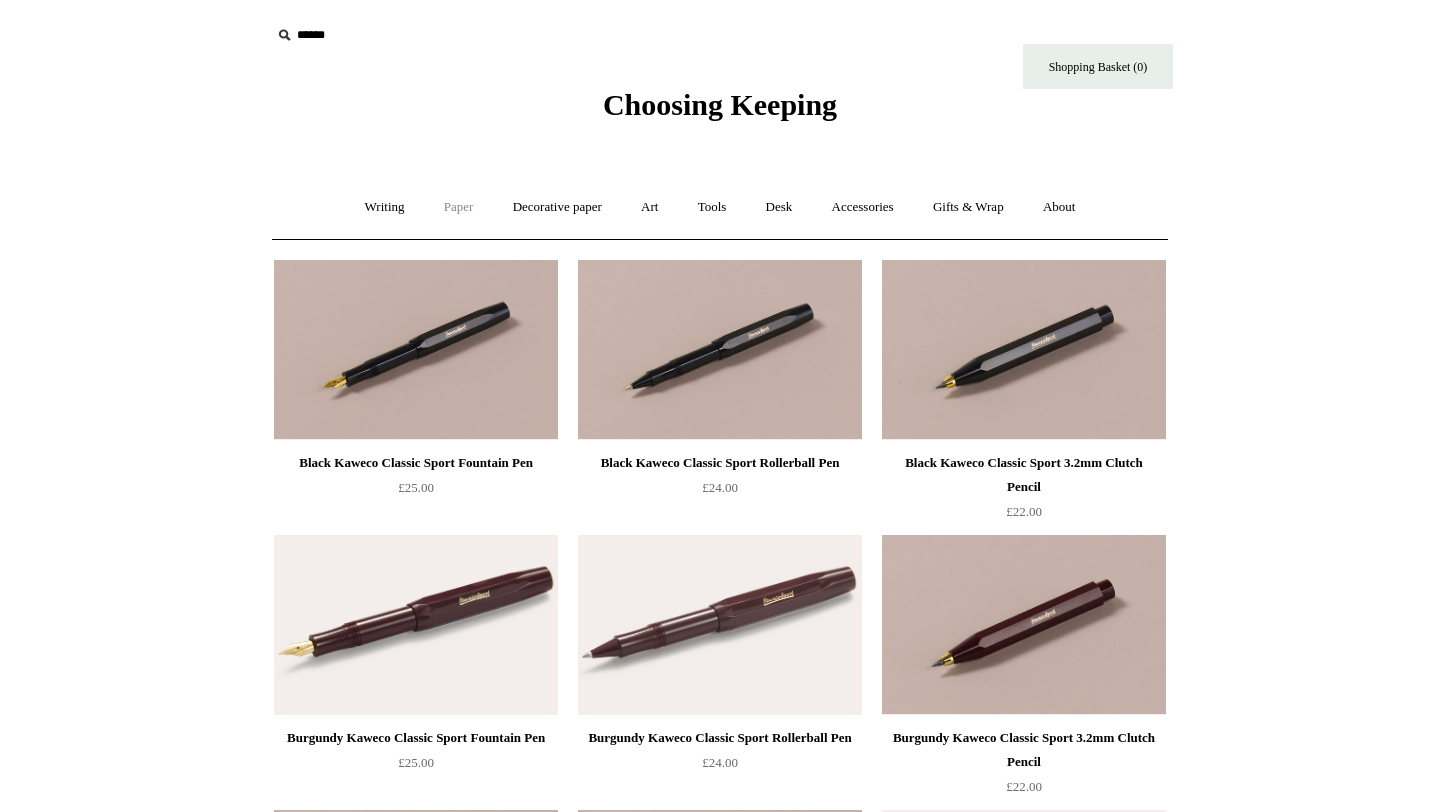 click on "Paper +" at bounding box center (459, 207) 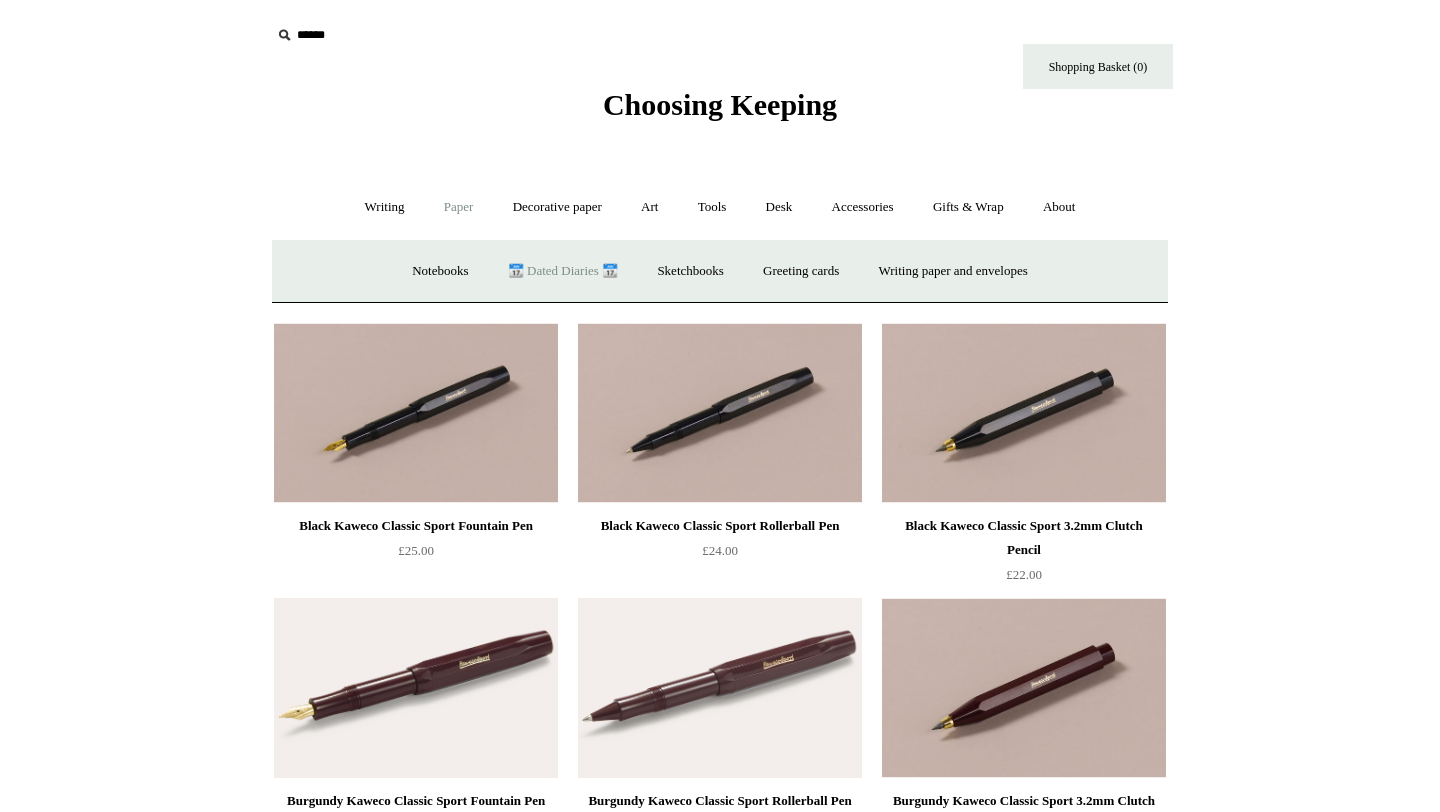 click on "📆 Dated Diaries 📆" at bounding box center (563, 271) 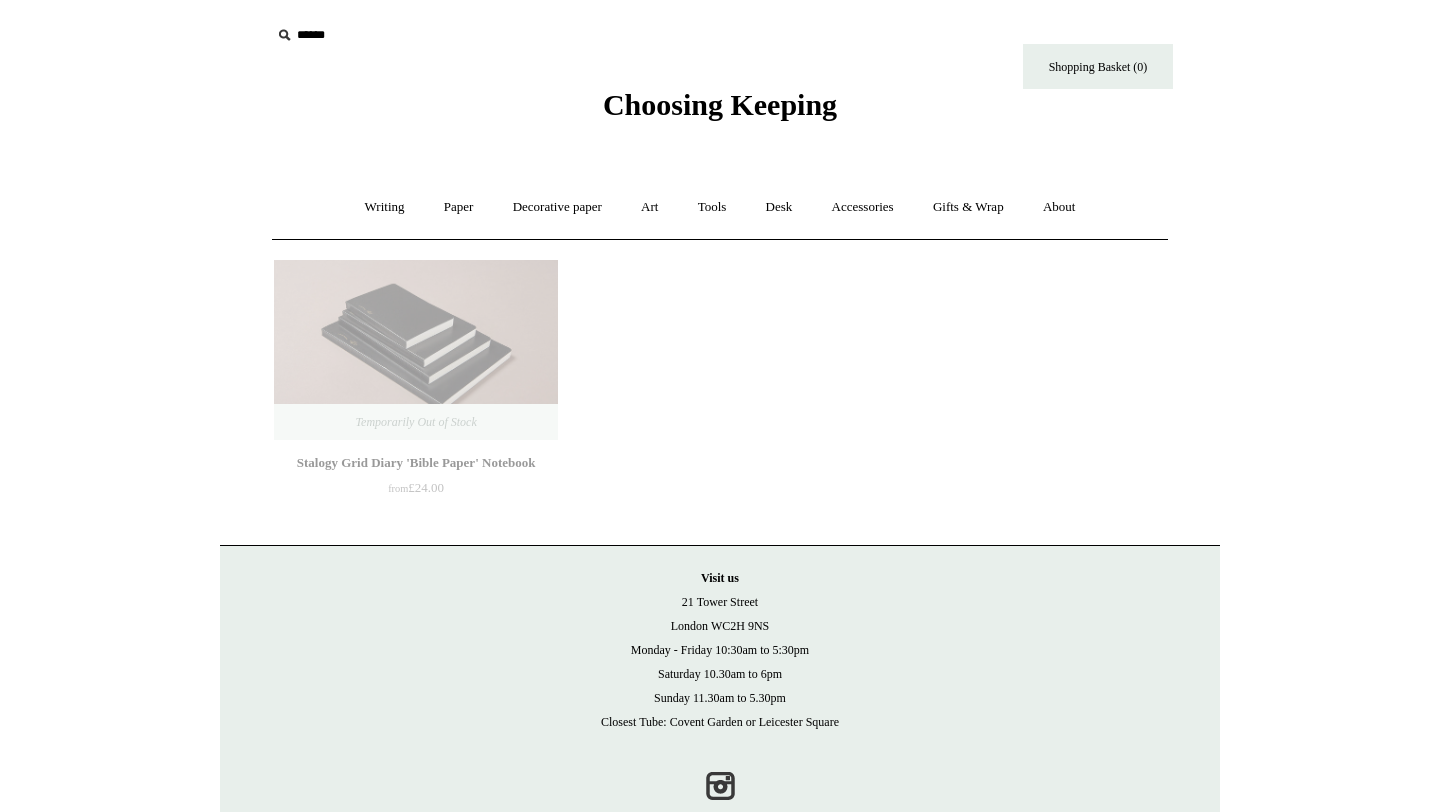 scroll, scrollTop: 0, scrollLeft: 0, axis: both 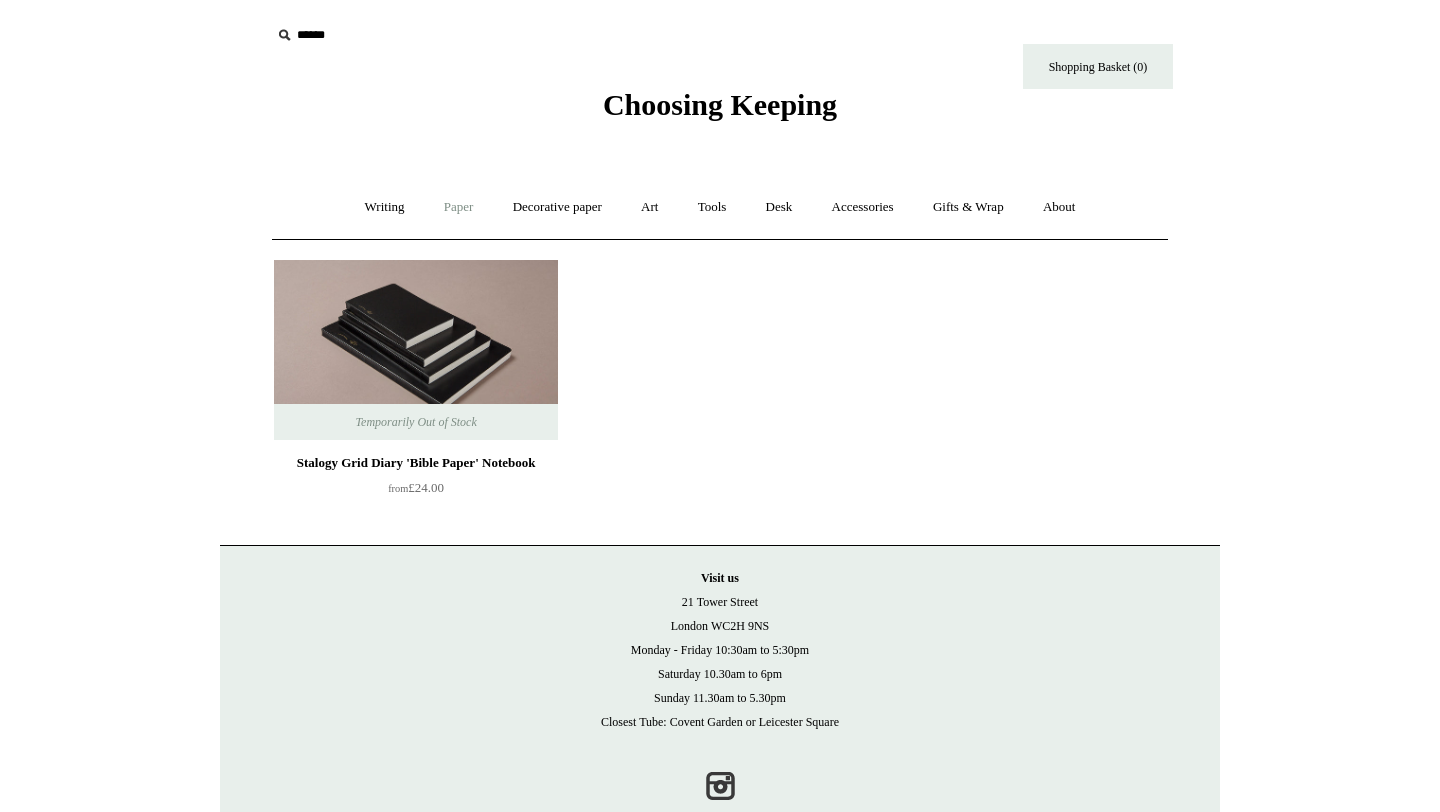 click on "Paper +" at bounding box center [459, 207] 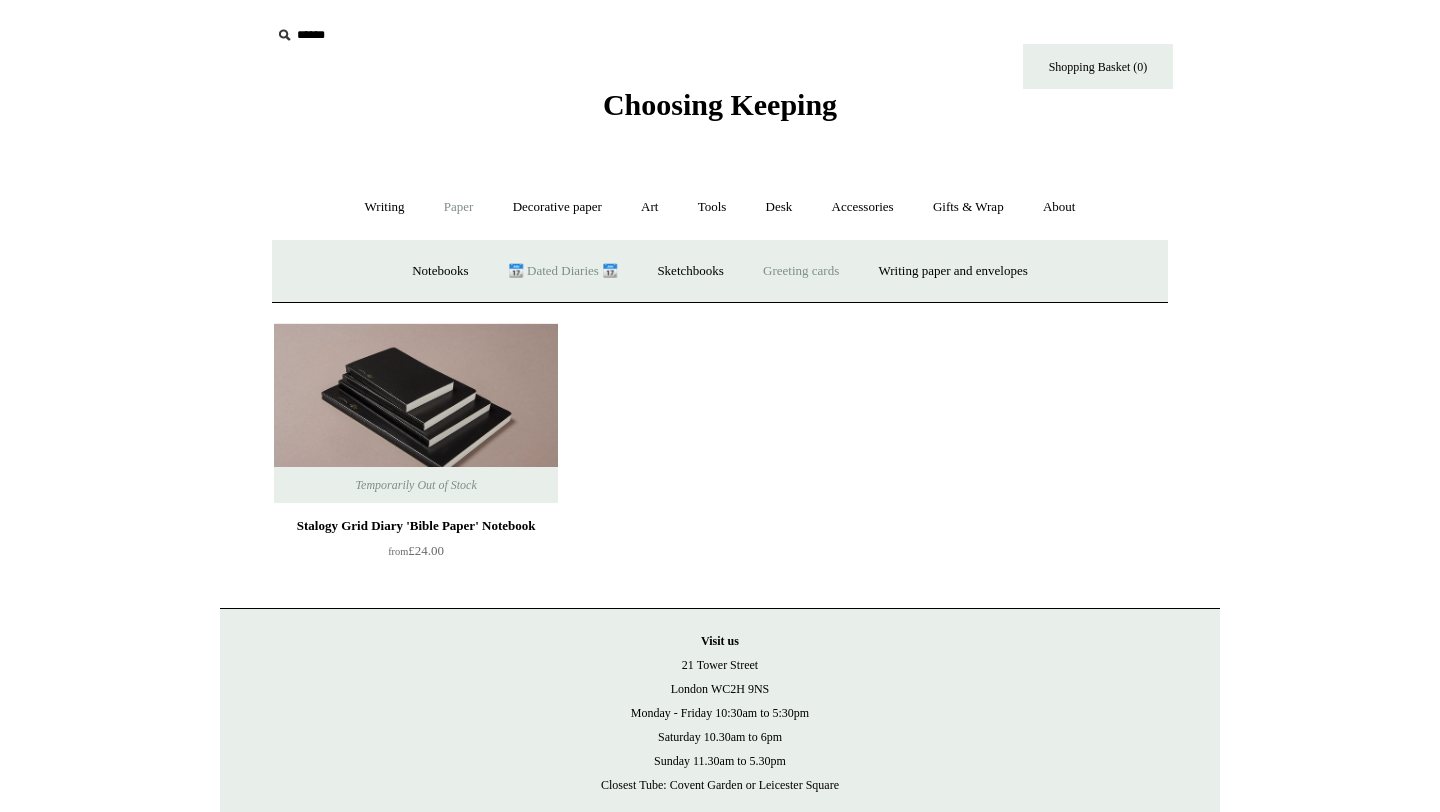 click on "Greeting cards +" at bounding box center [801, 271] 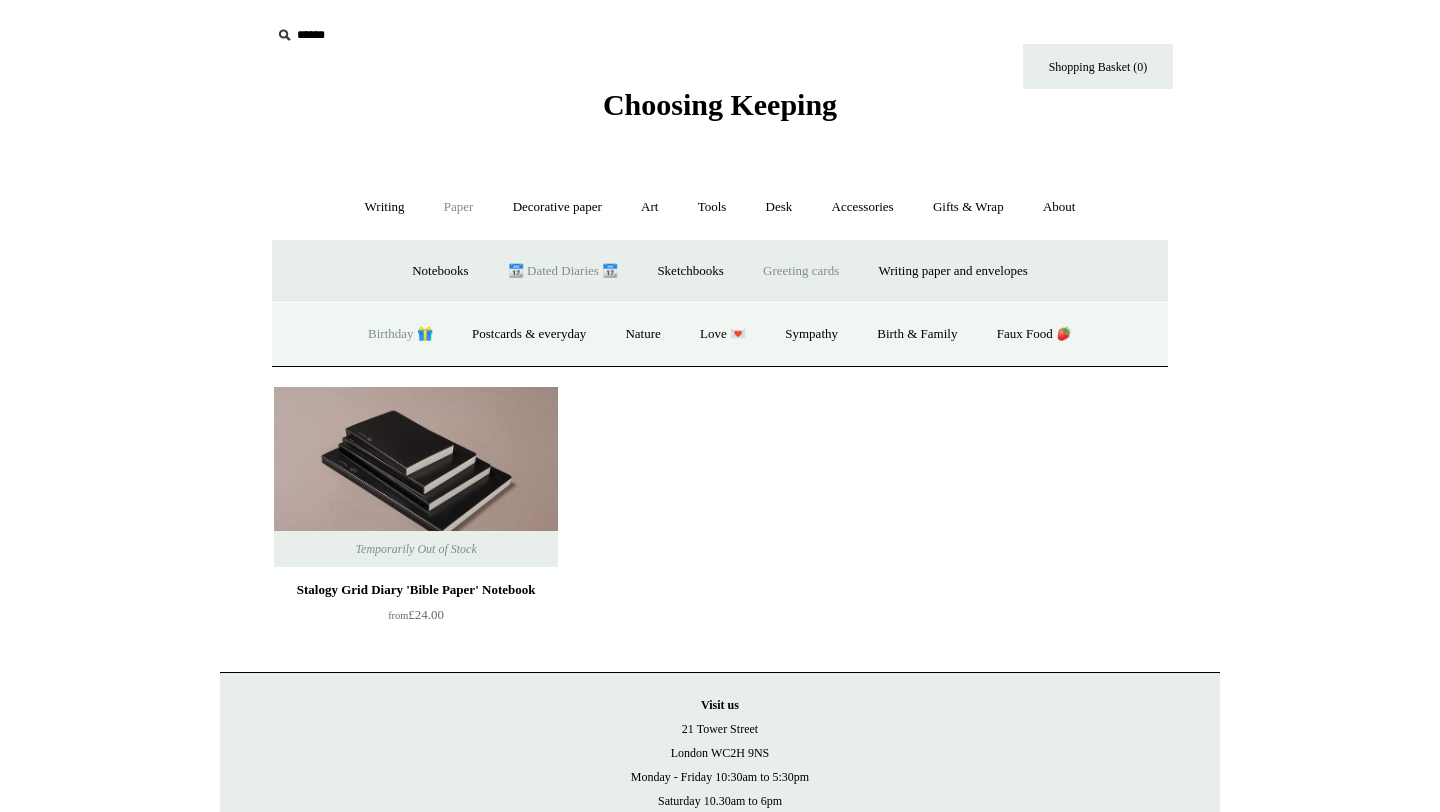 click on "Birthday 🎁" at bounding box center (400, 334) 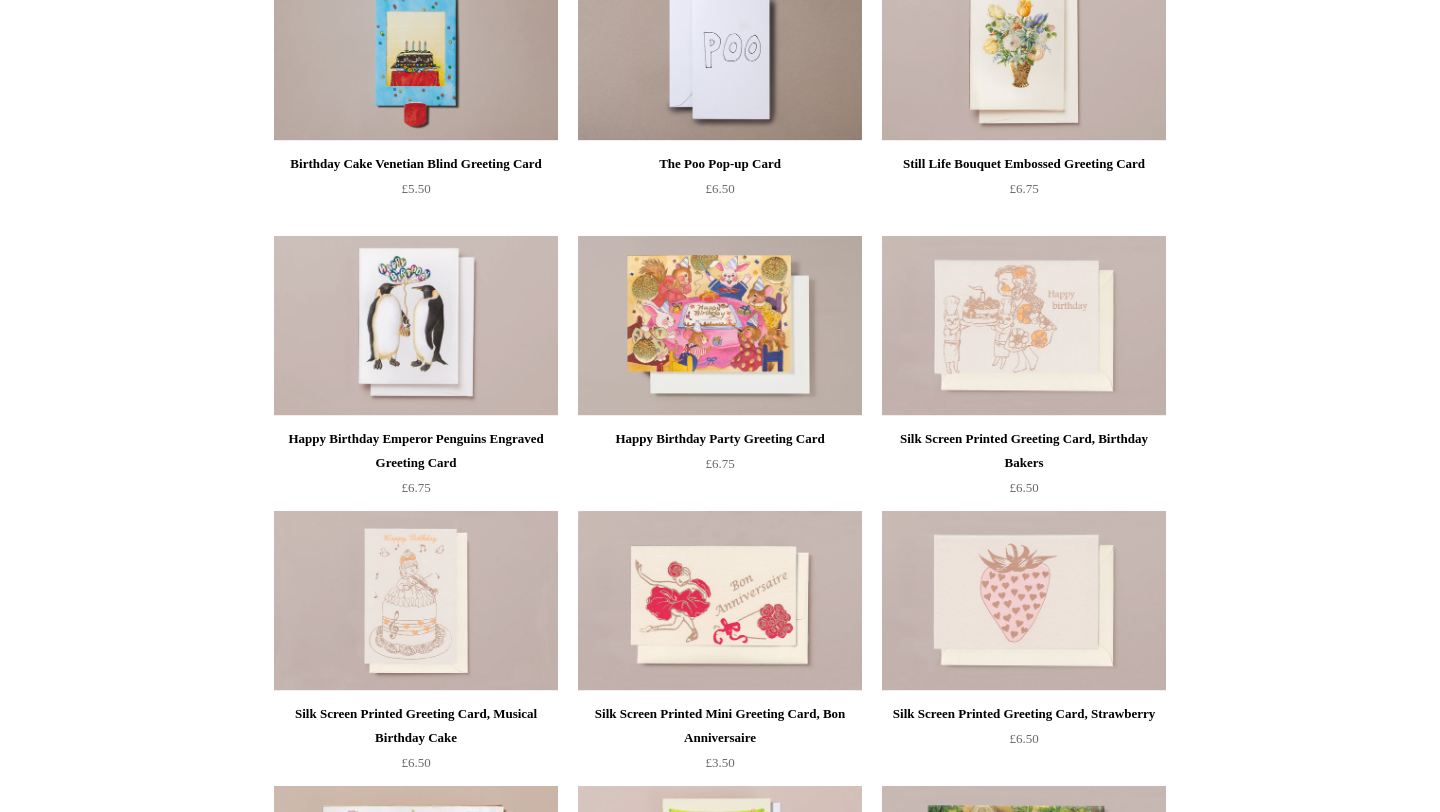 scroll, scrollTop: 0, scrollLeft: 0, axis: both 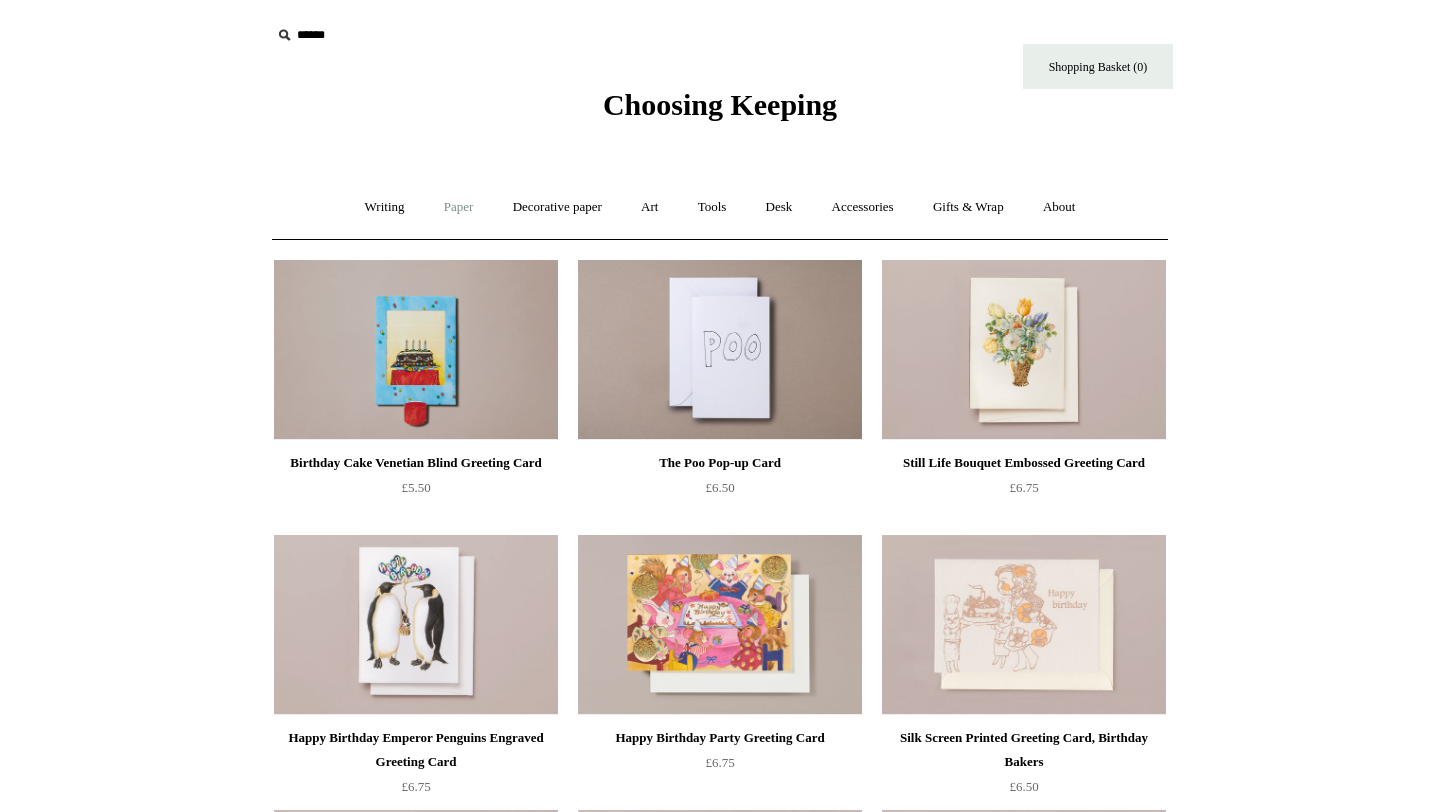click on "Paper +" at bounding box center [459, 207] 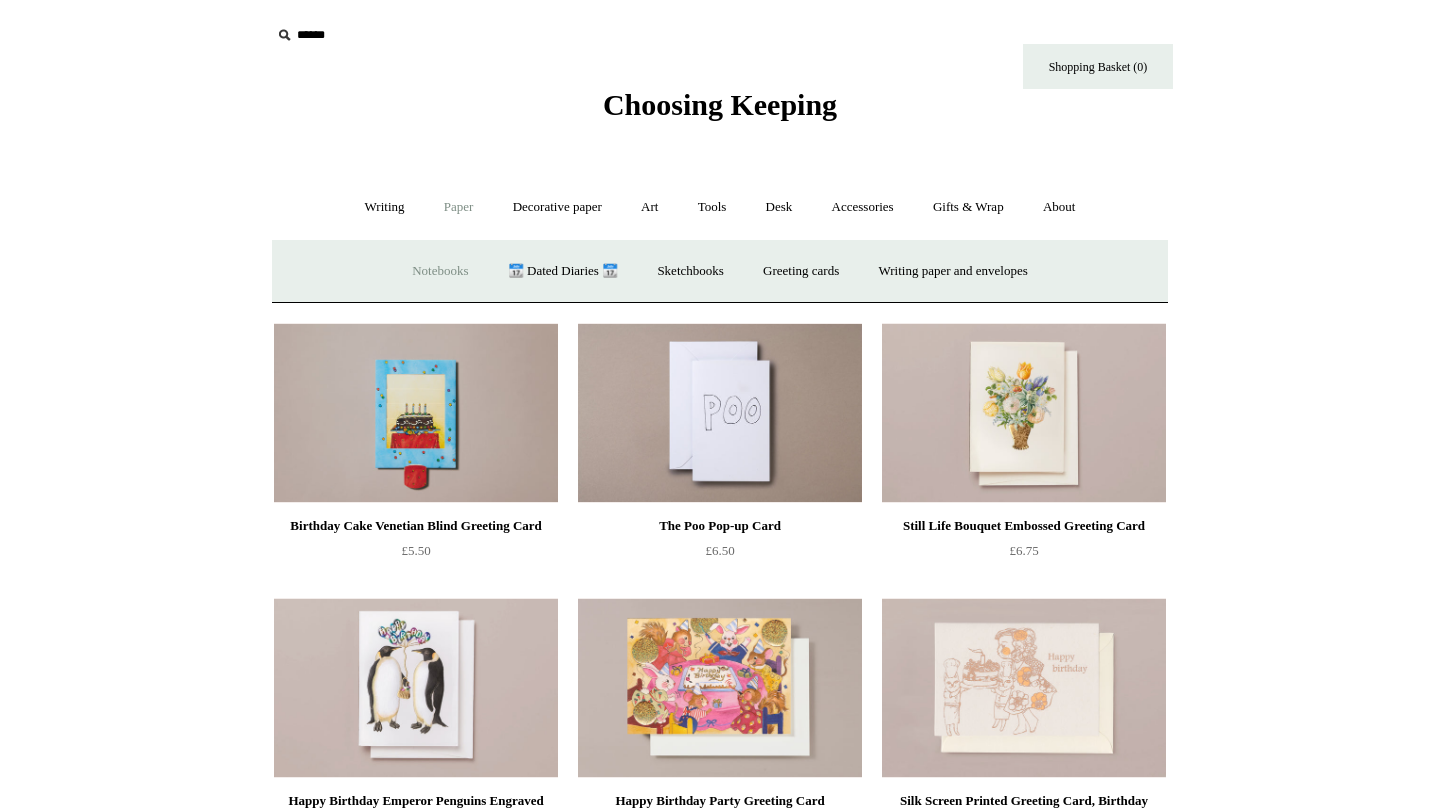 click on "Notebooks +" at bounding box center (440, 271) 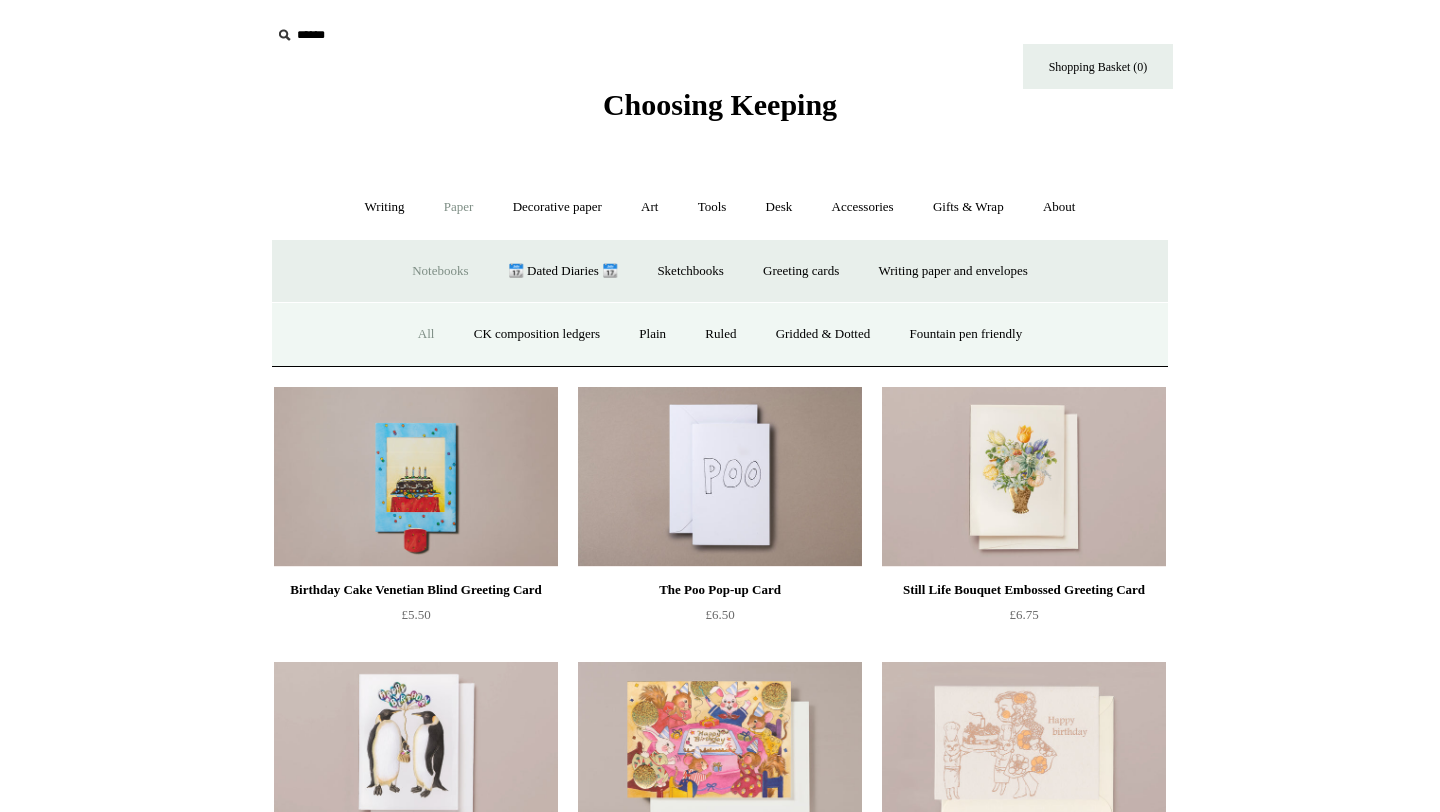 click on "All" at bounding box center (426, 334) 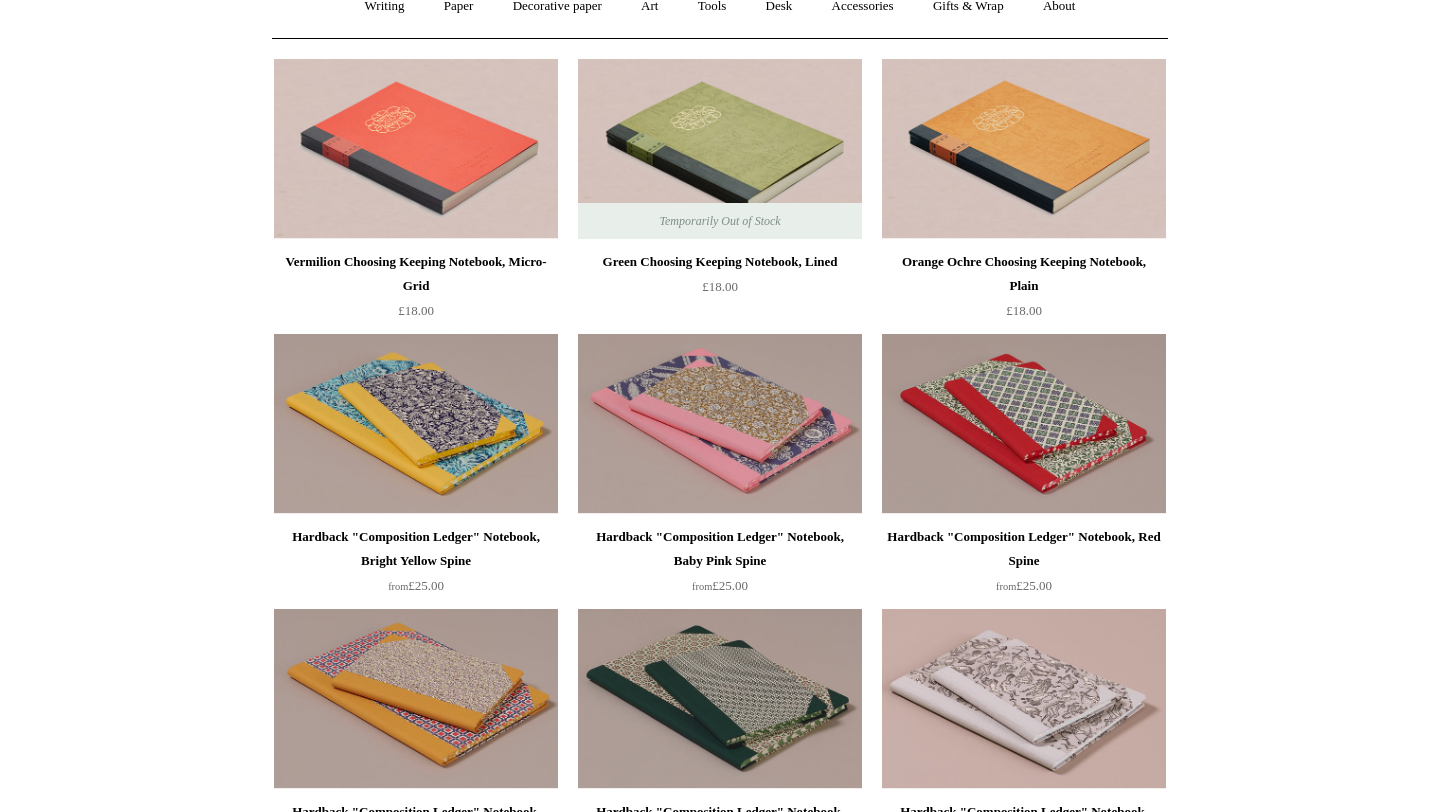 scroll, scrollTop: 0, scrollLeft: 0, axis: both 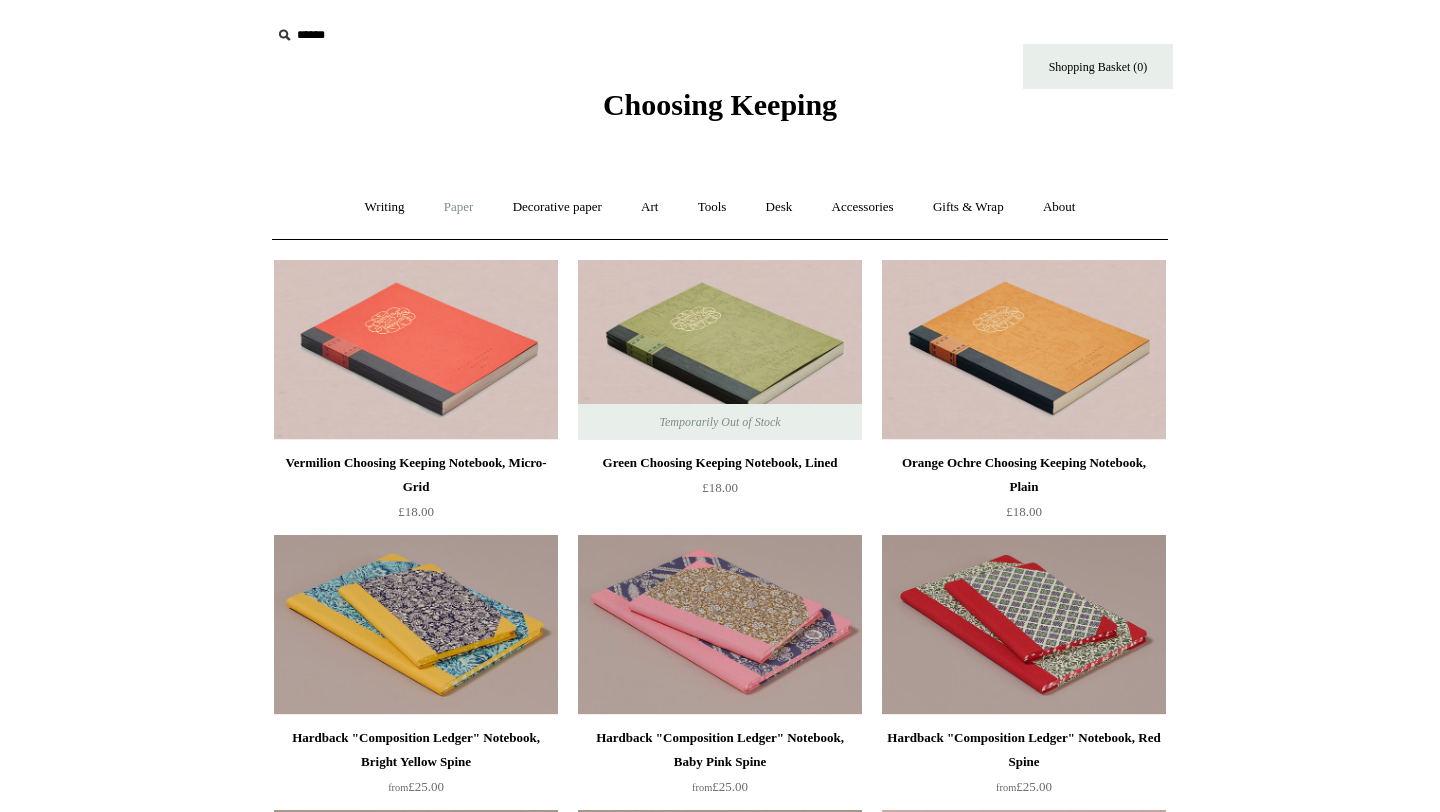 click on "Paper +" at bounding box center [459, 207] 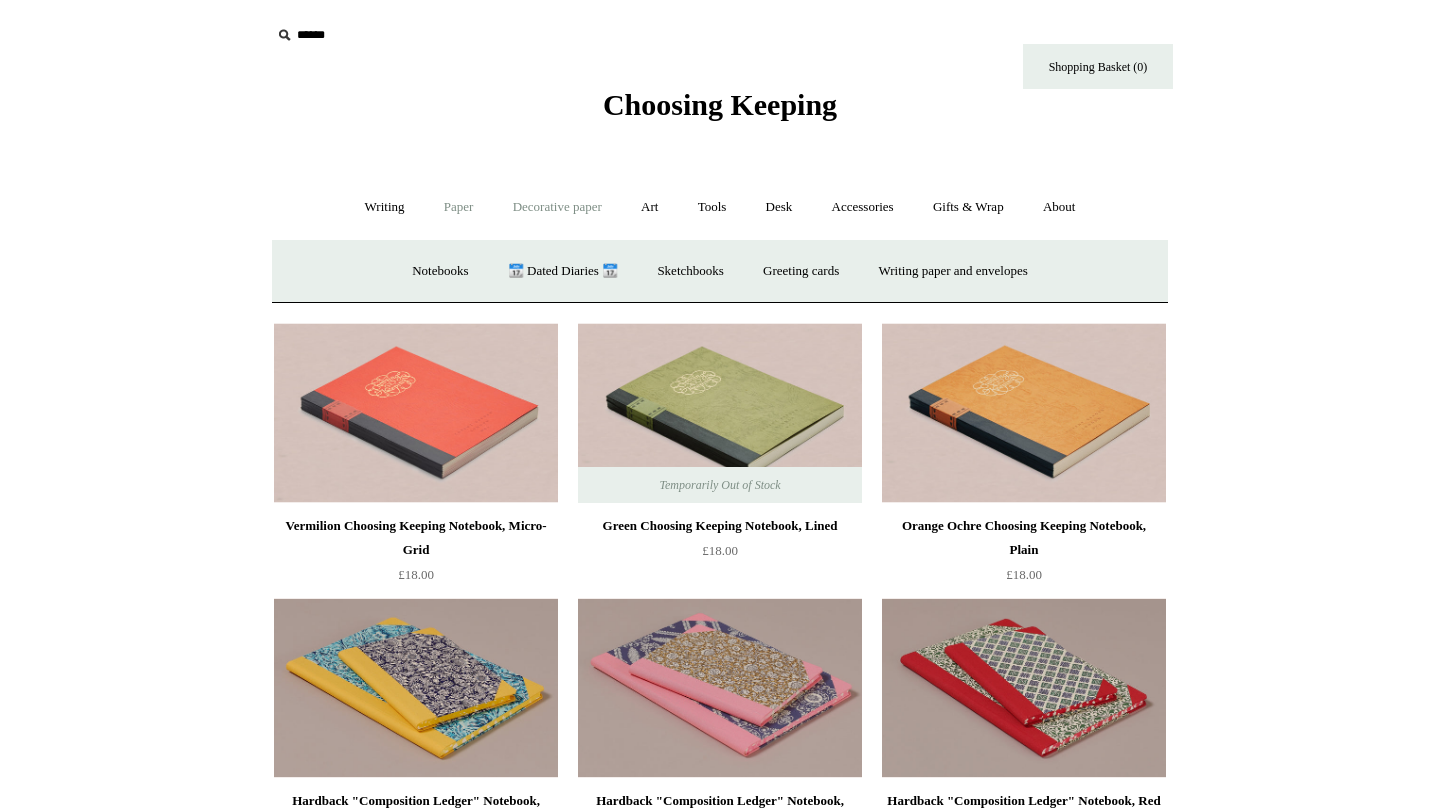 click on "Decorative paper +" at bounding box center (557, 207) 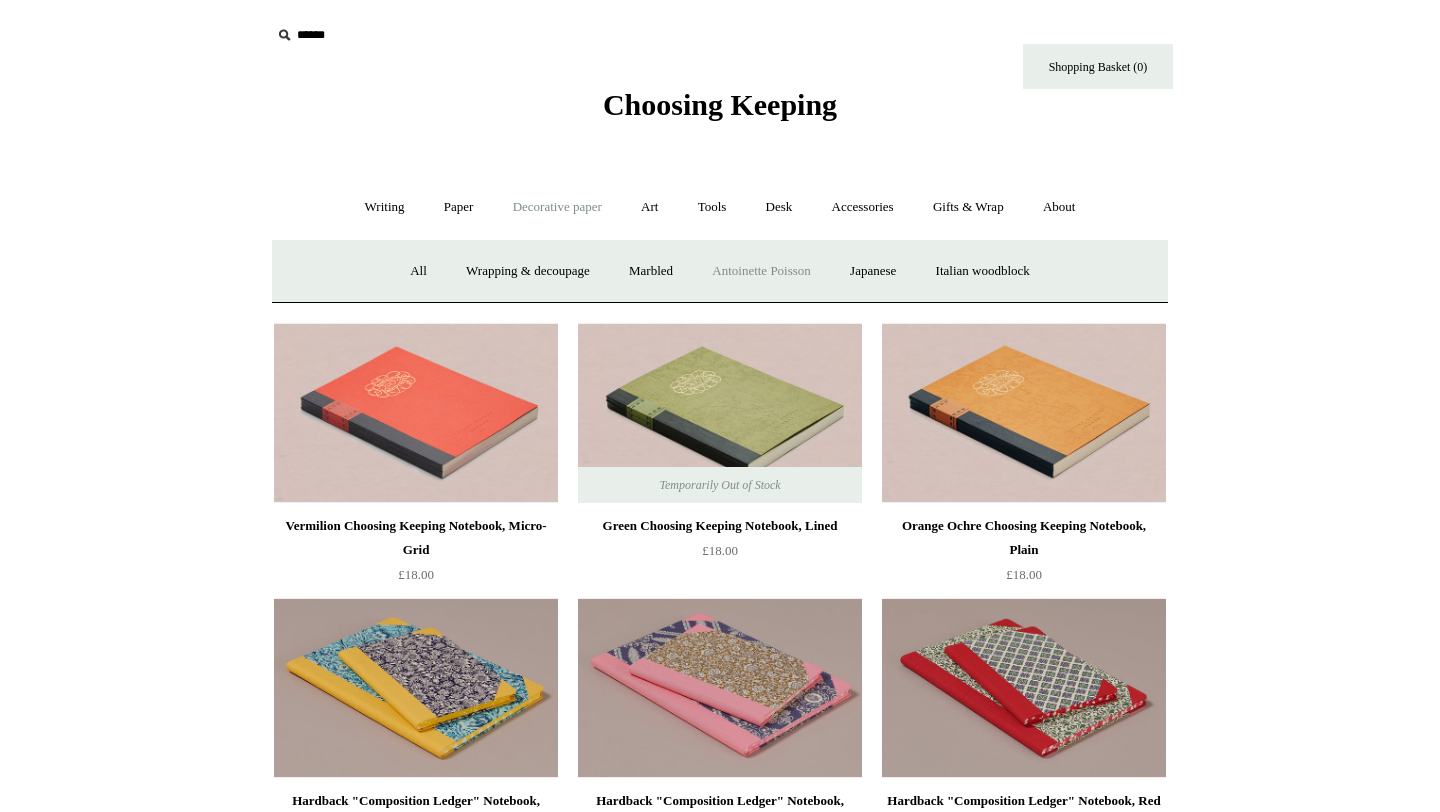 click on "Antoinette Poisson" at bounding box center [761, 271] 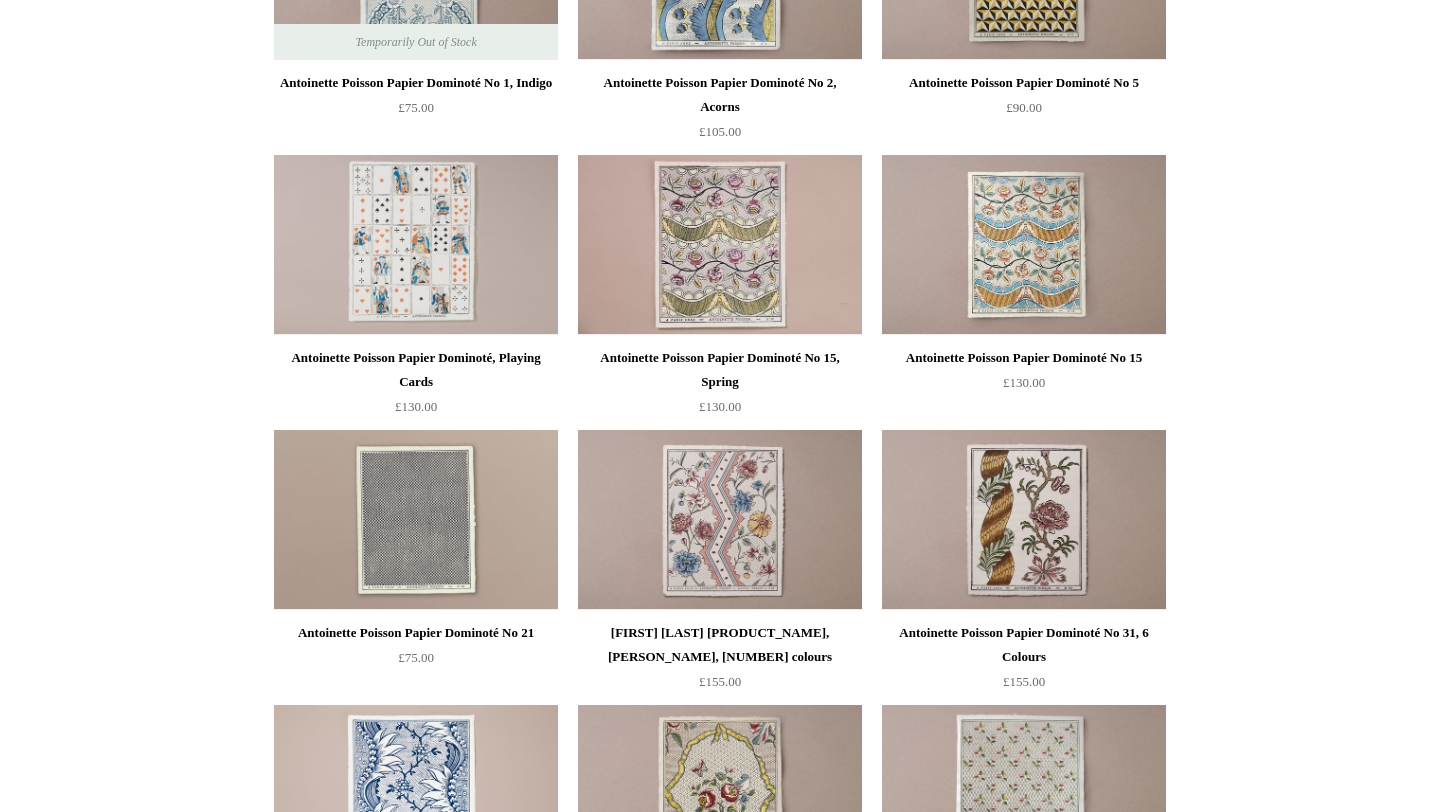 scroll, scrollTop: 0, scrollLeft: 0, axis: both 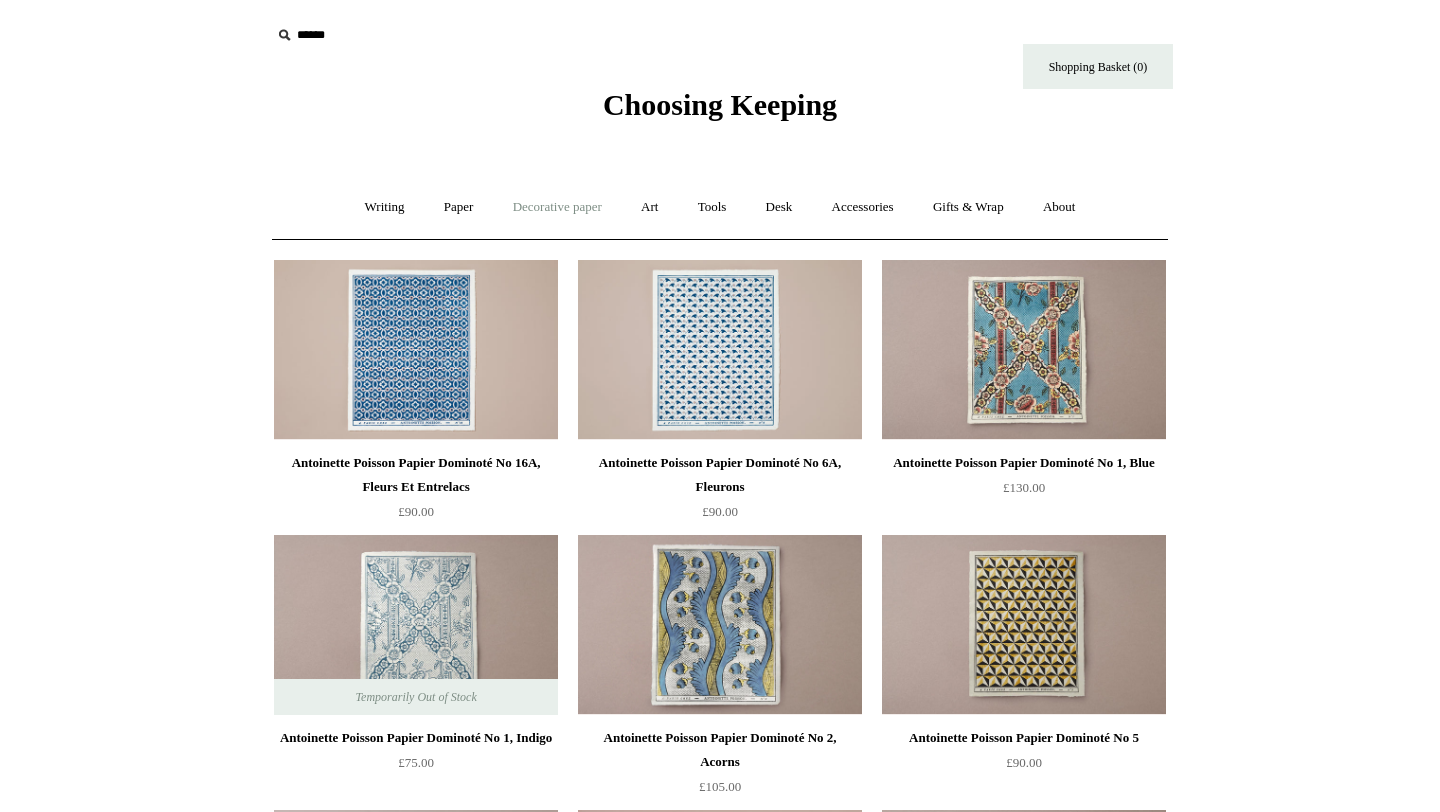 click on "Decorative paper +" at bounding box center (557, 207) 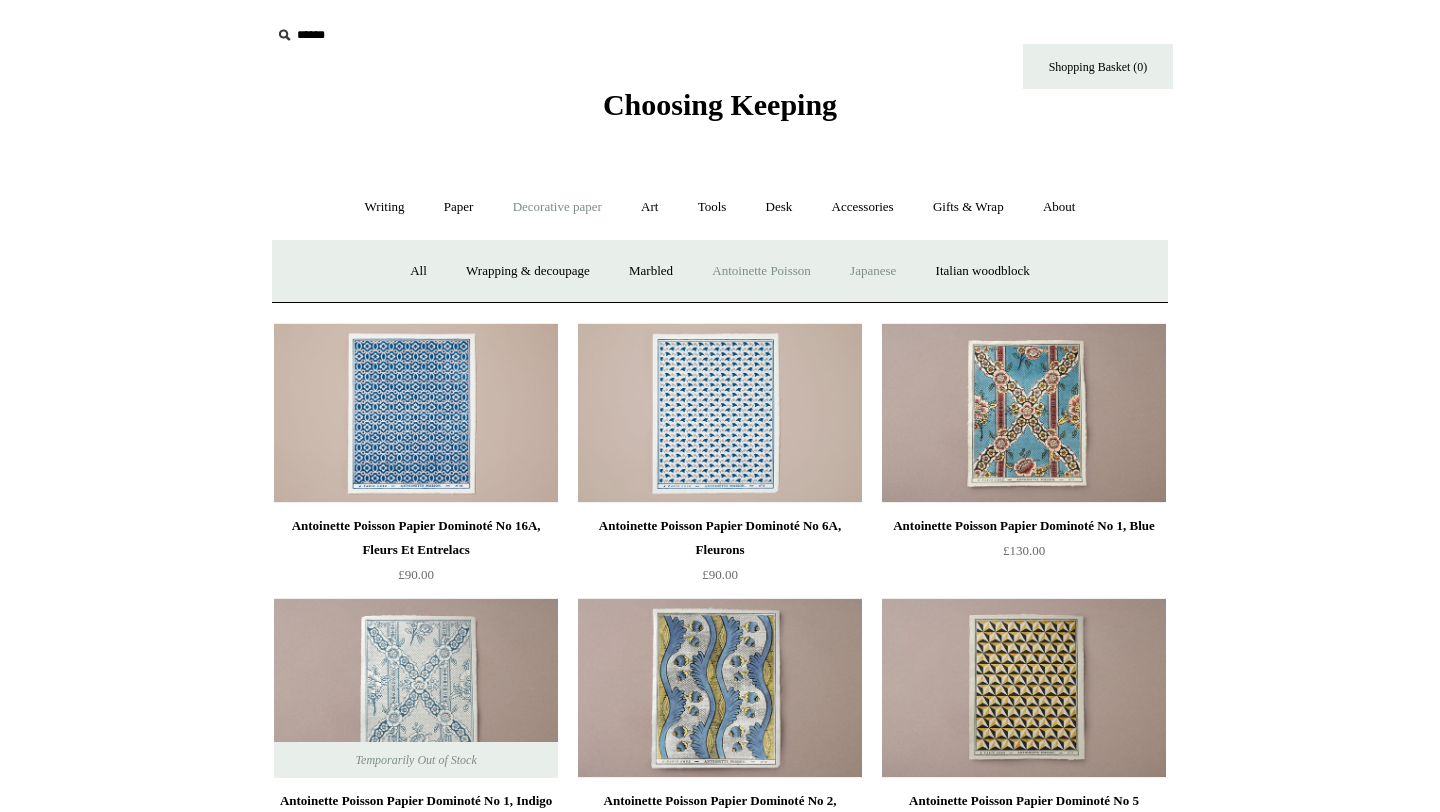 click on "Japanese" at bounding box center [873, 271] 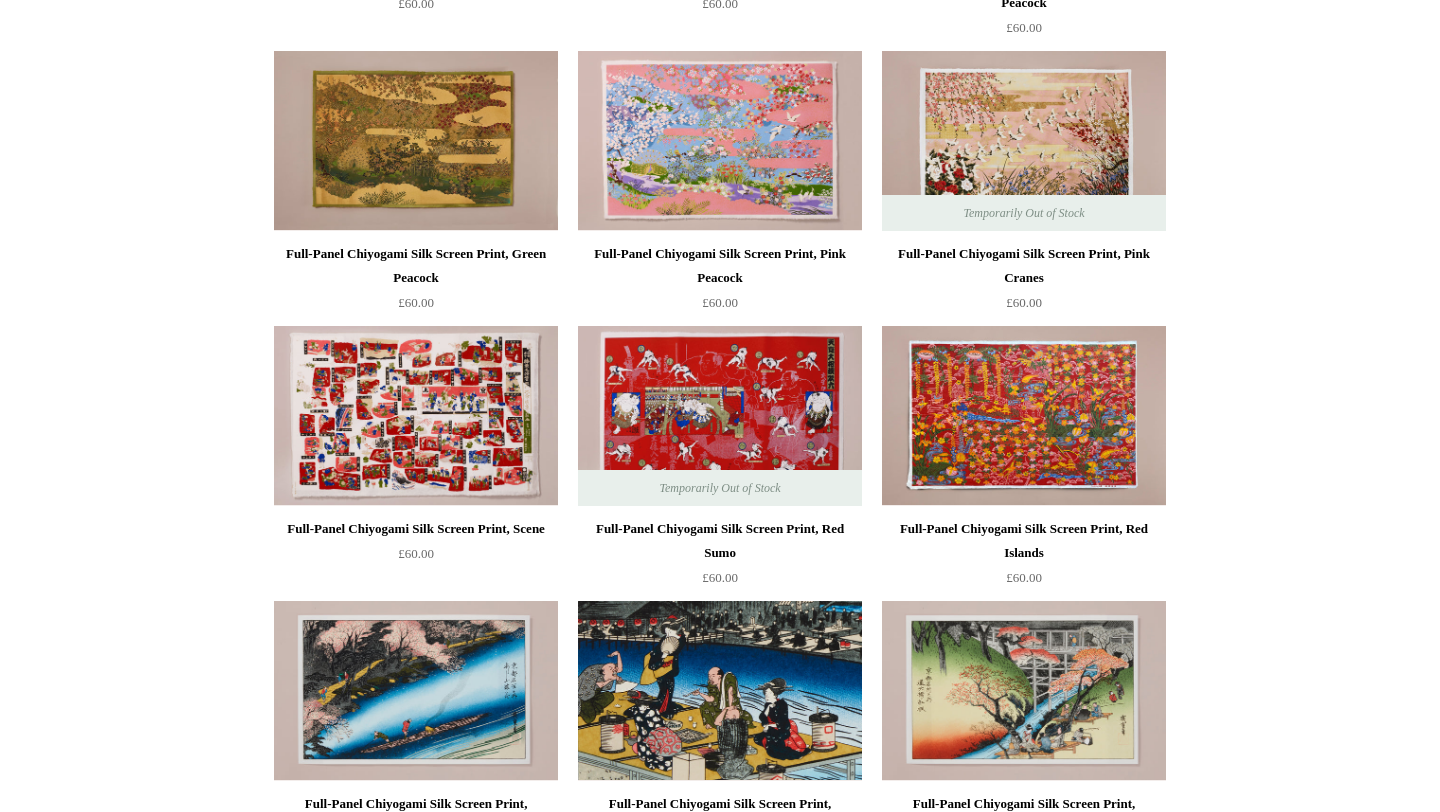 scroll, scrollTop: 0, scrollLeft: 0, axis: both 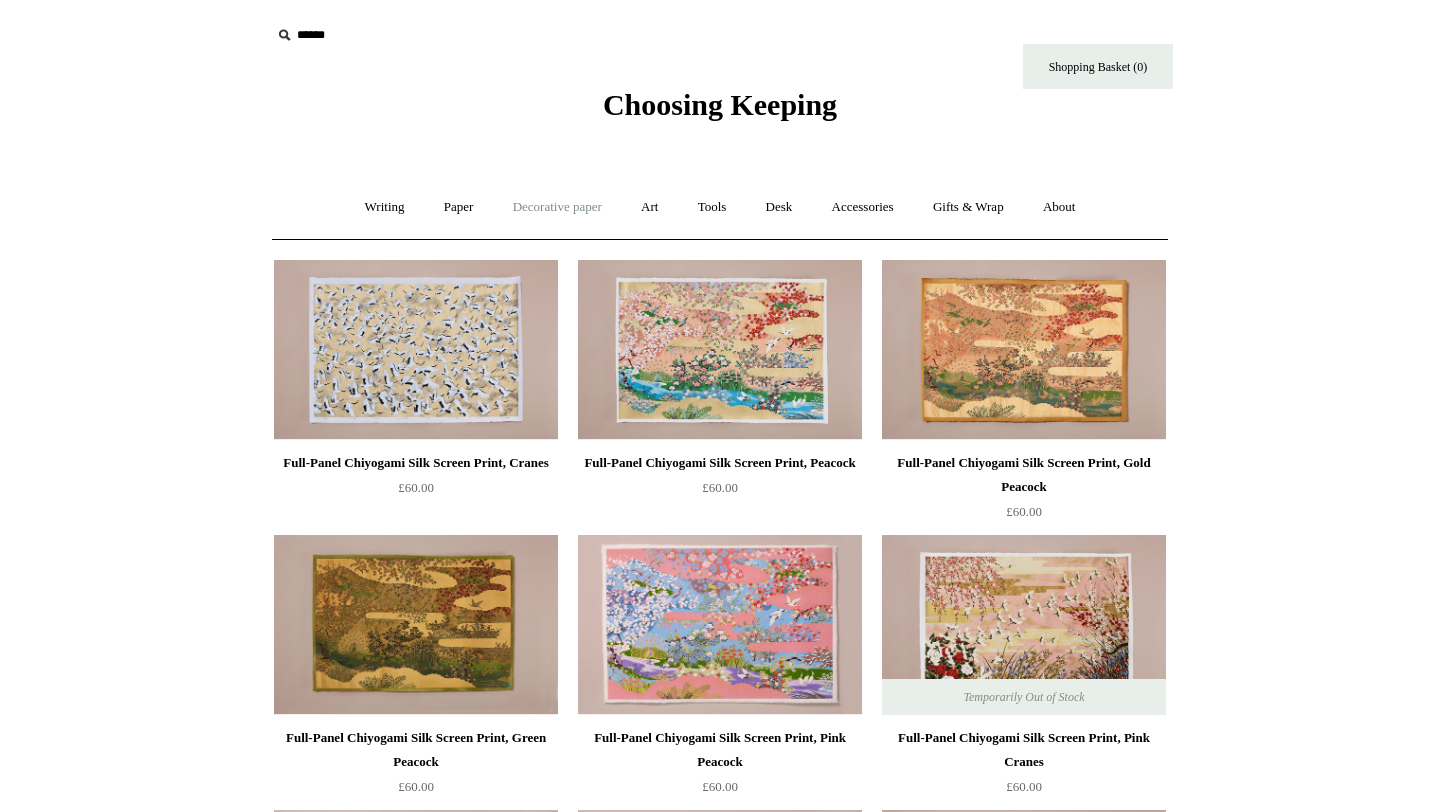 click on "Decorative paper +" at bounding box center [557, 207] 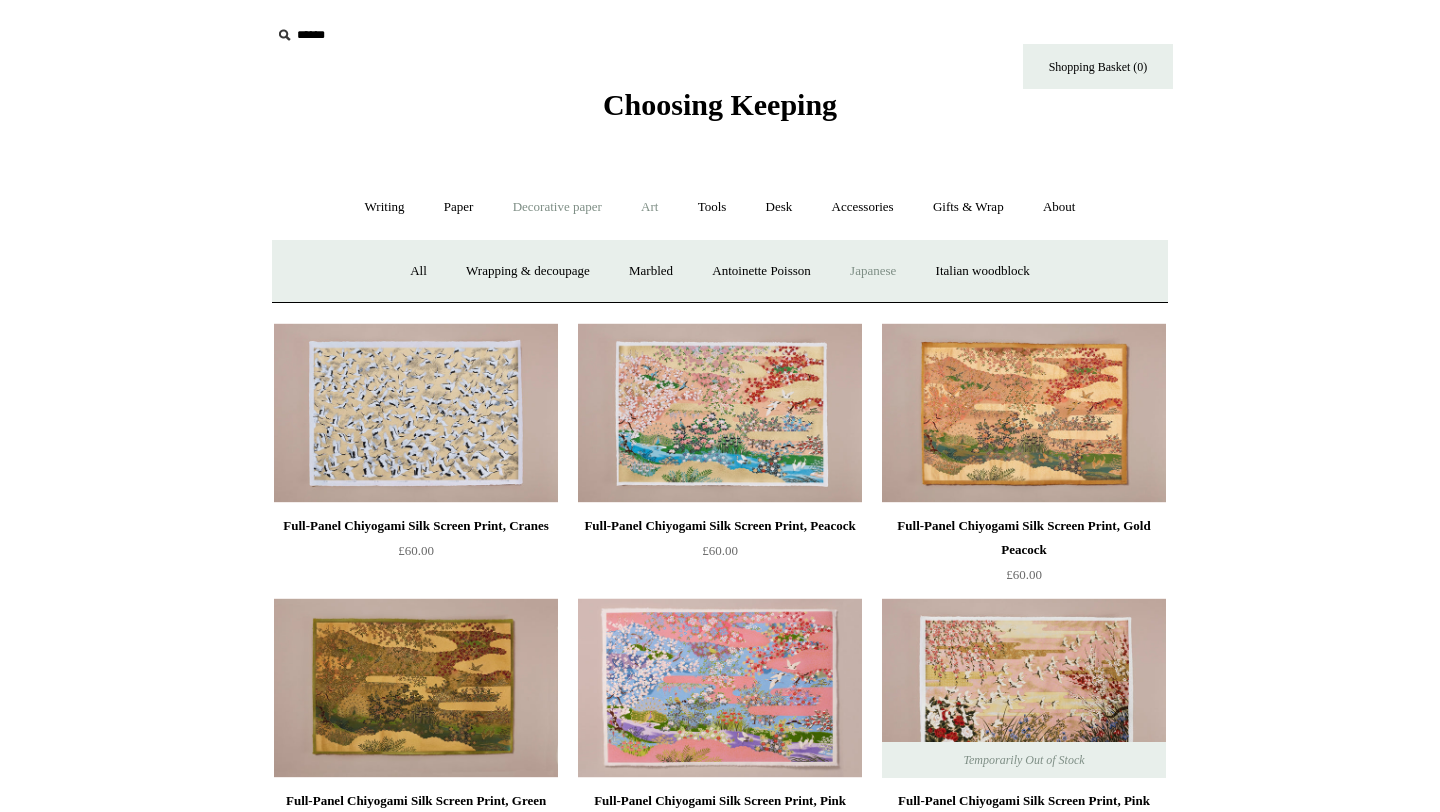 click on "Art +" at bounding box center (649, 207) 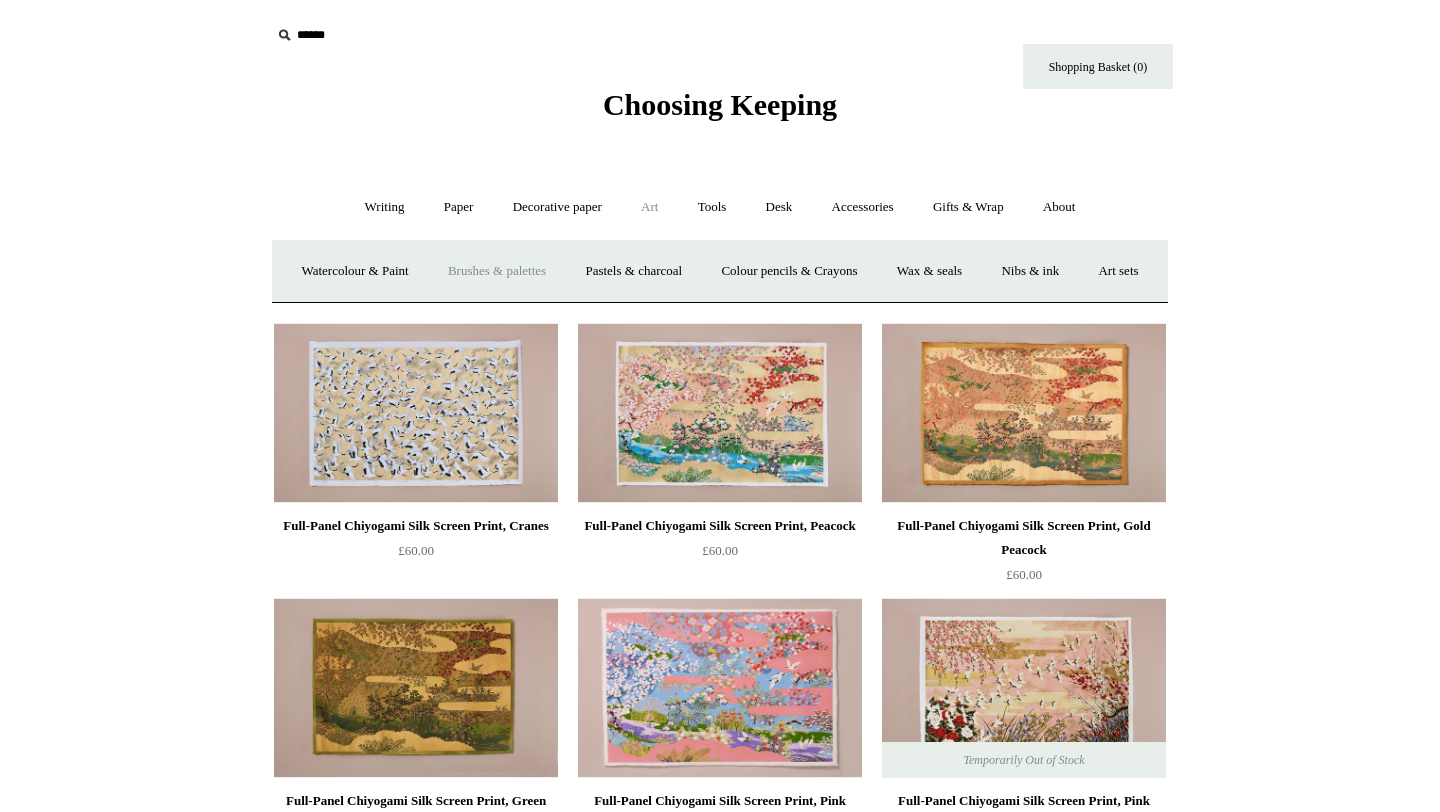 click on "Brushes & palettes" at bounding box center (497, 271) 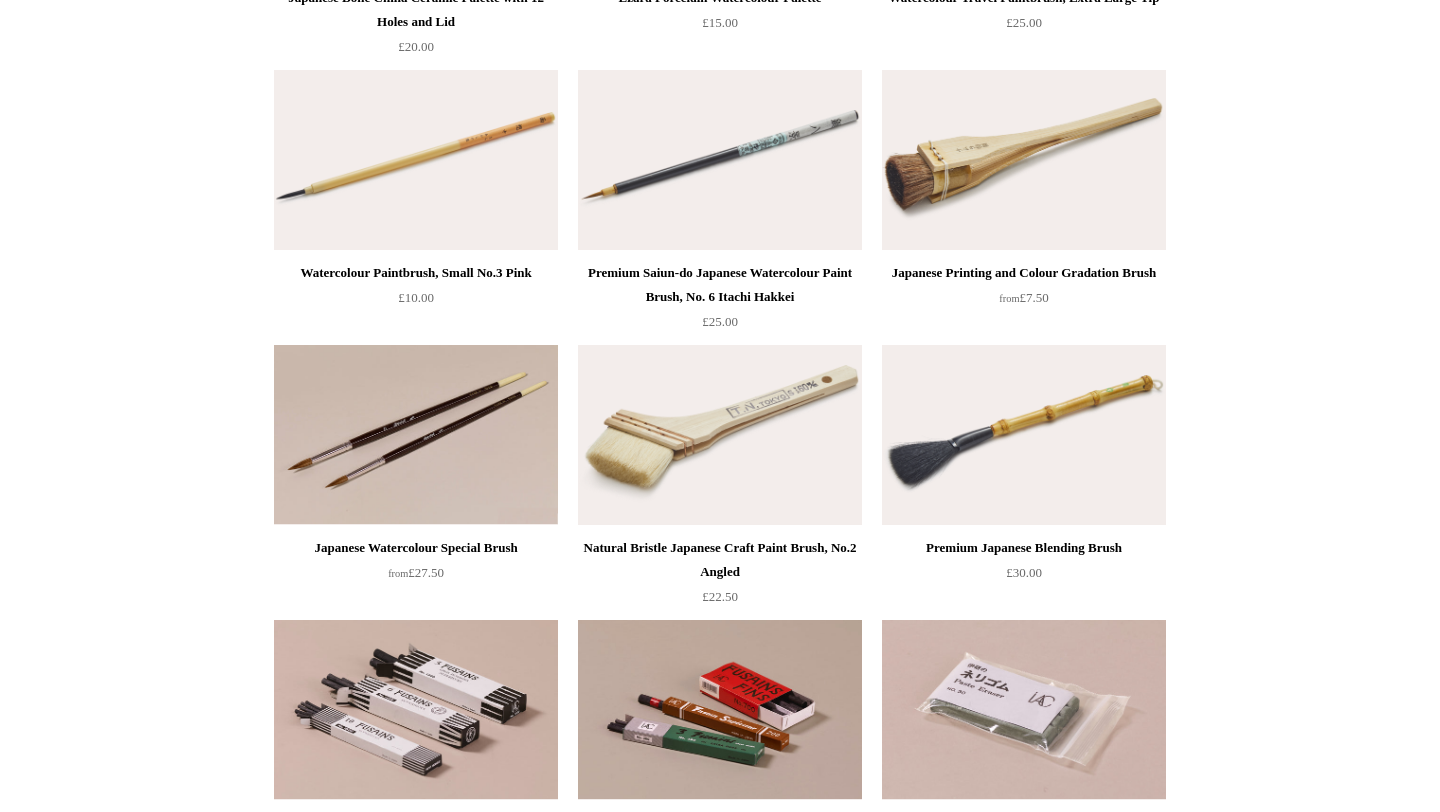 scroll, scrollTop: 0, scrollLeft: 0, axis: both 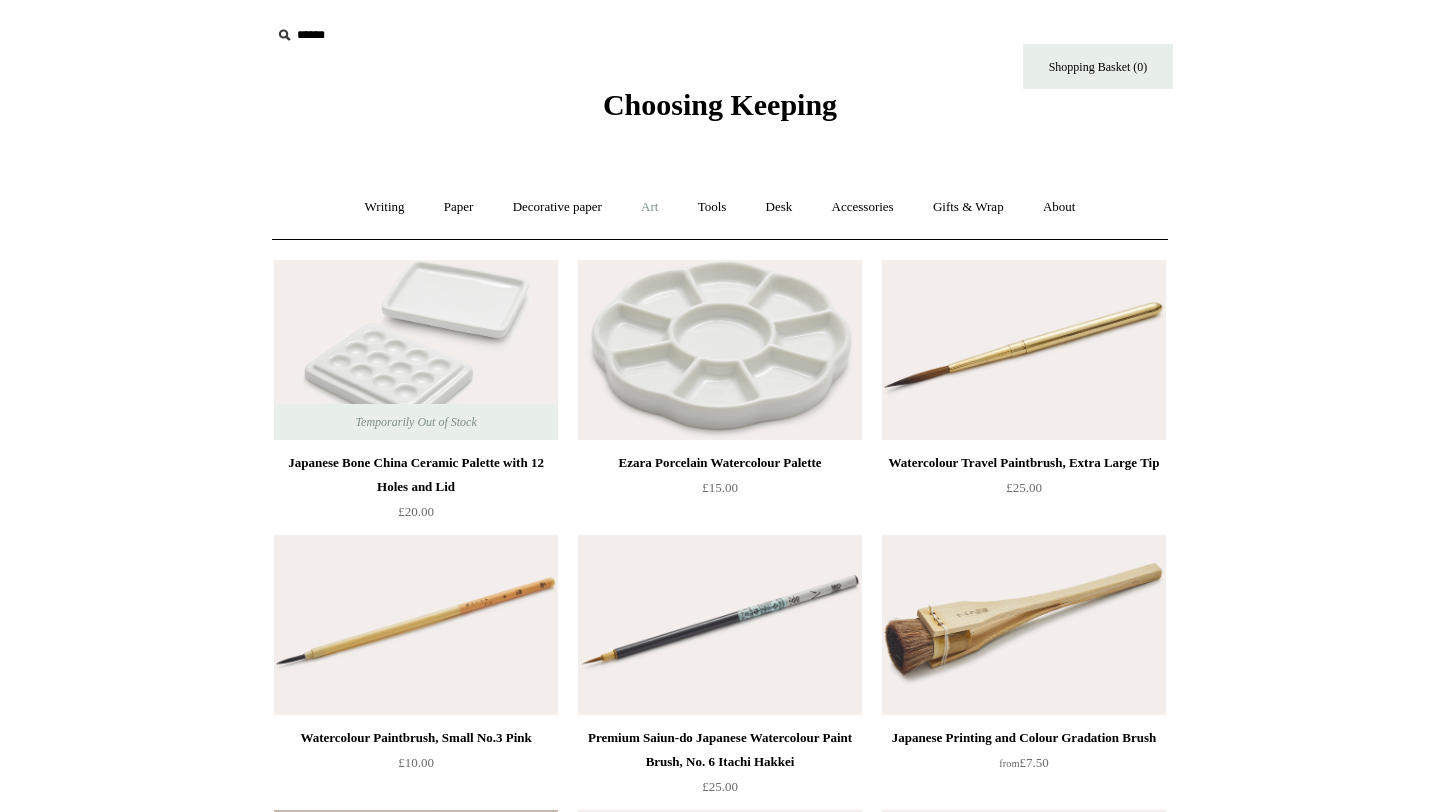 click on "Art +" at bounding box center (649, 207) 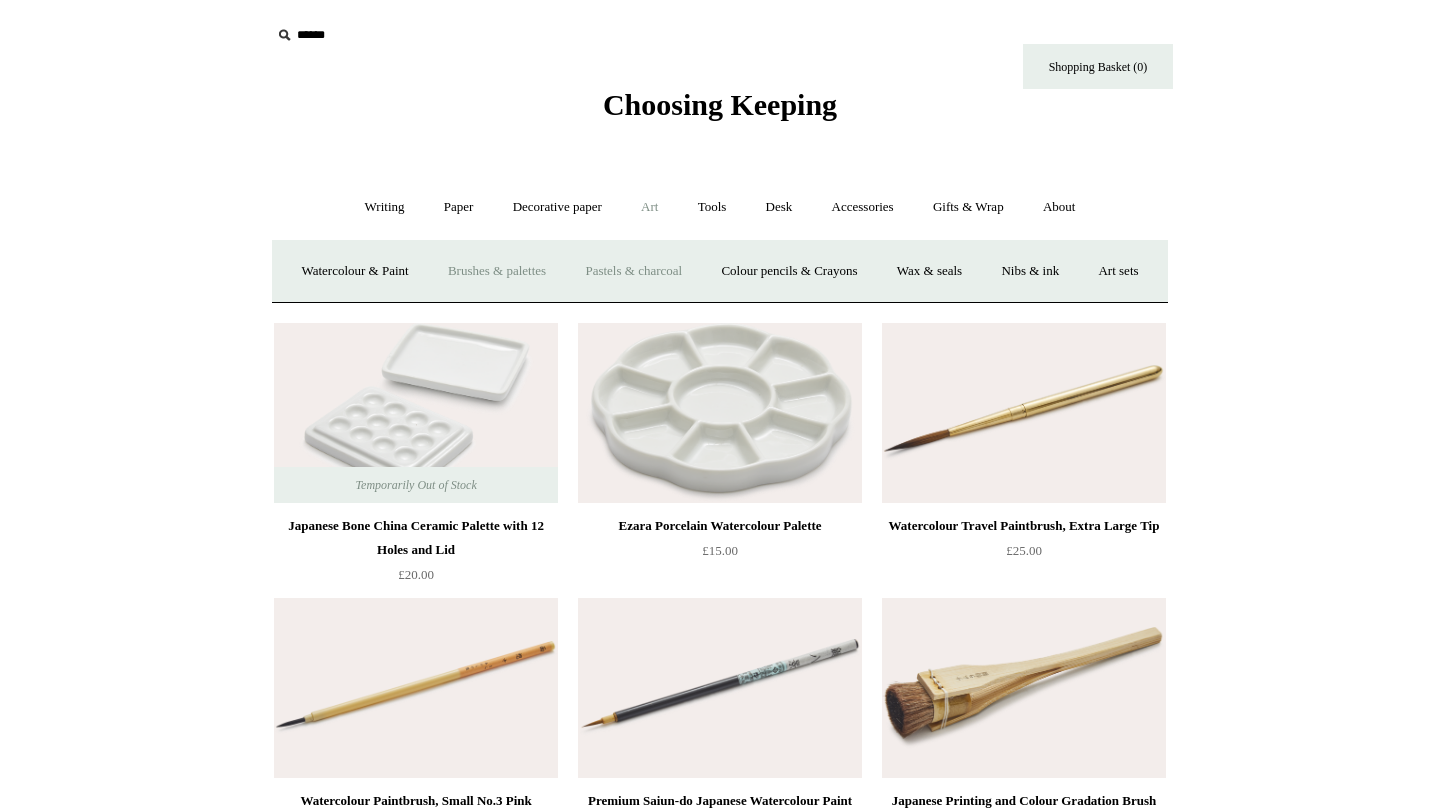 click on "Pastels & charcoal" at bounding box center [633, 271] 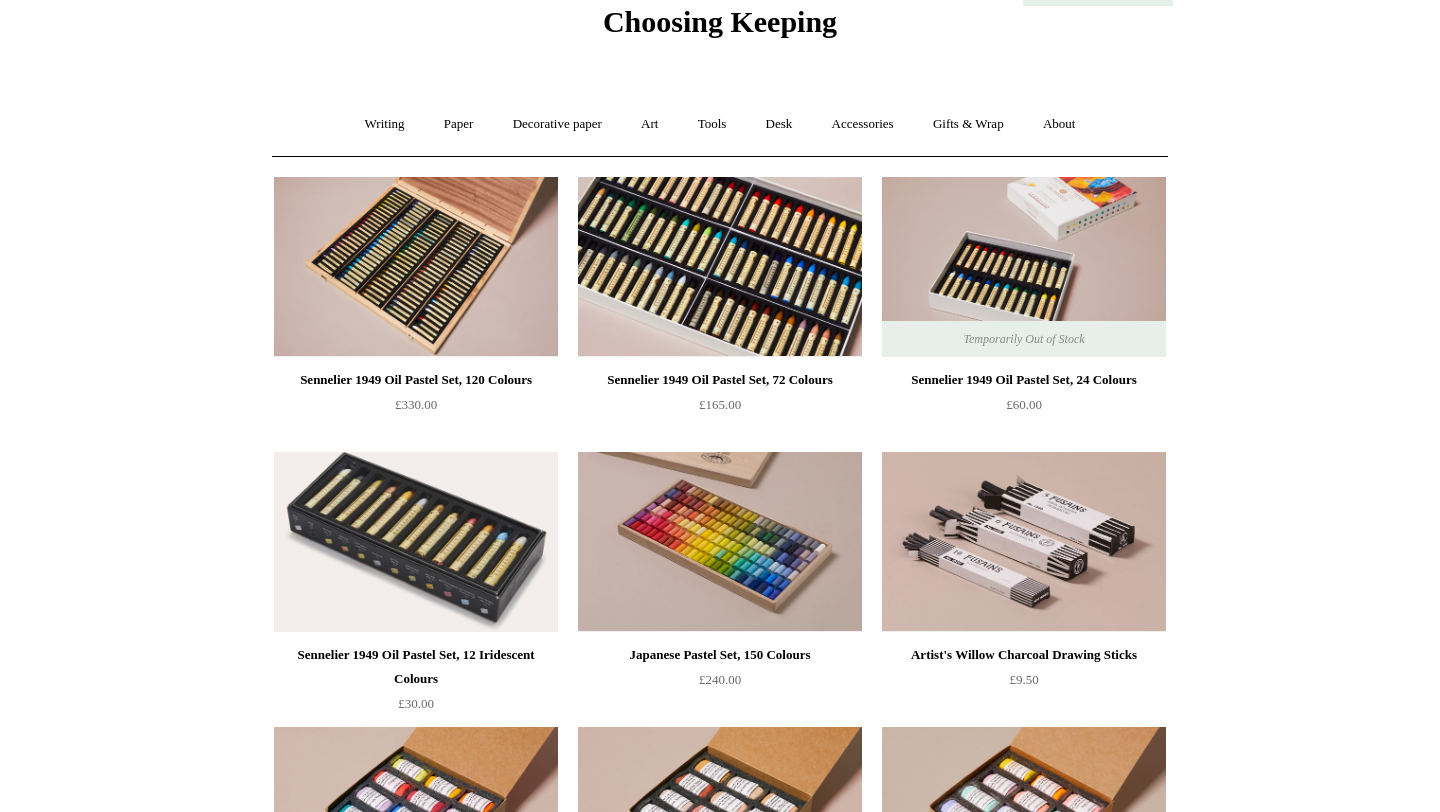 scroll, scrollTop: 0, scrollLeft: 0, axis: both 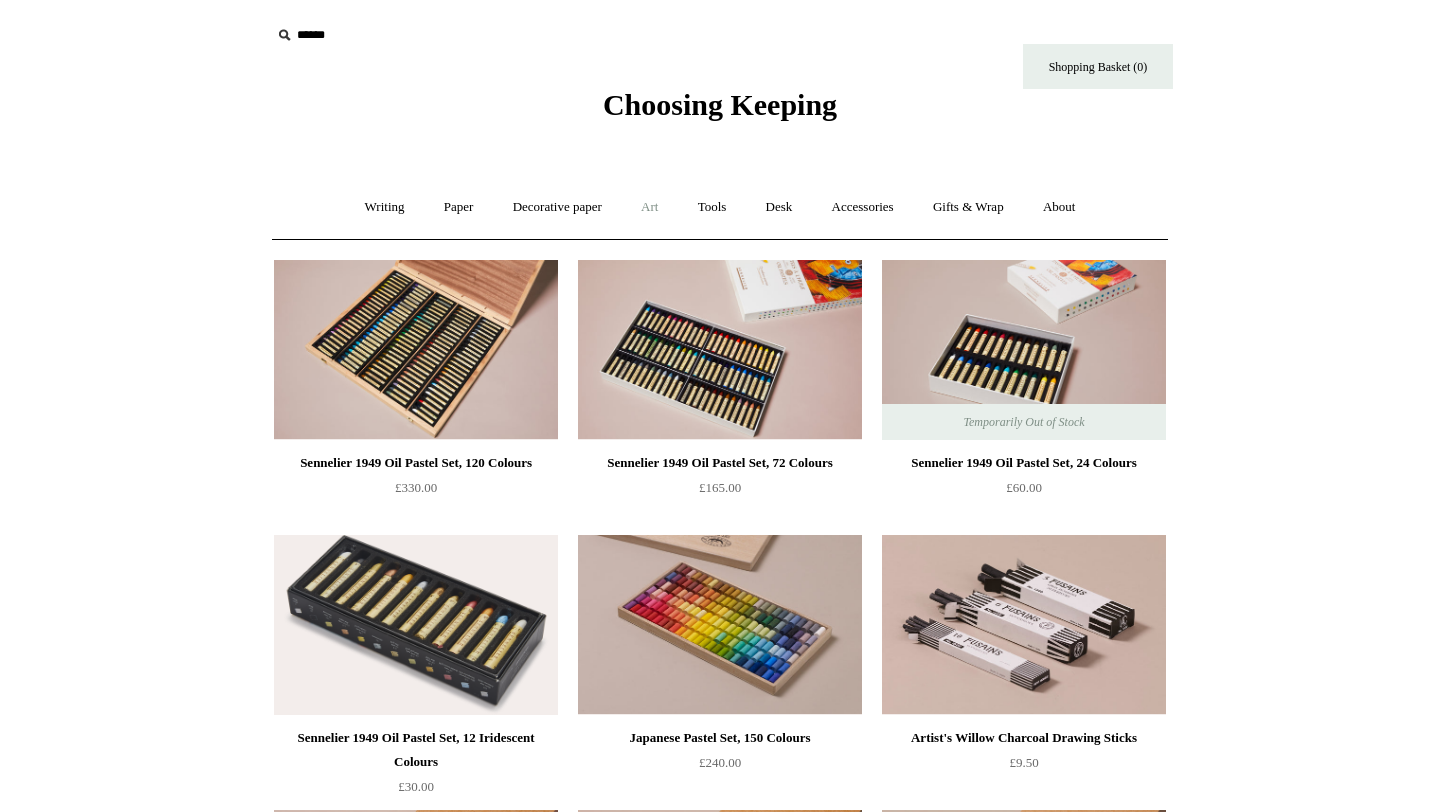 click on "Art +" at bounding box center [649, 207] 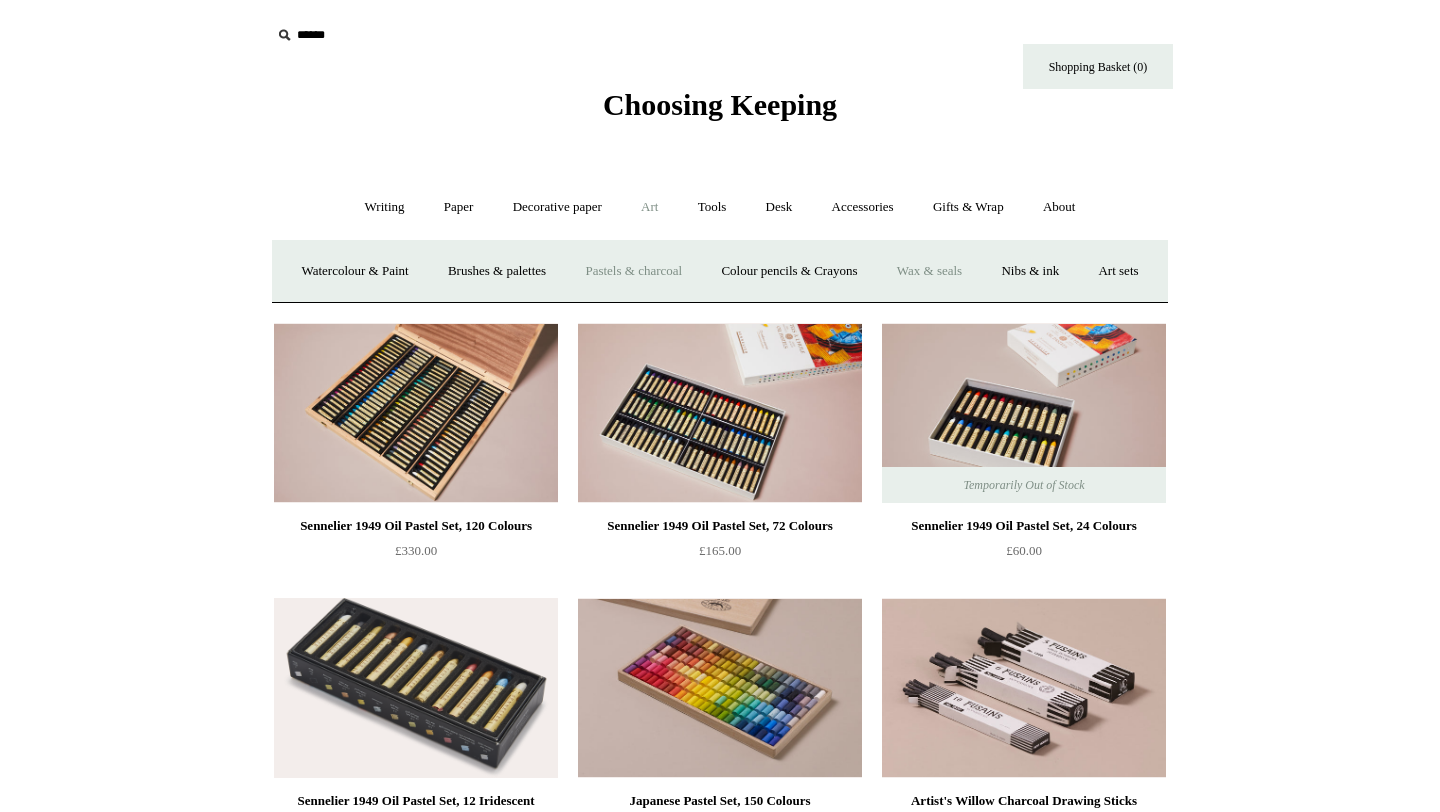 click on "Wax & seals" at bounding box center [929, 271] 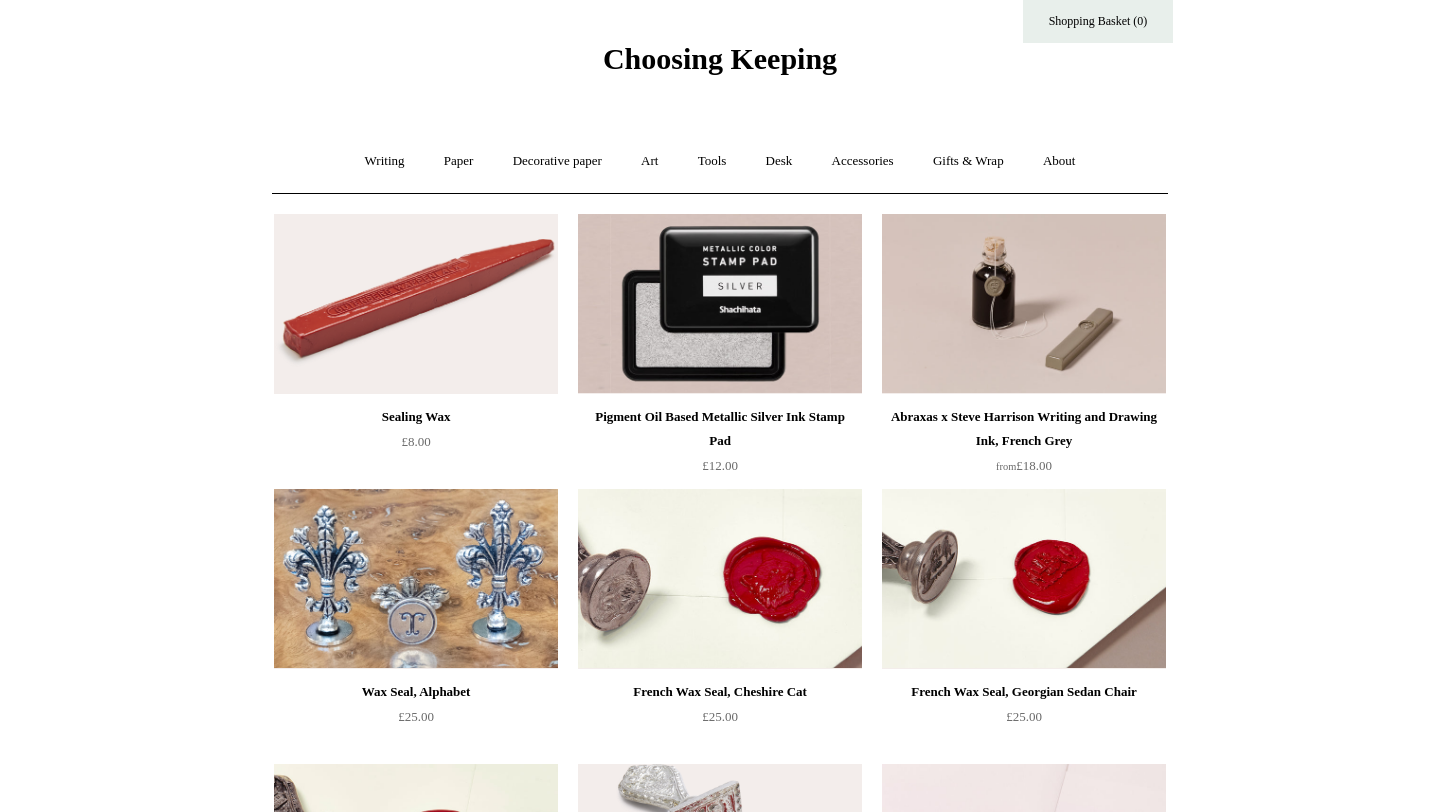 scroll, scrollTop: 0, scrollLeft: 0, axis: both 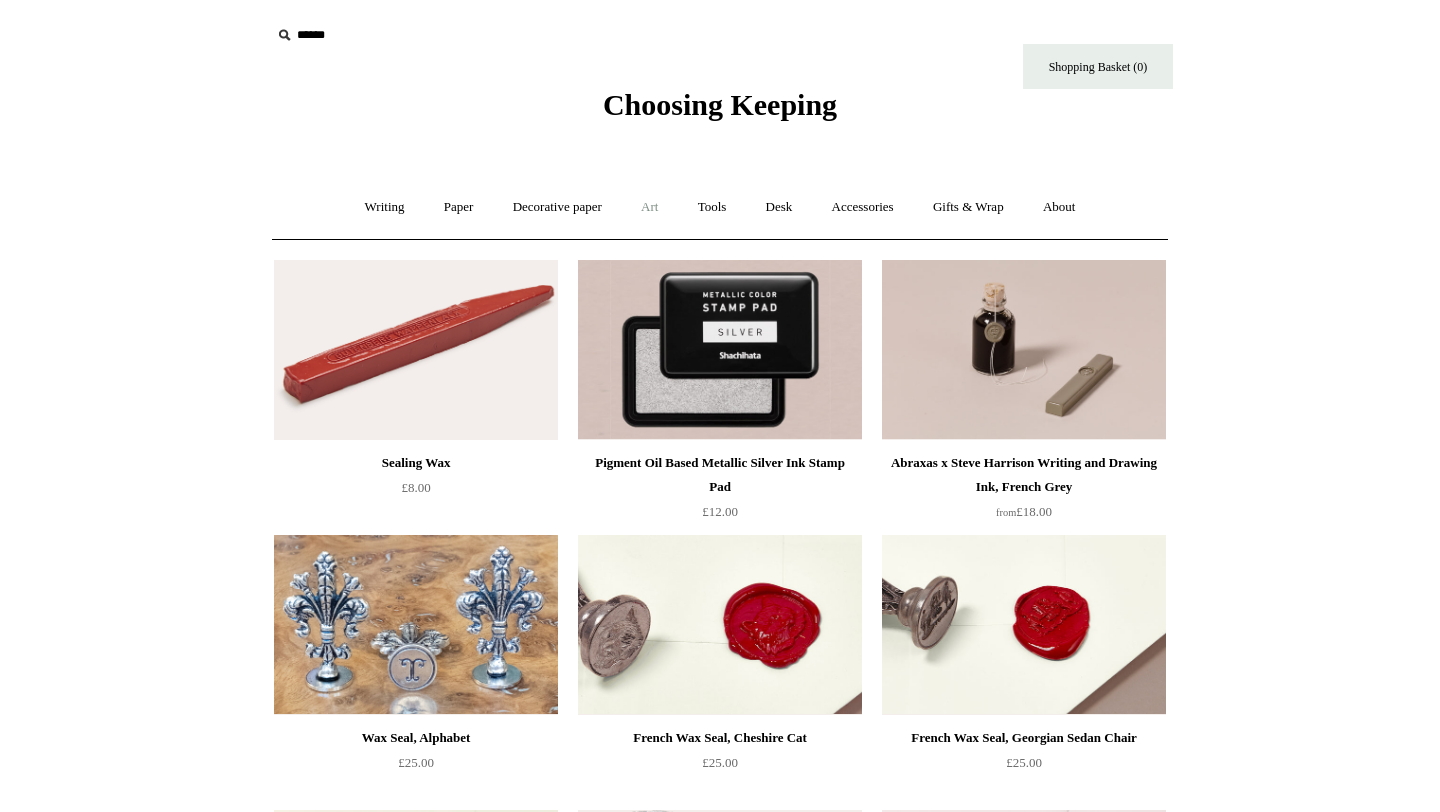 click on "Art +" at bounding box center (649, 207) 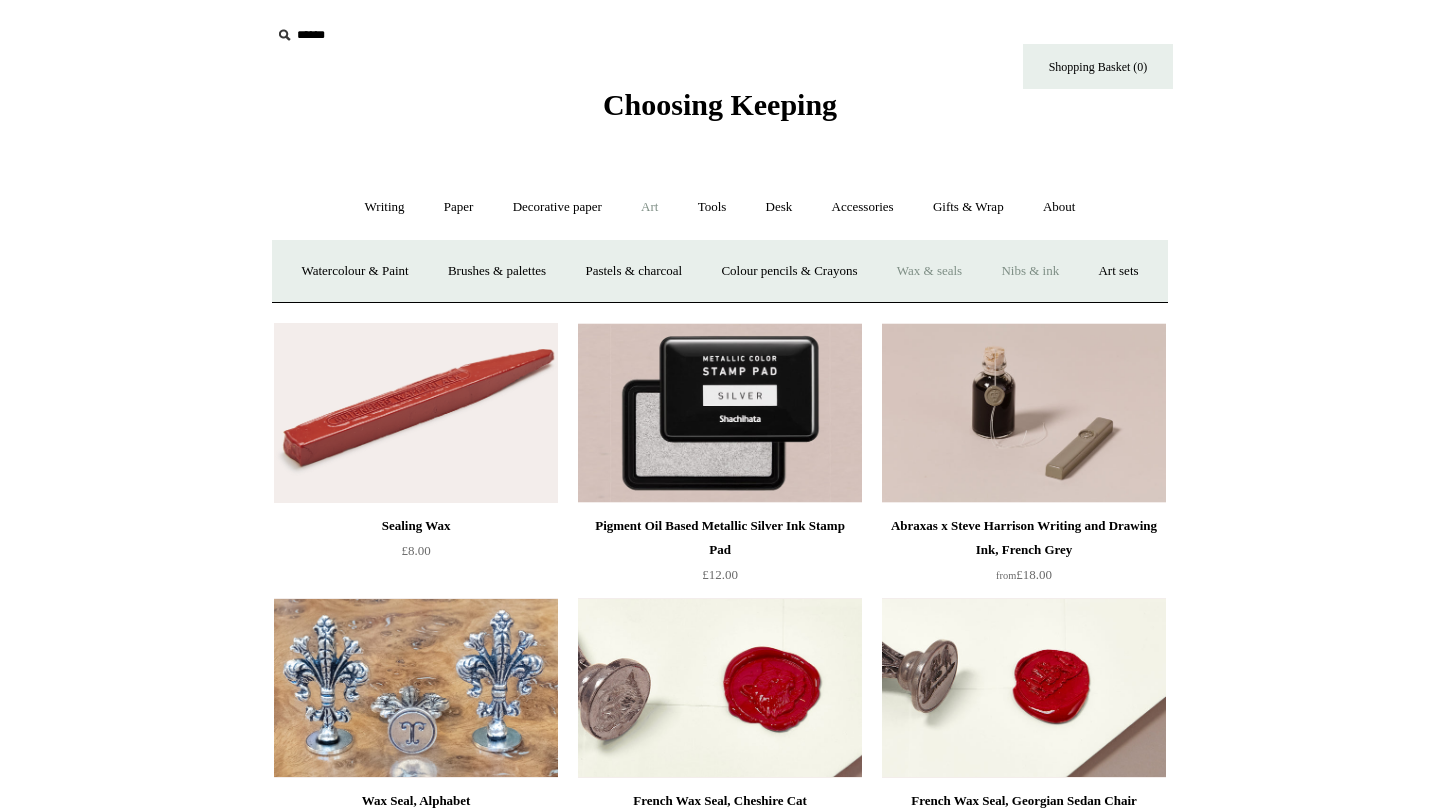 click on "Nibs & ink" at bounding box center (1030, 271) 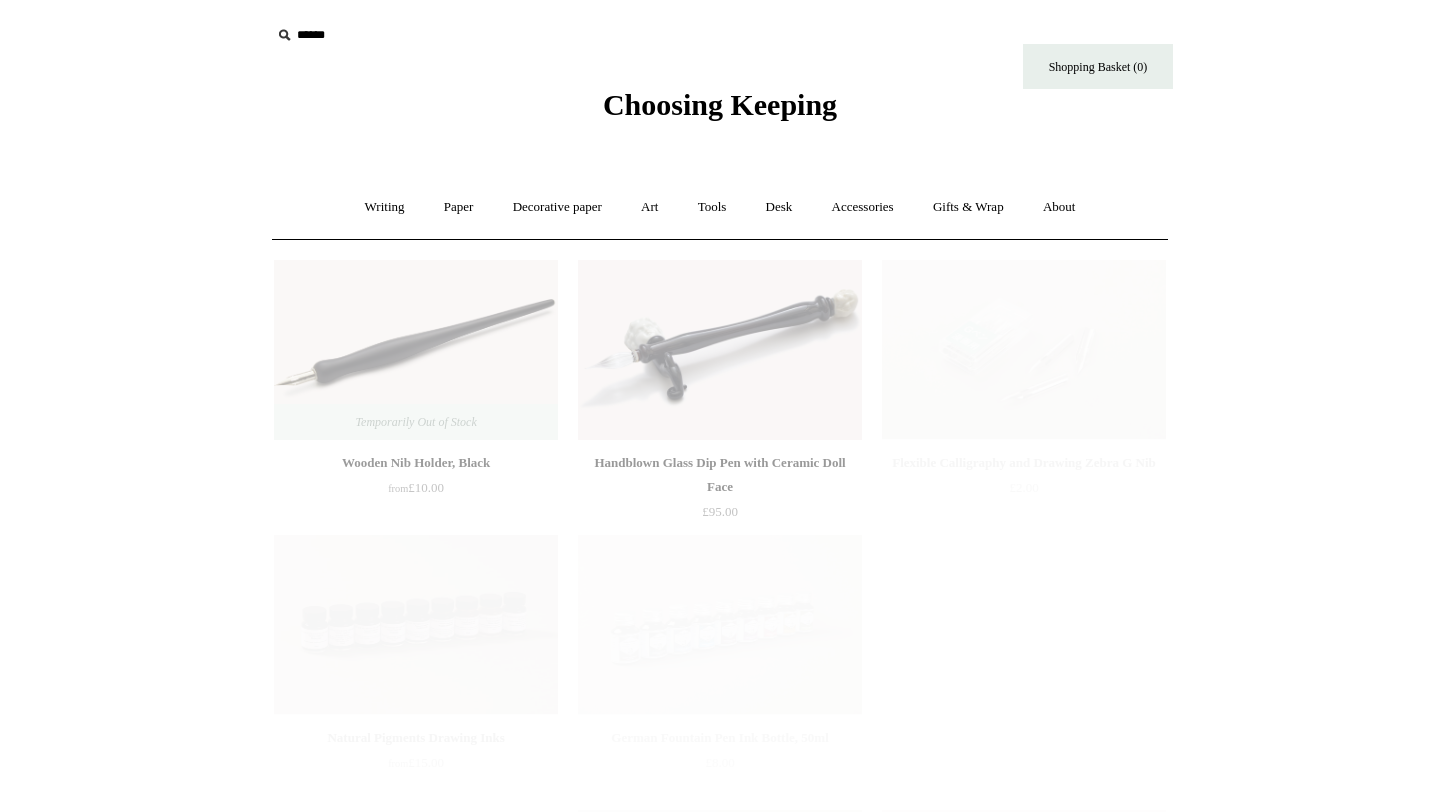 scroll, scrollTop: 0, scrollLeft: 0, axis: both 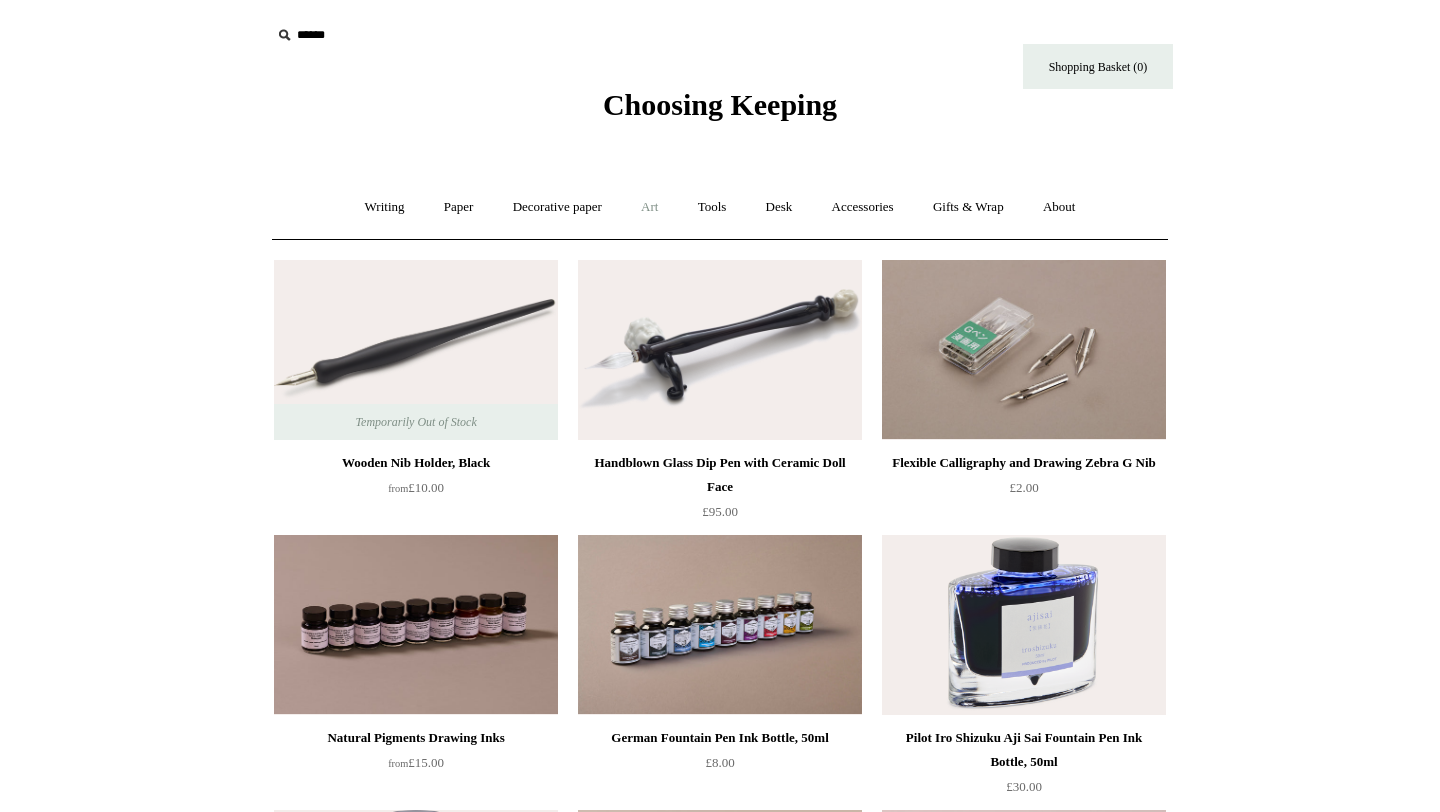 click on "Art +" at bounding box center (649, 207) 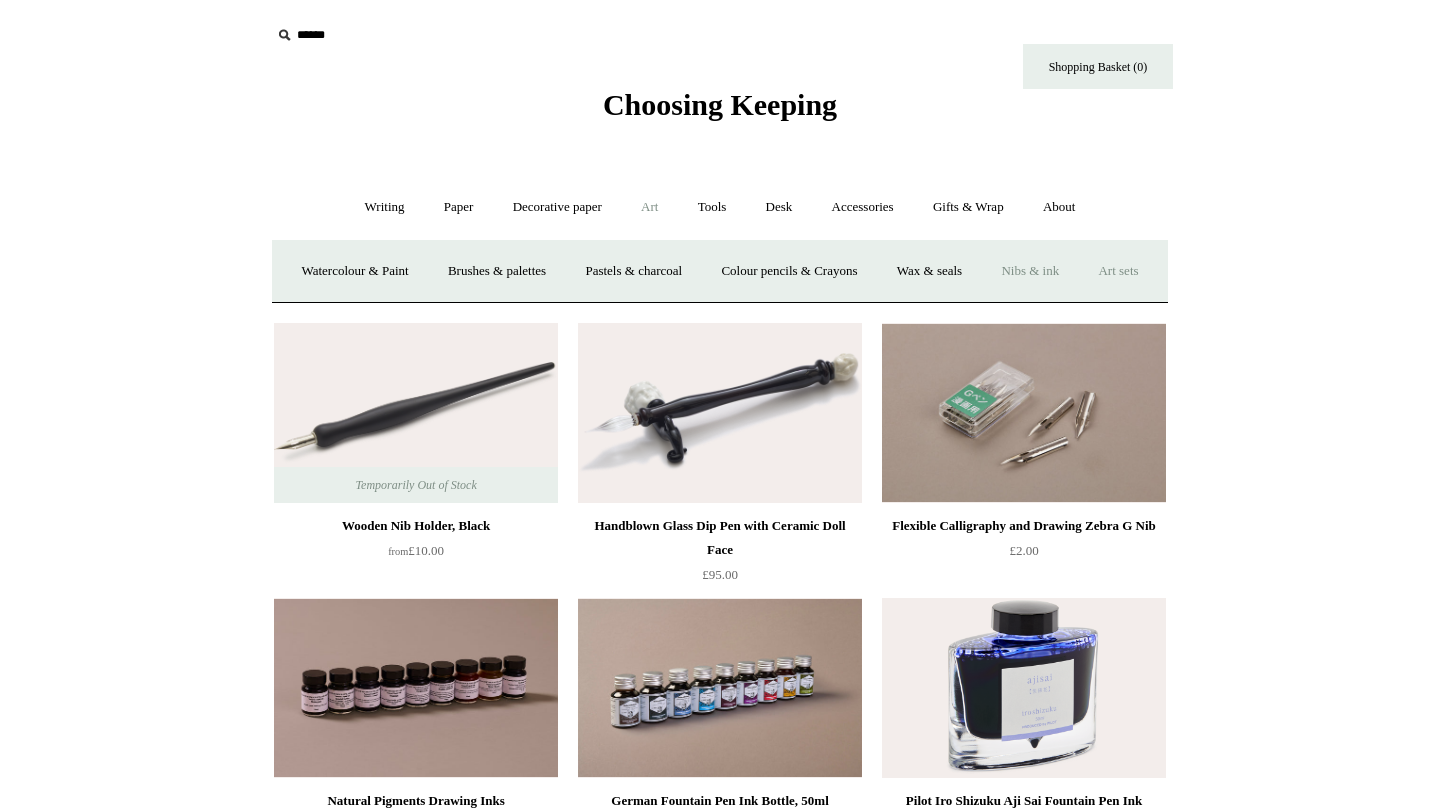 click on "Art sets" at bounding box center (1118, 271) 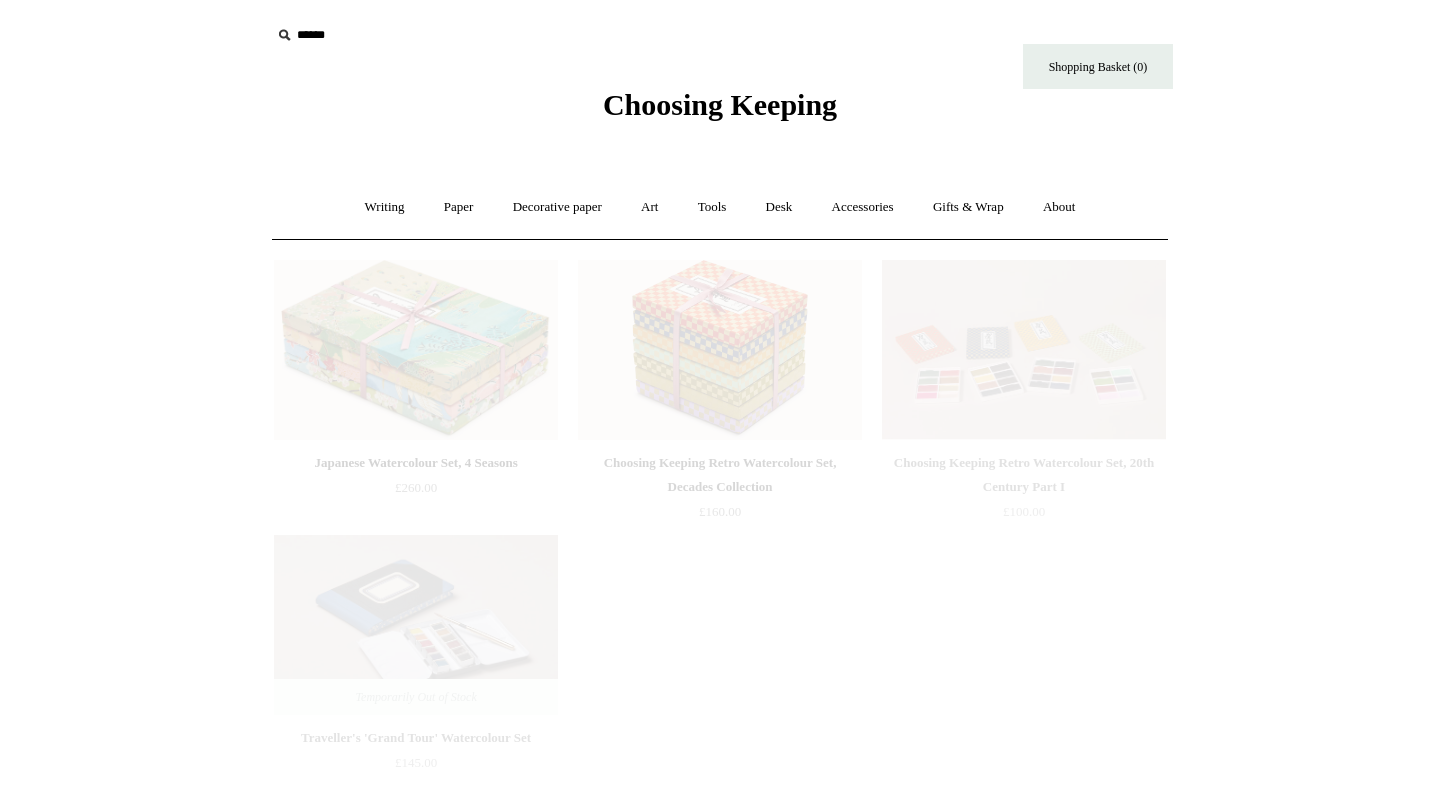 scroll, scrollTop: 0, scrollLeft: 0, axis: both 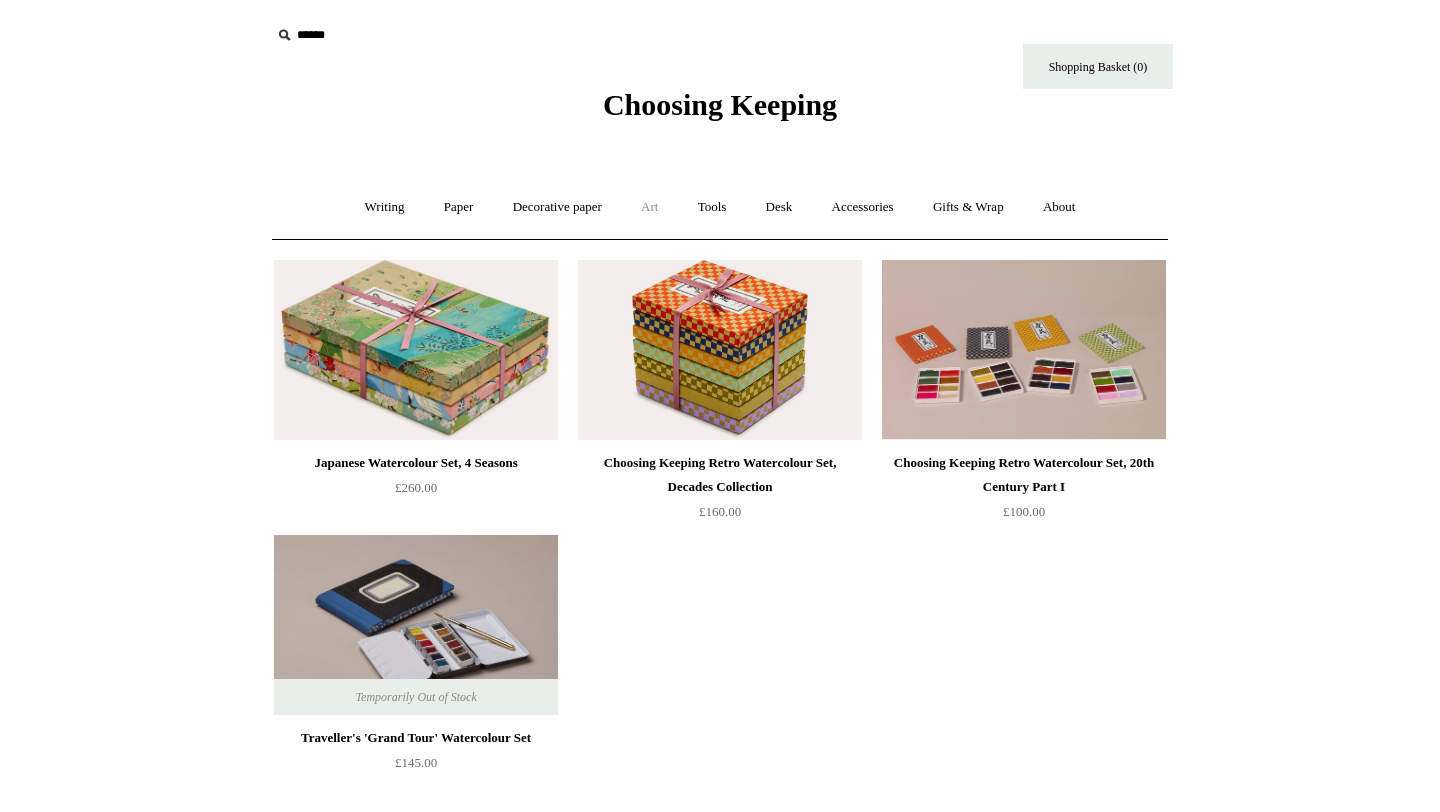 click on "Art +" at bounding box center [649, 207] 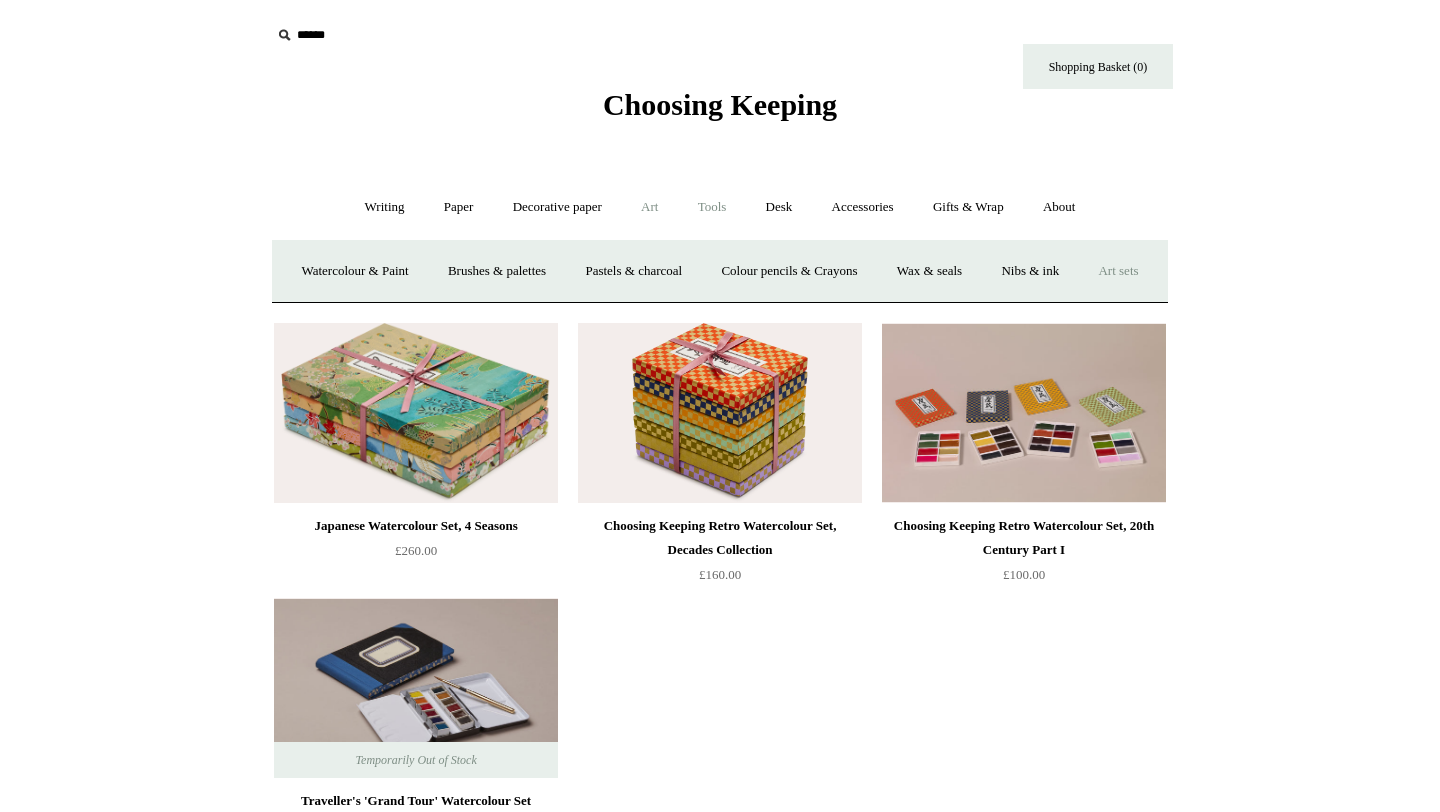 click on "Tools +" at bounding box center [712, 207] 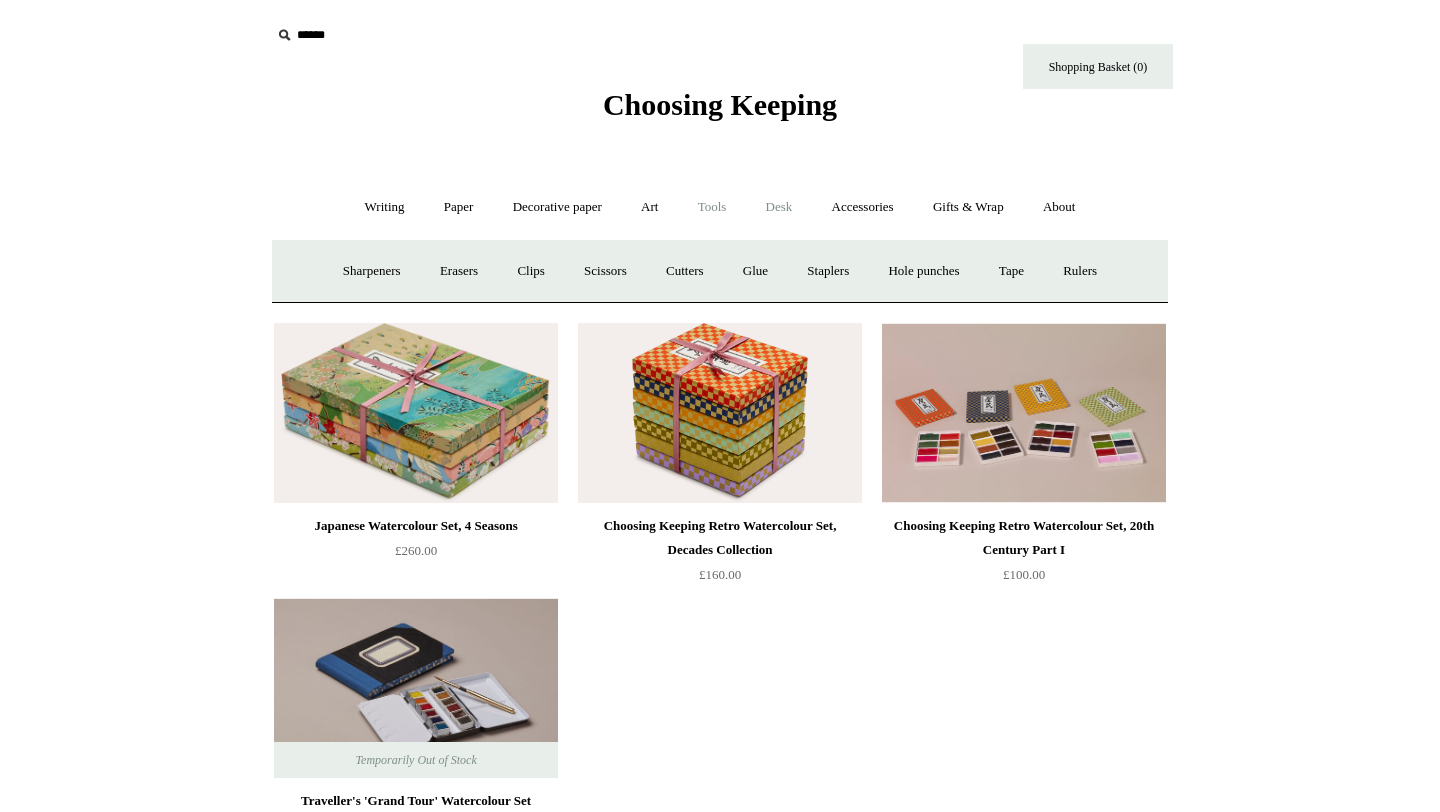 click on "Desk +" at bounding box center [779, 207] 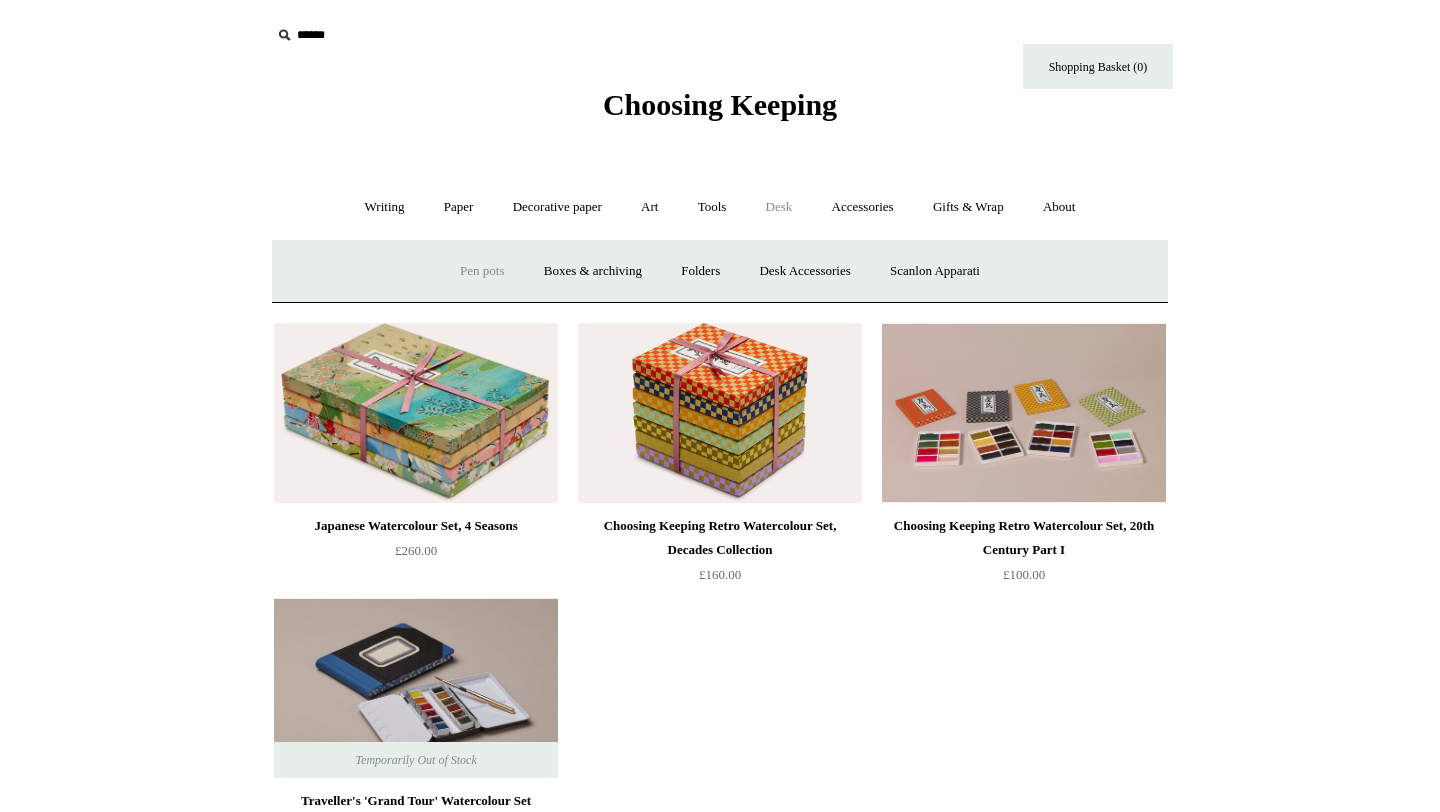 click on "Pen pots" at bounding box center (482, 271) 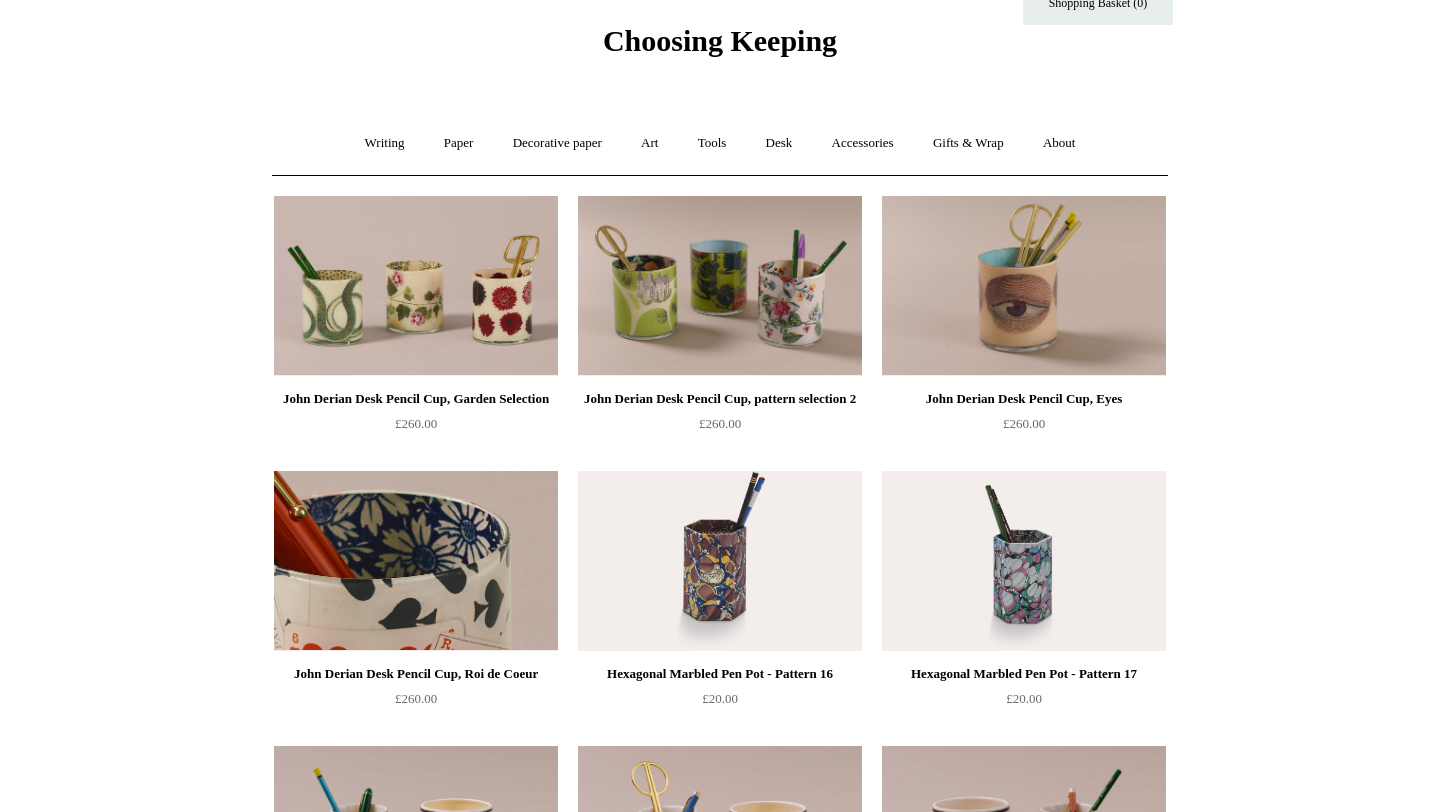 scroll, scrollTop: 0, scrollLeft: 0, axis: both 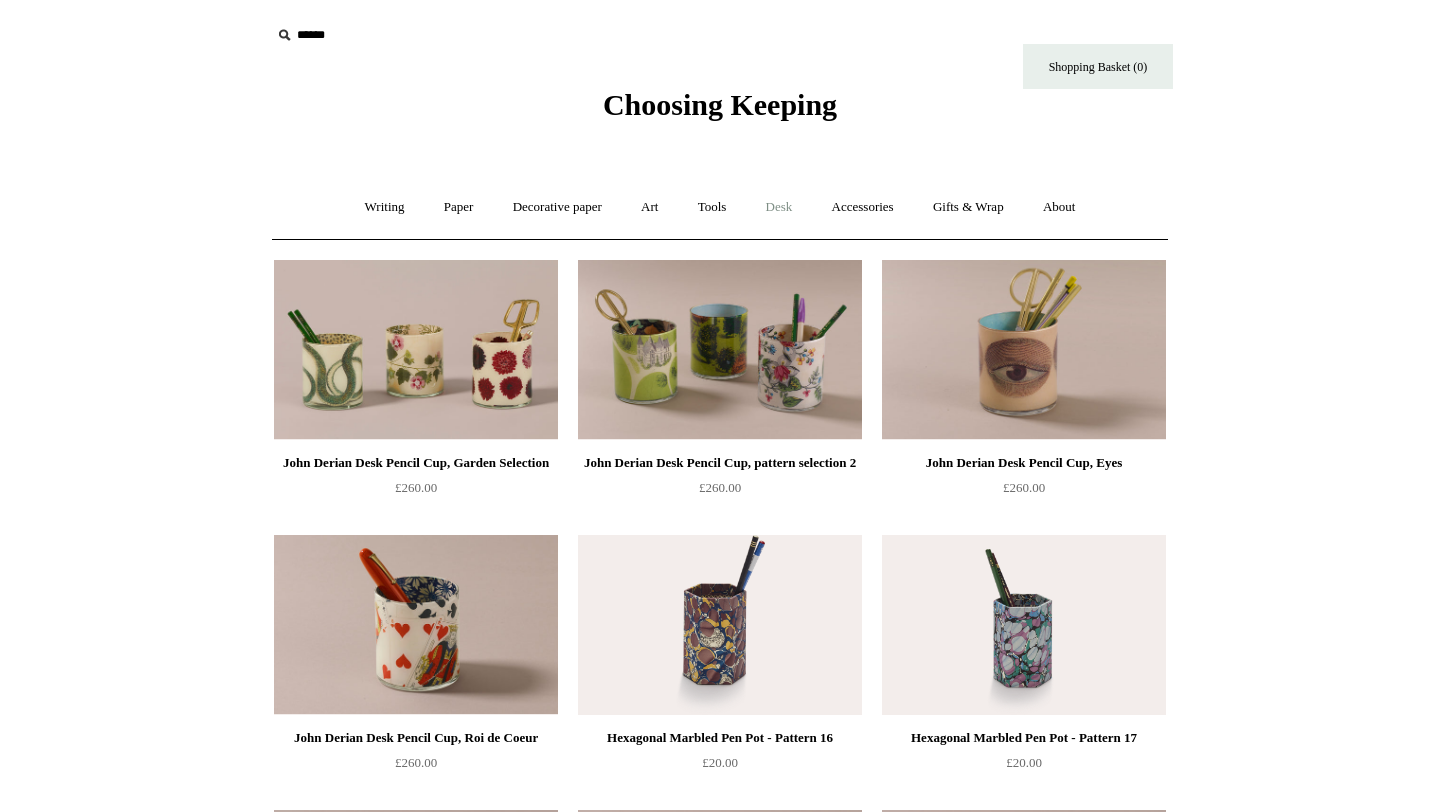 click on "Desk +" at bounding box center [779, 207] 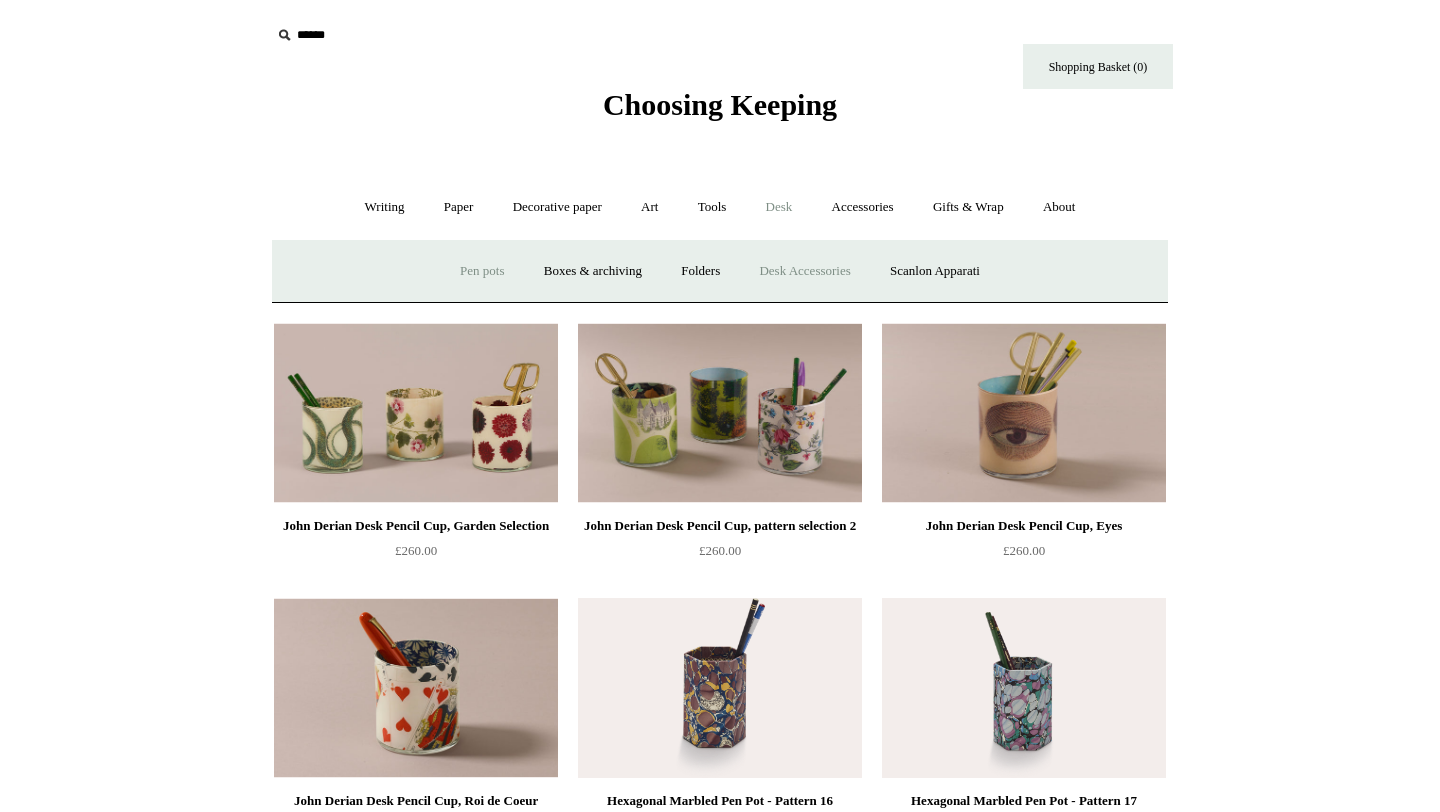 click on "Desk Accessories" at bounding box center [804, 271] 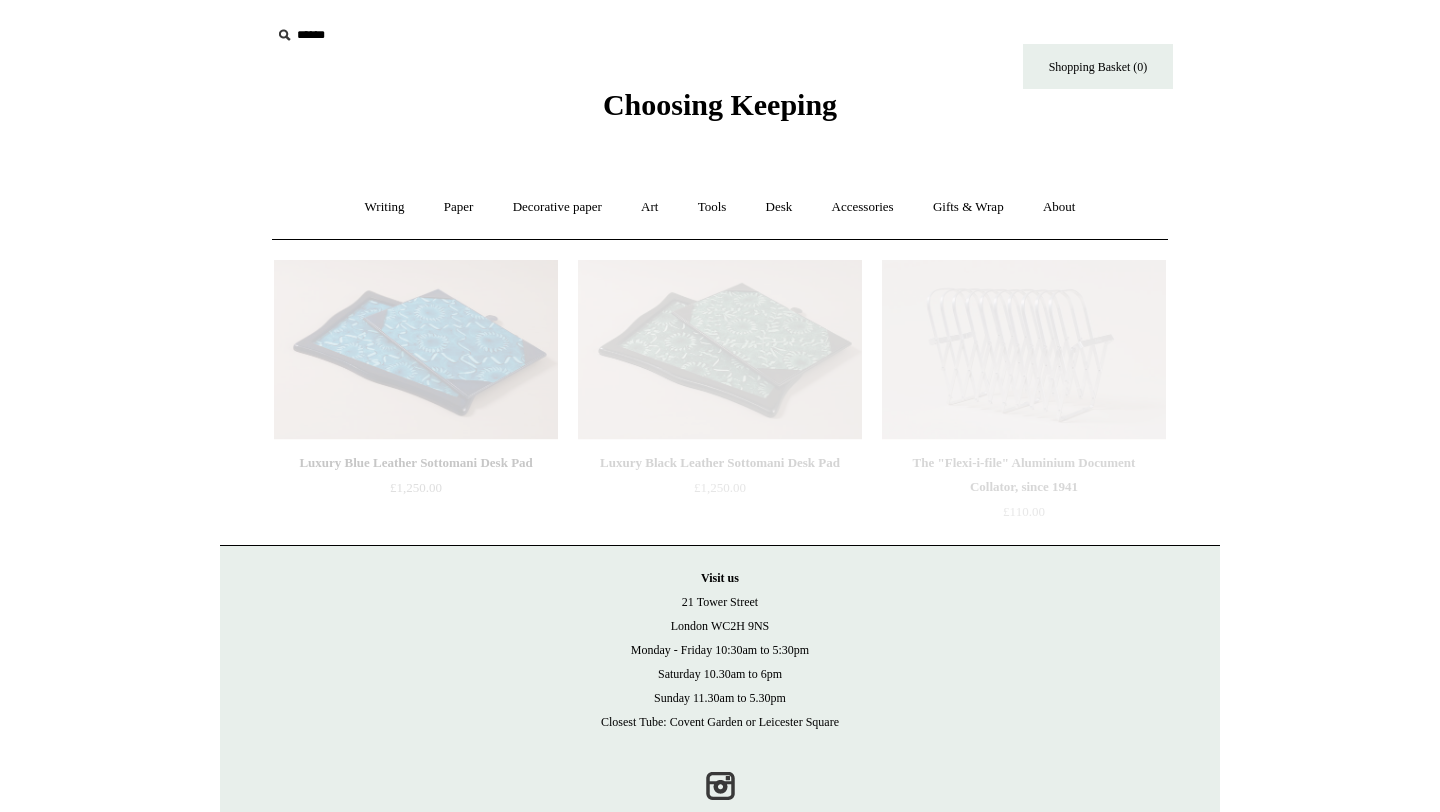 scroll, scrollTop: 0, scrollLeft: 0, axis: both 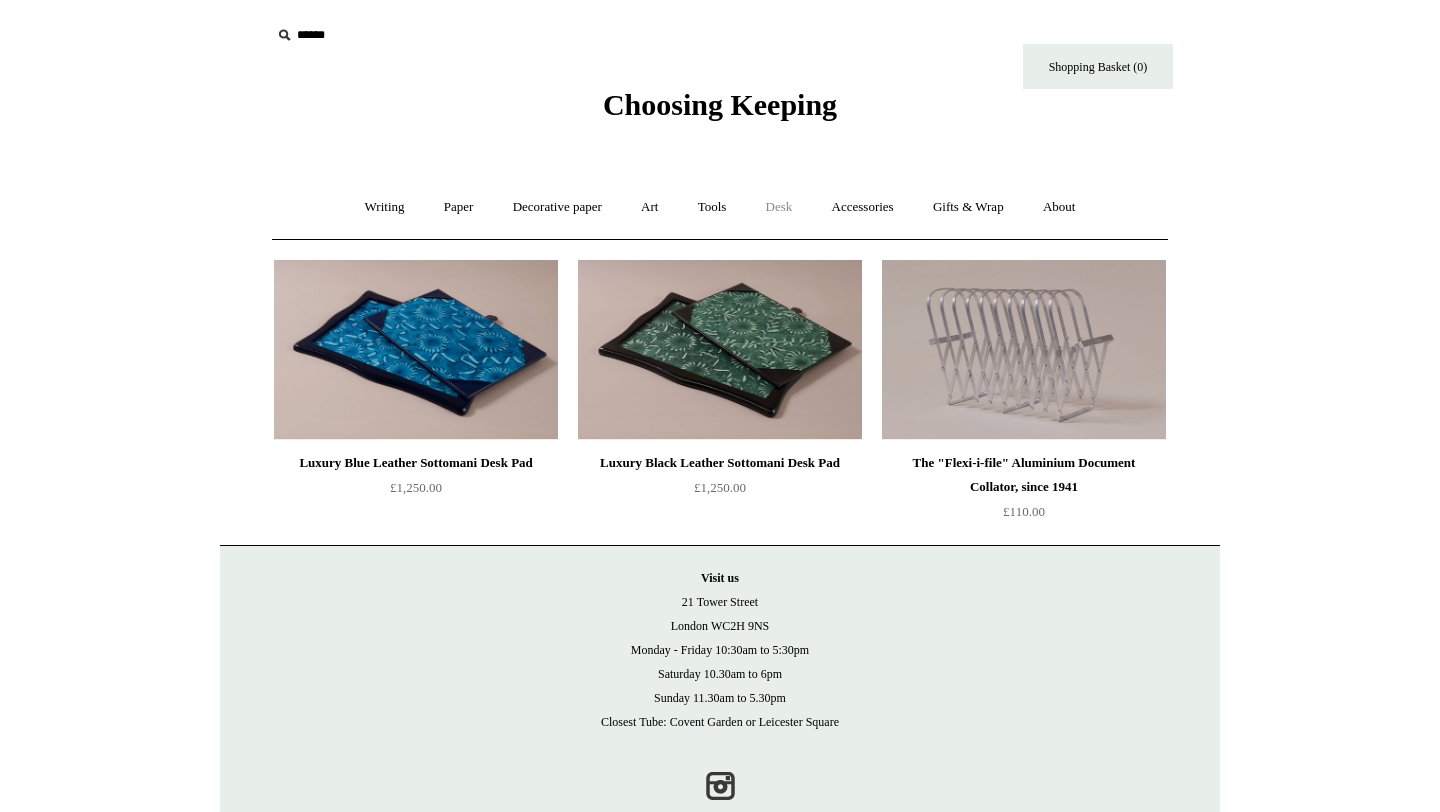click on "Desk +" at bounding box center [779, 207] 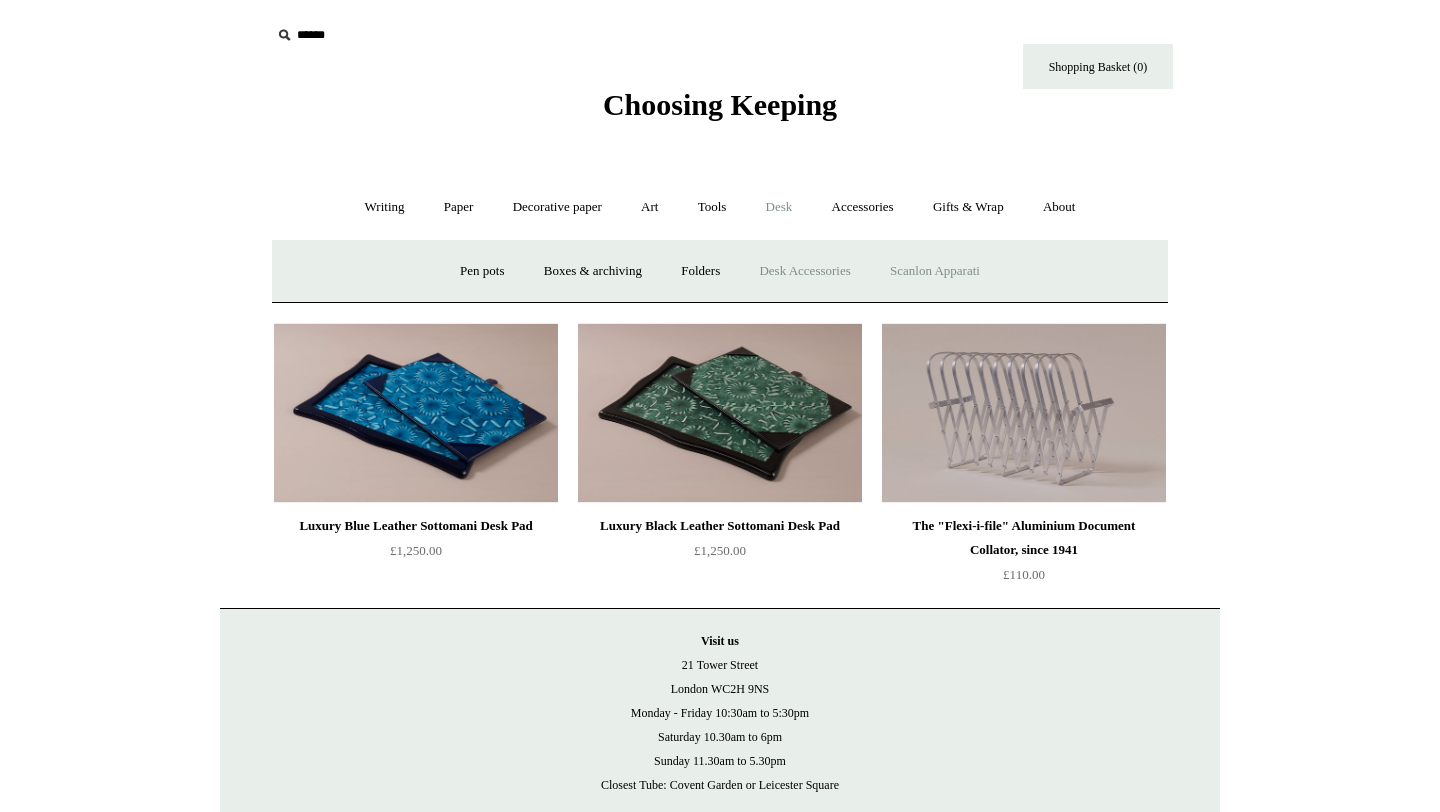 click on "Scanlon Apparati" at bounding box center (935, 271) 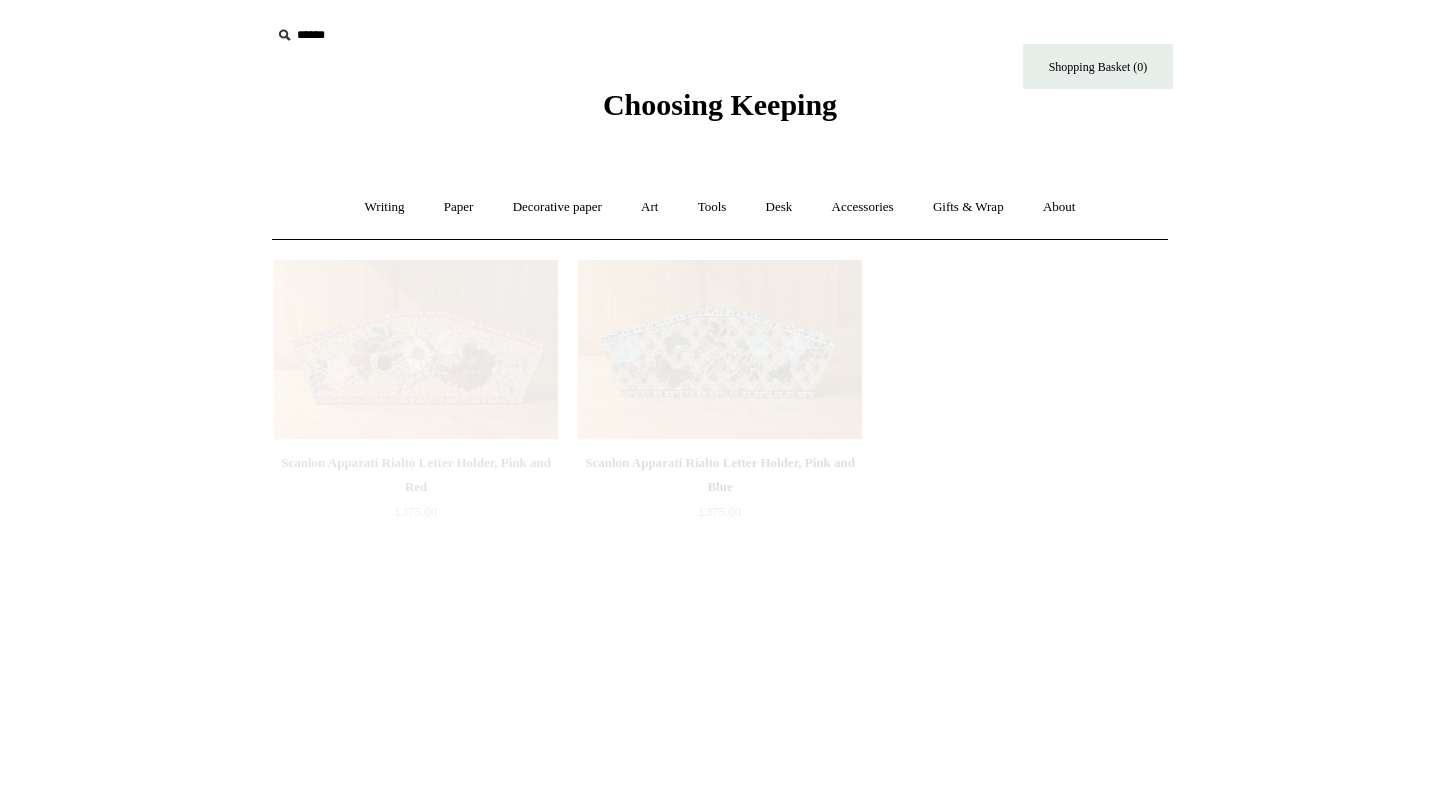 scroll, scrollTop: 0, scrollLeft: 0, axis: both 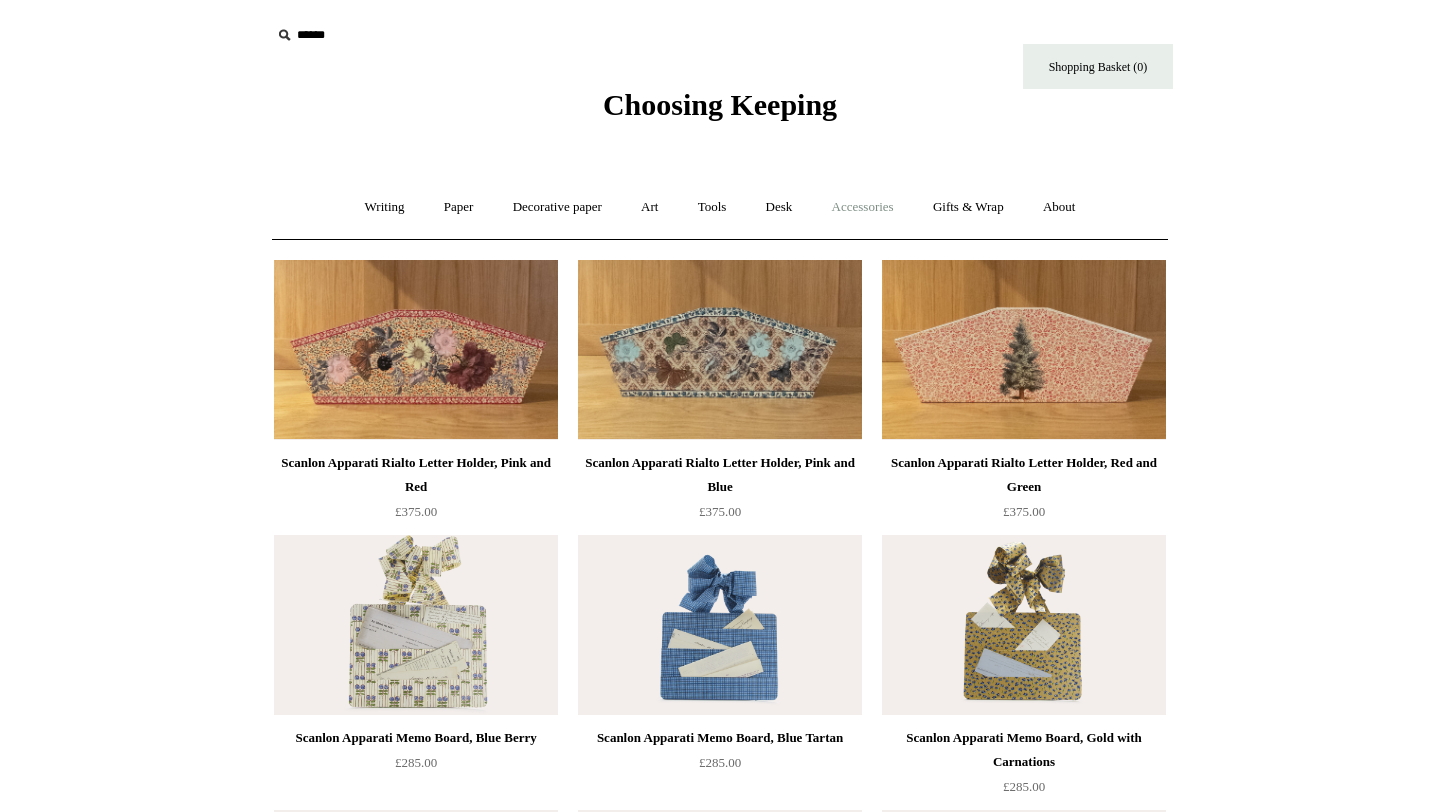 click on "Accessories +" at bounding box center [863, 207] 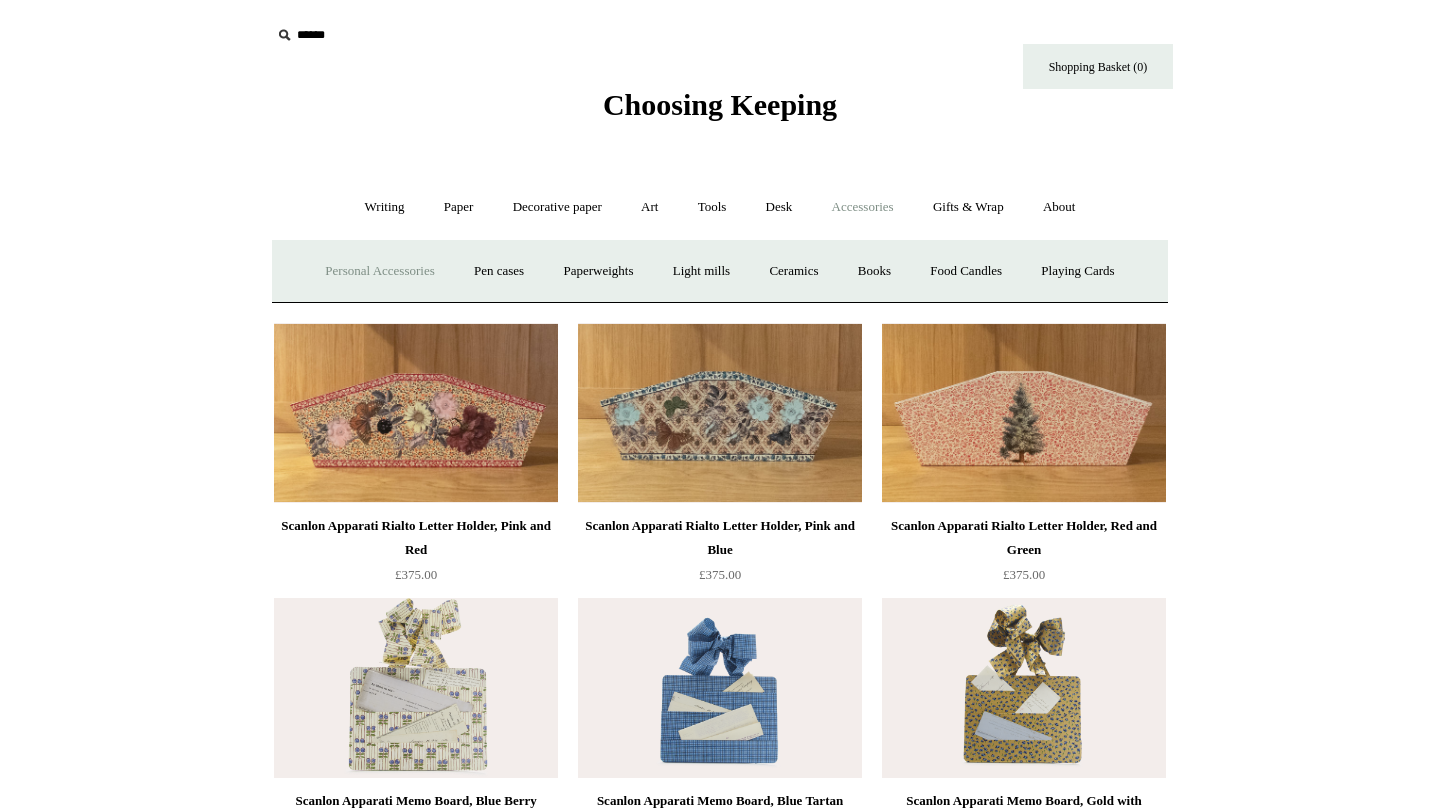 click on "Personal Accessories +" at bounding box center [379, 271] 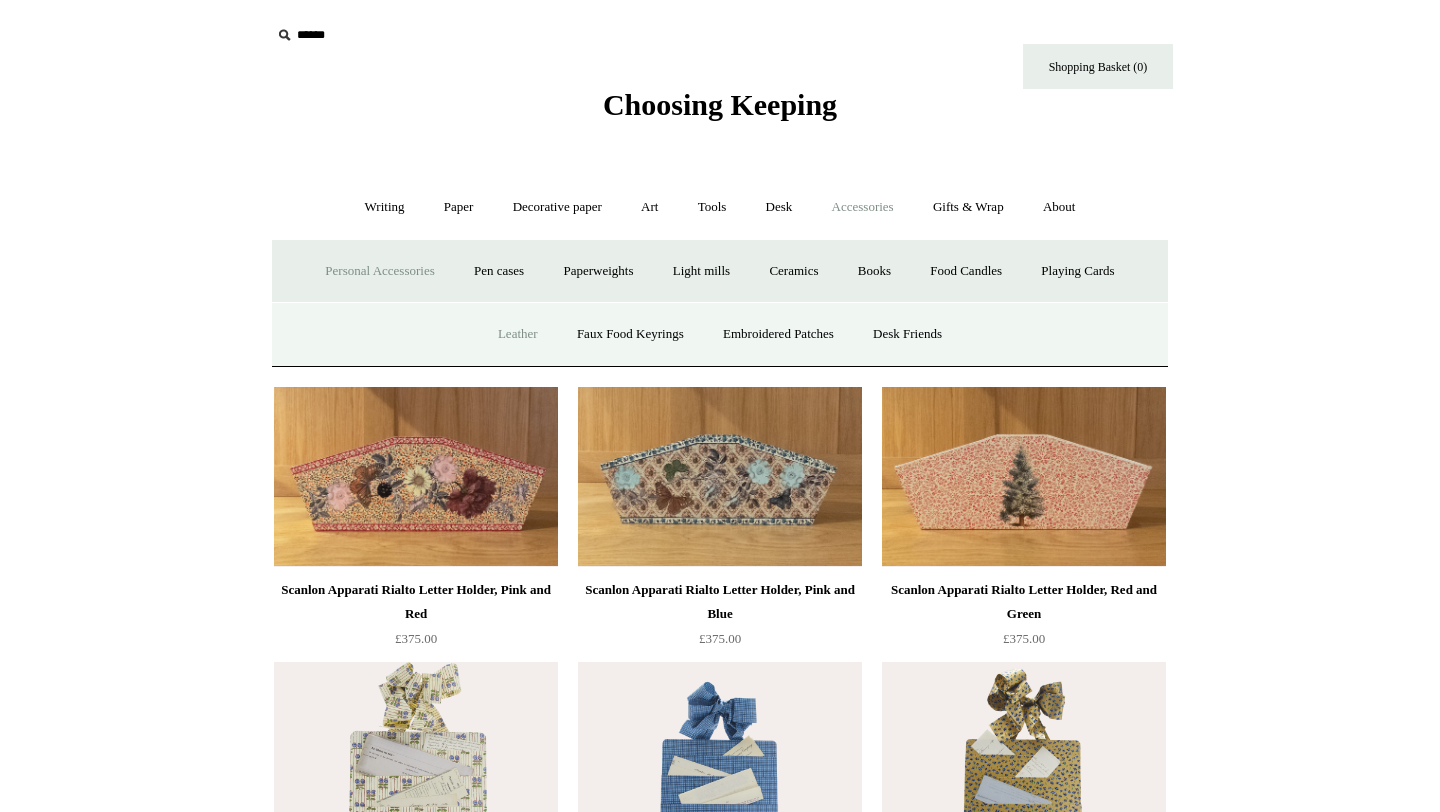 click on "Leather" at bounding box center (518, 334) 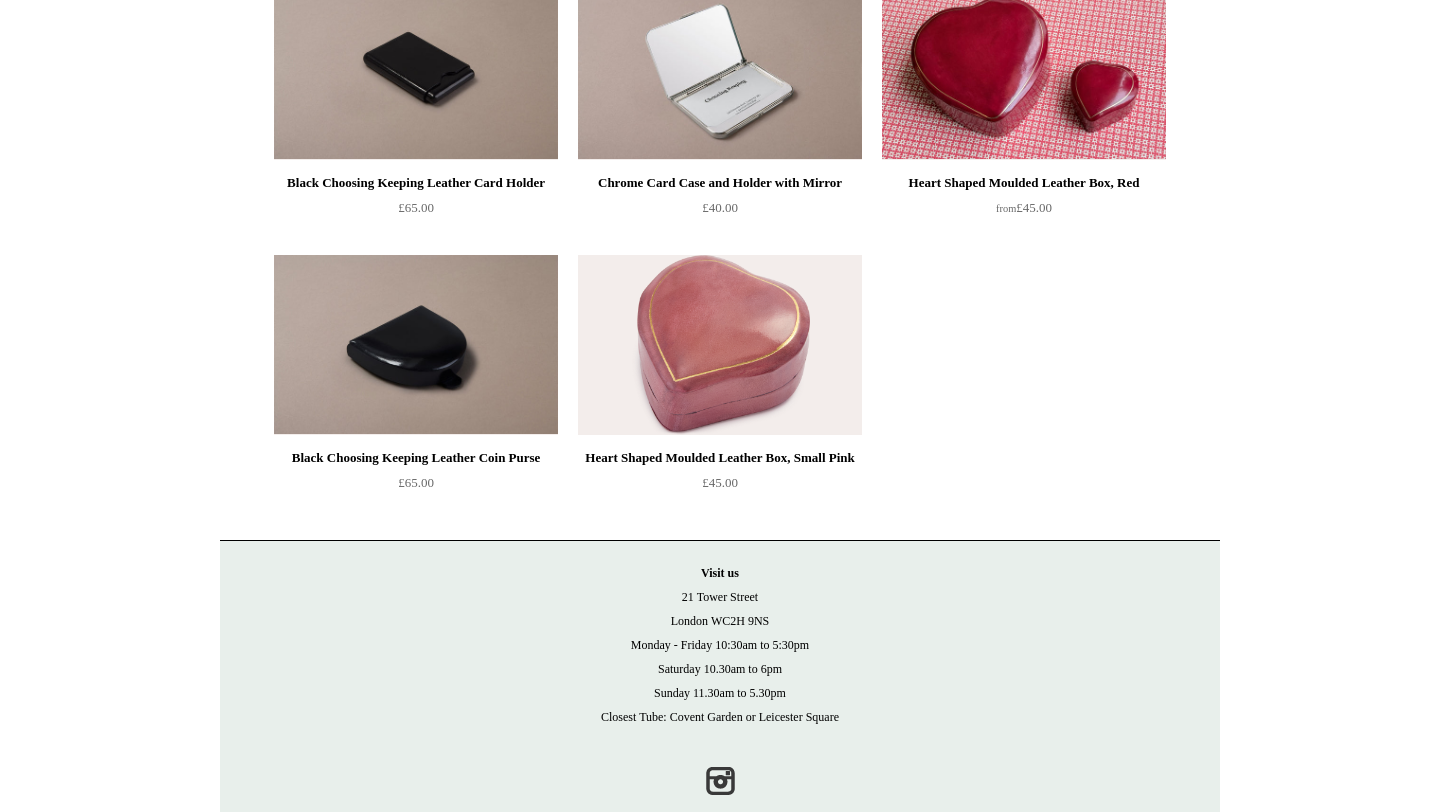 scroll, scrollTop: 0, scrollLeft: 0, axis: both 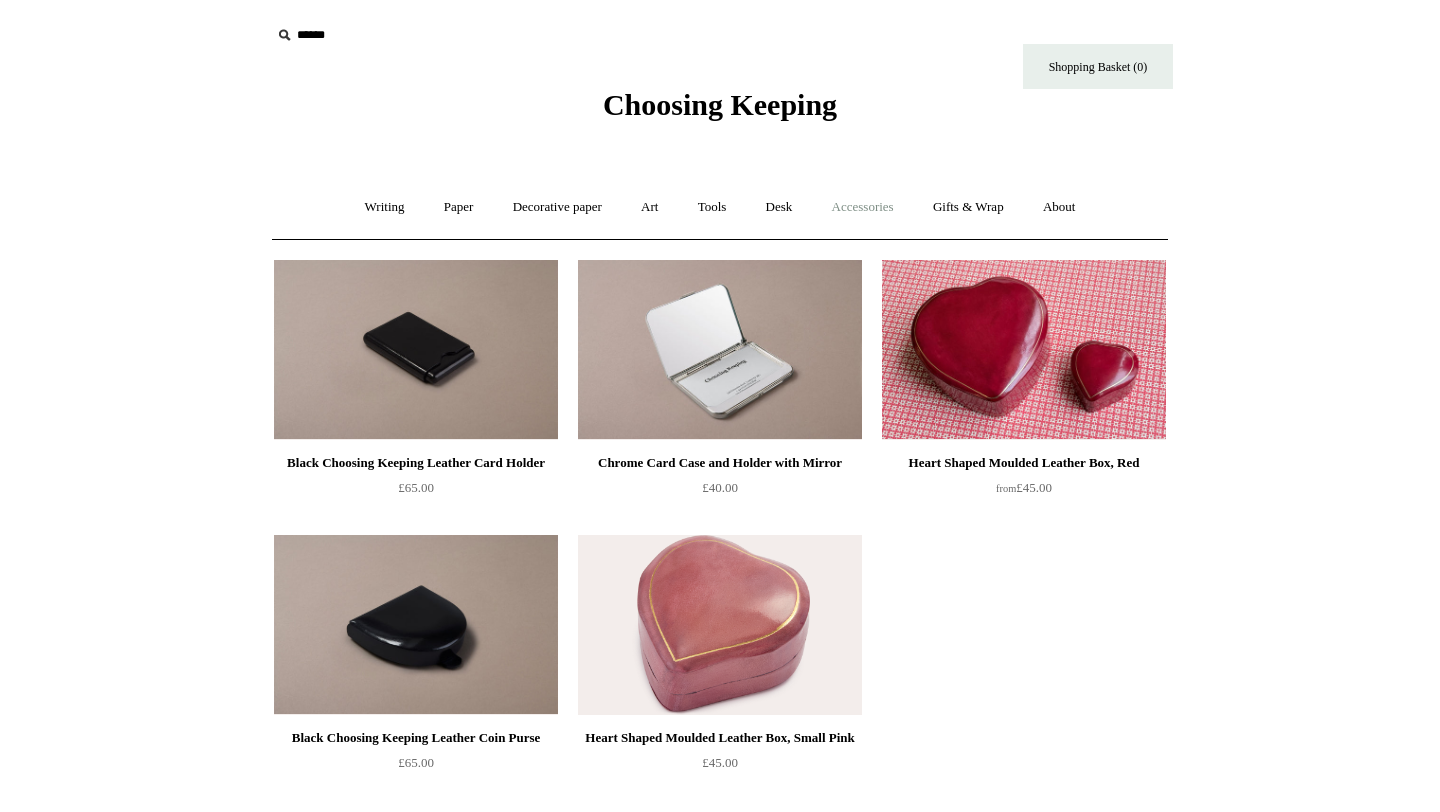 click on "Accessories +" at bounding box center (863, 207) 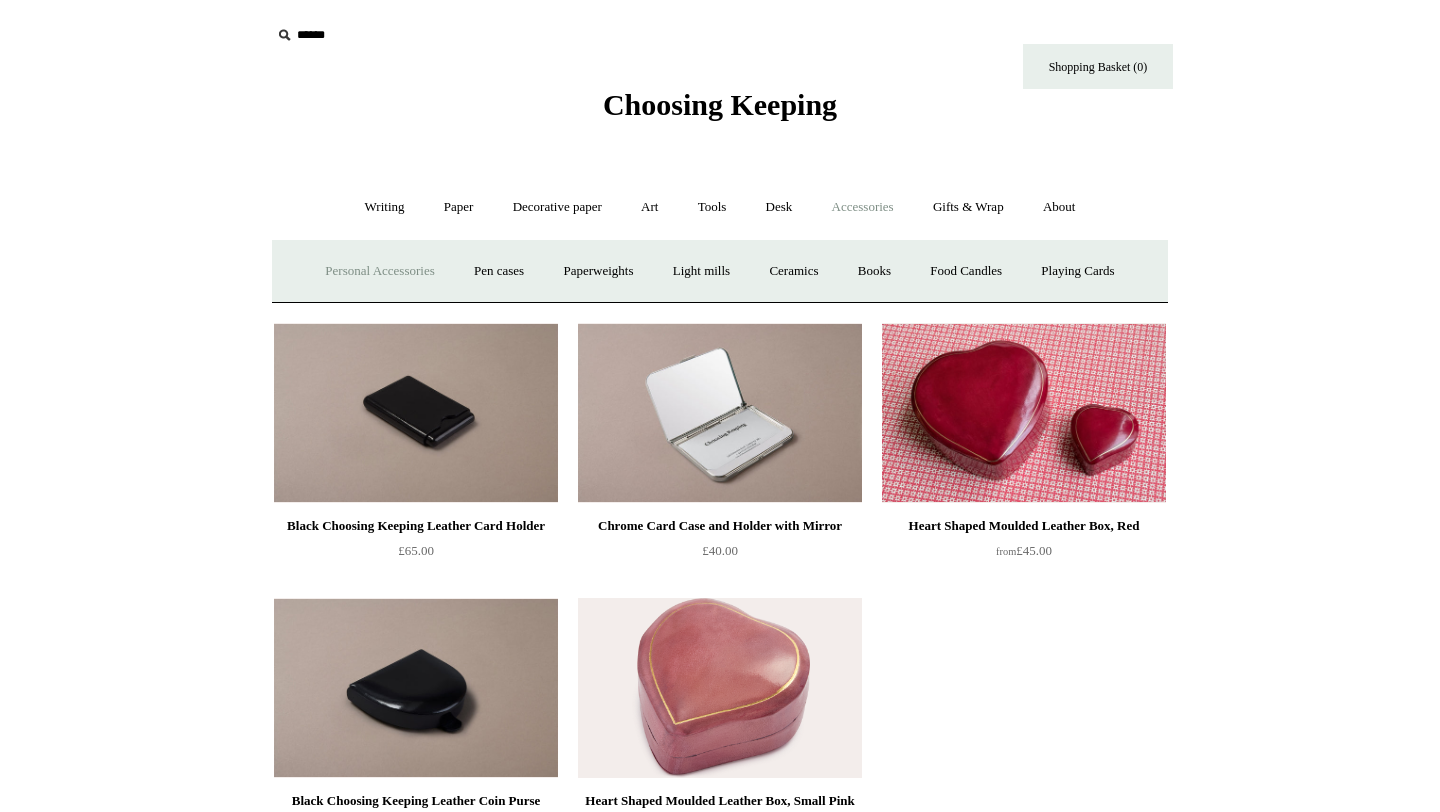 click on "Personal Accessories +" at bounding box center [379, 271] 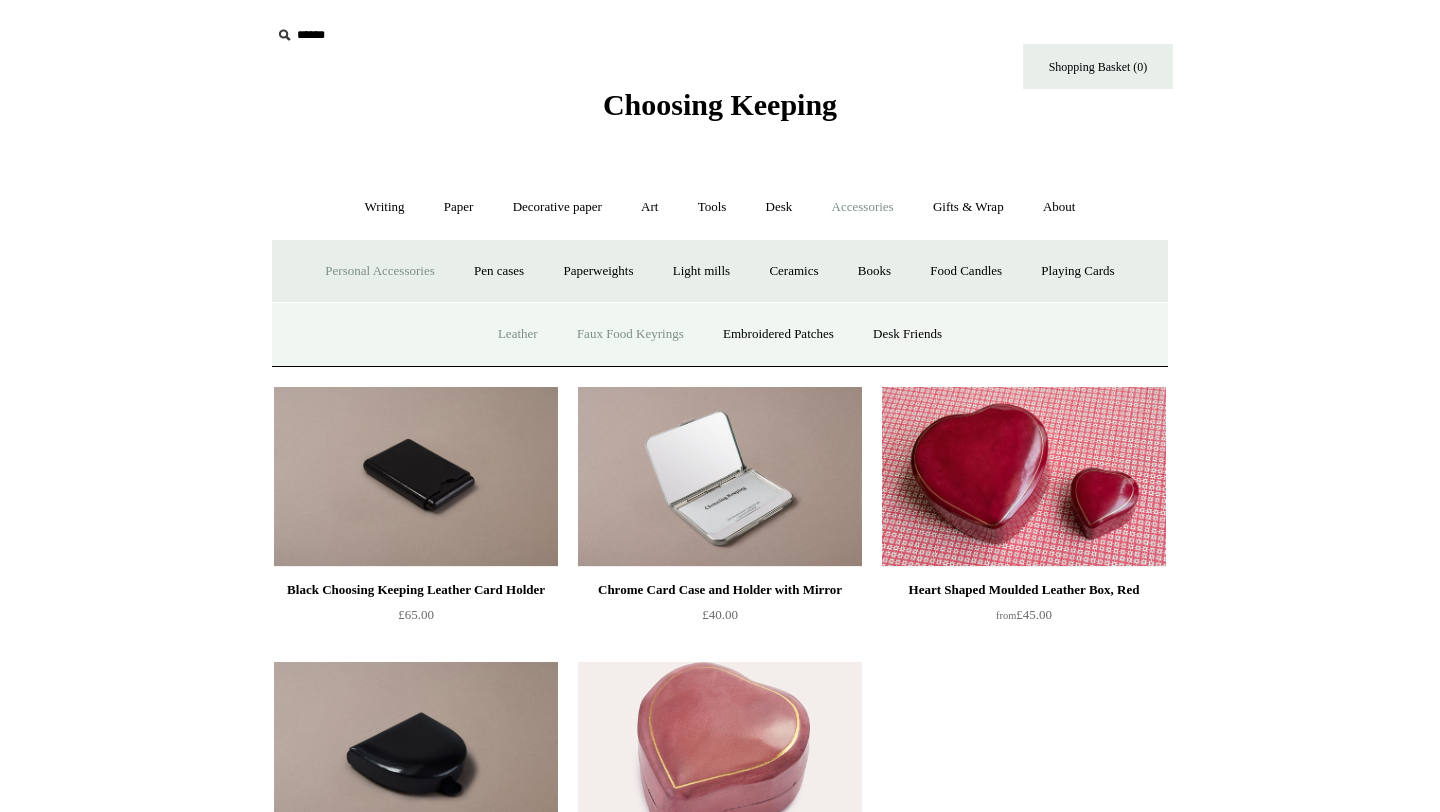 click on "Faux Food Keyrings" at bounding box center [630, 334] 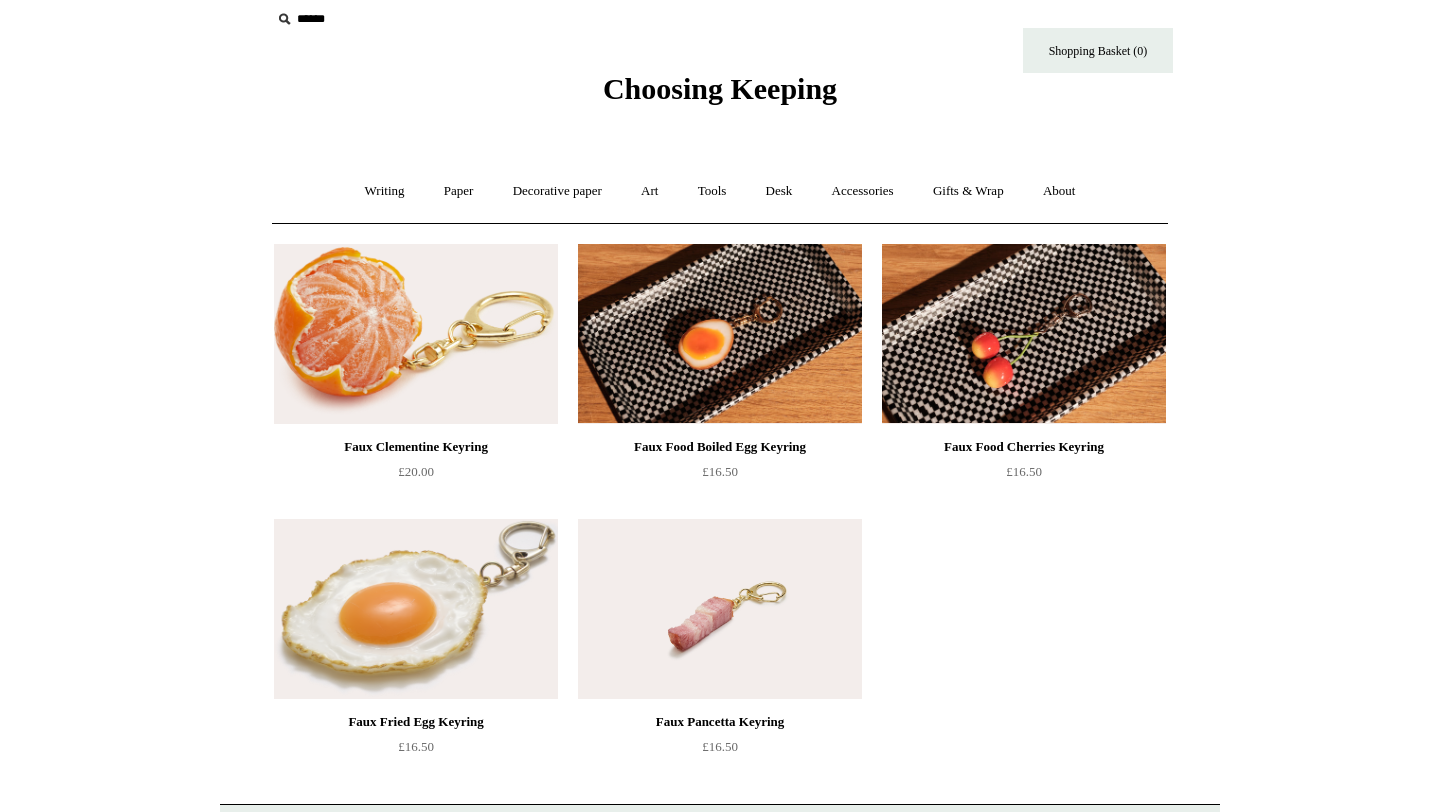scroll, scrollTop: 0, scrollLeft: 0, axis: both 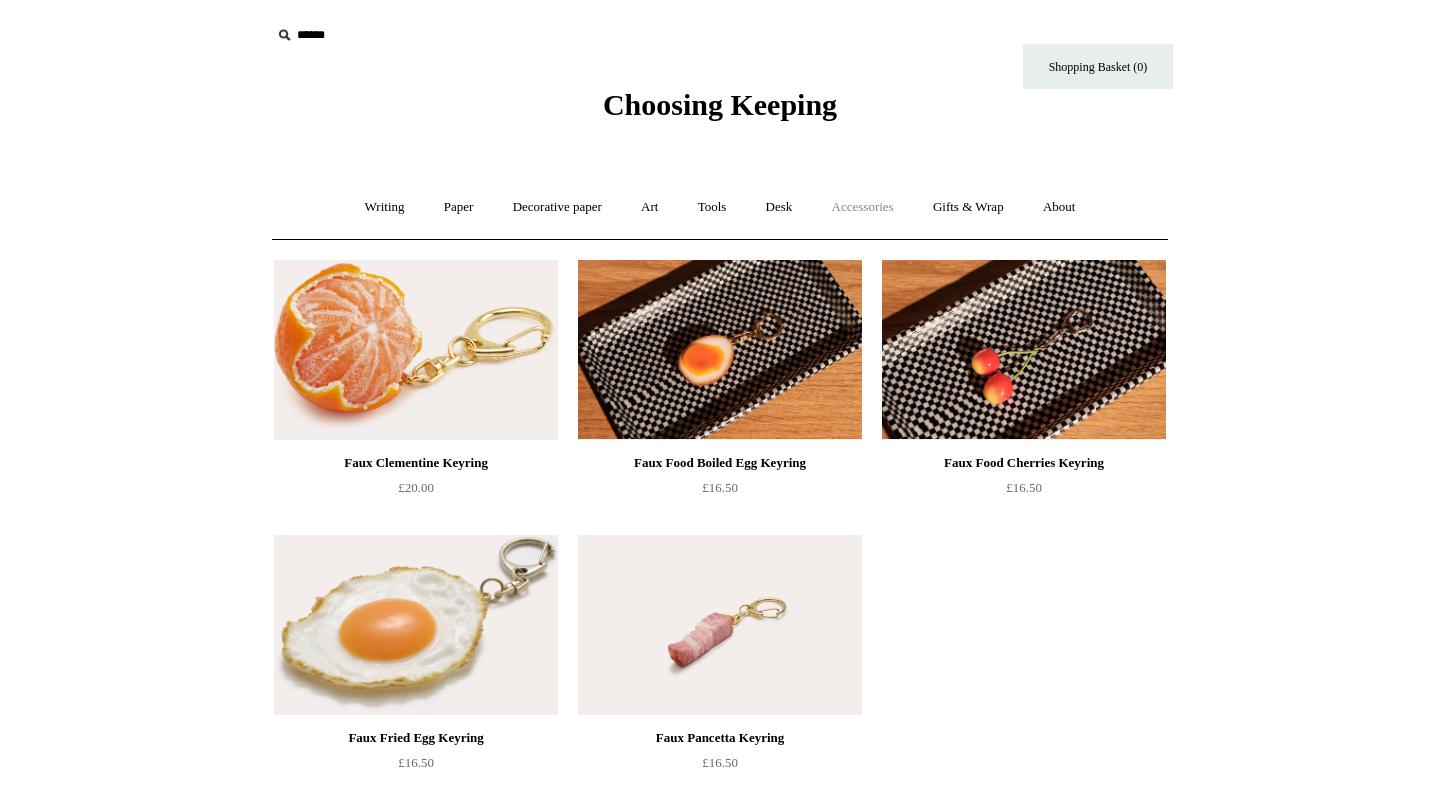 click on "Accessories +" at bounding box center (863, 207) 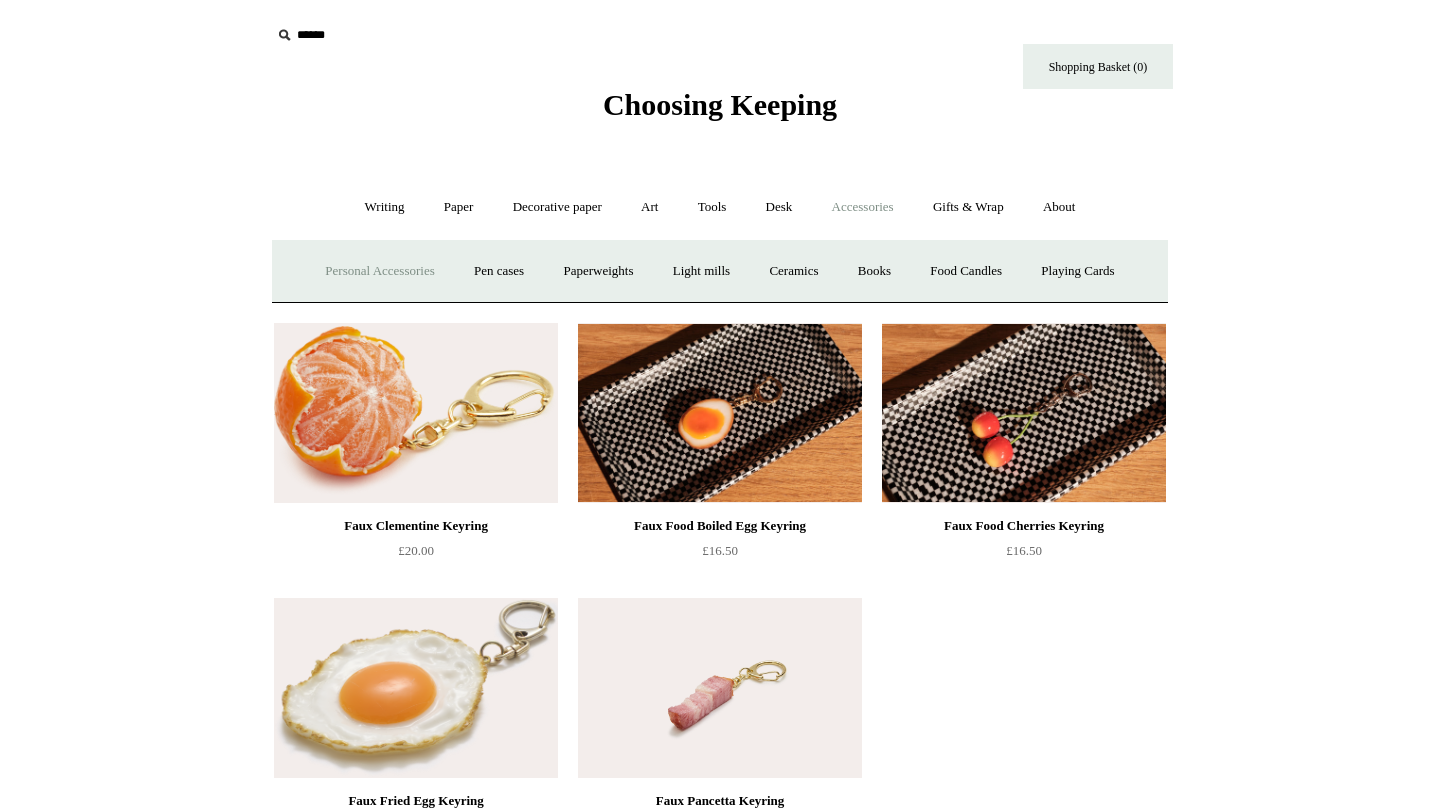 click on "Personal Accessories +" at bounding box center [379, 271] 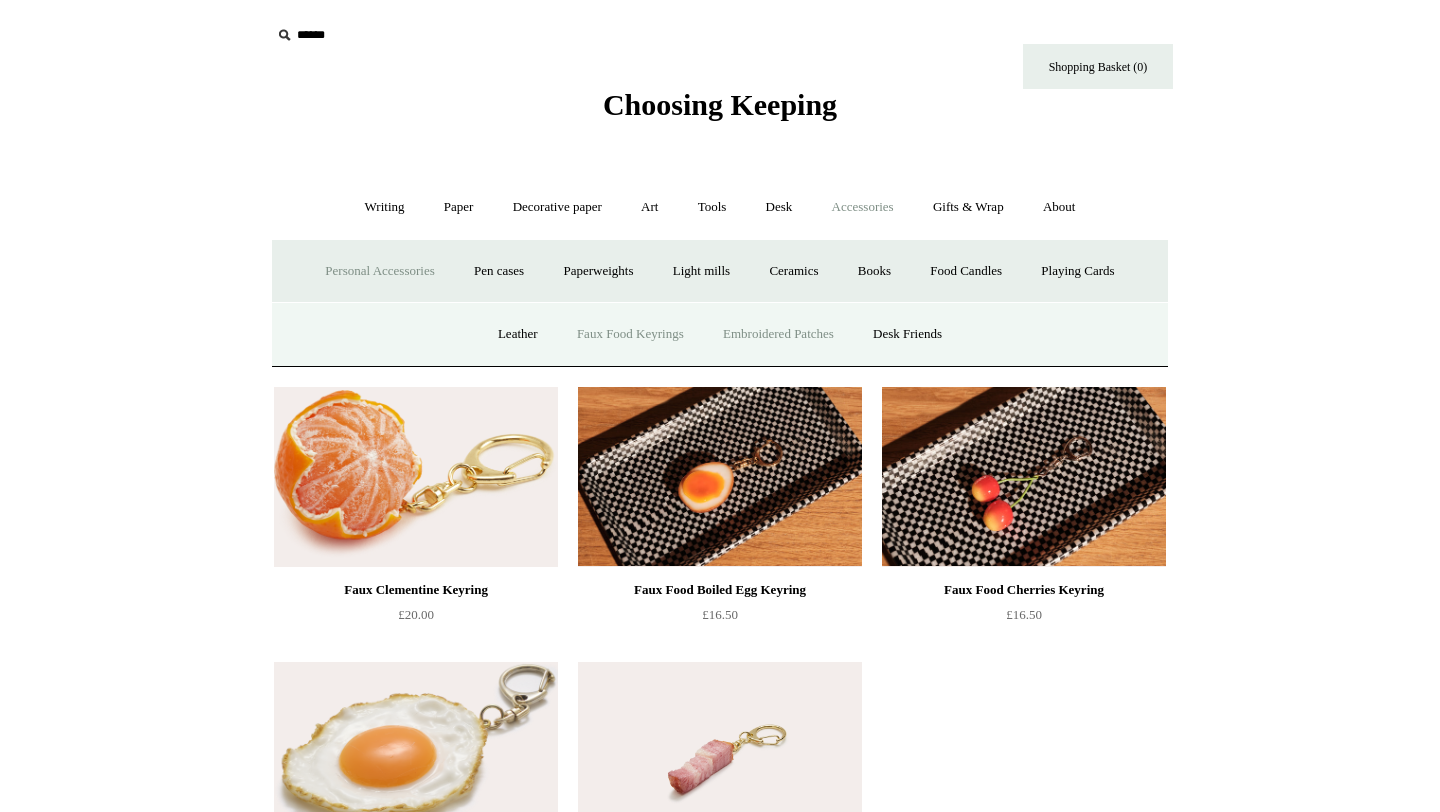 click on "Embroidered Patches" at bounding box center (778, 334) 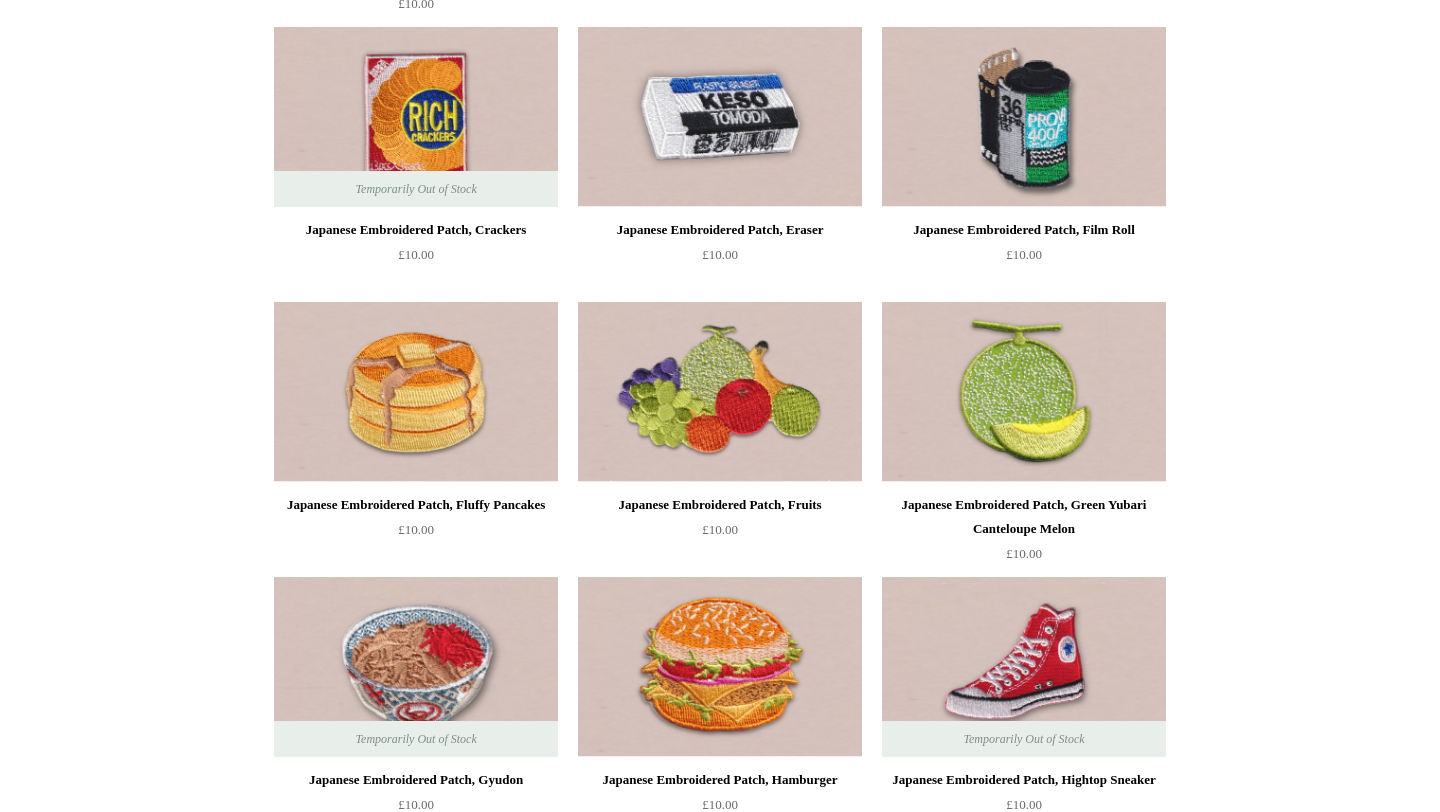 scroll, scrollTop: 0, scrollLeft: 0, axis: both 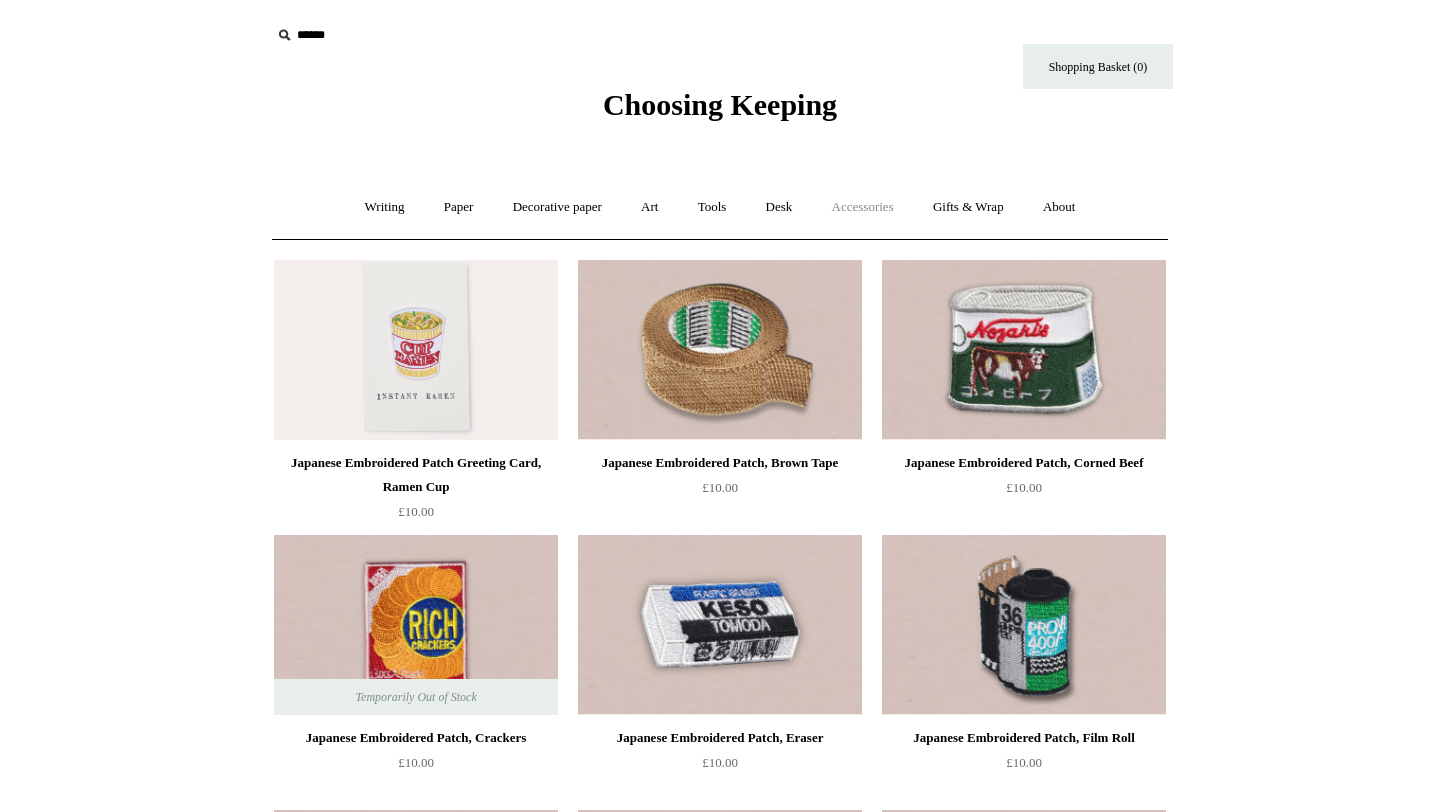 click on "Accessories +" at bounding box center [863, 207] 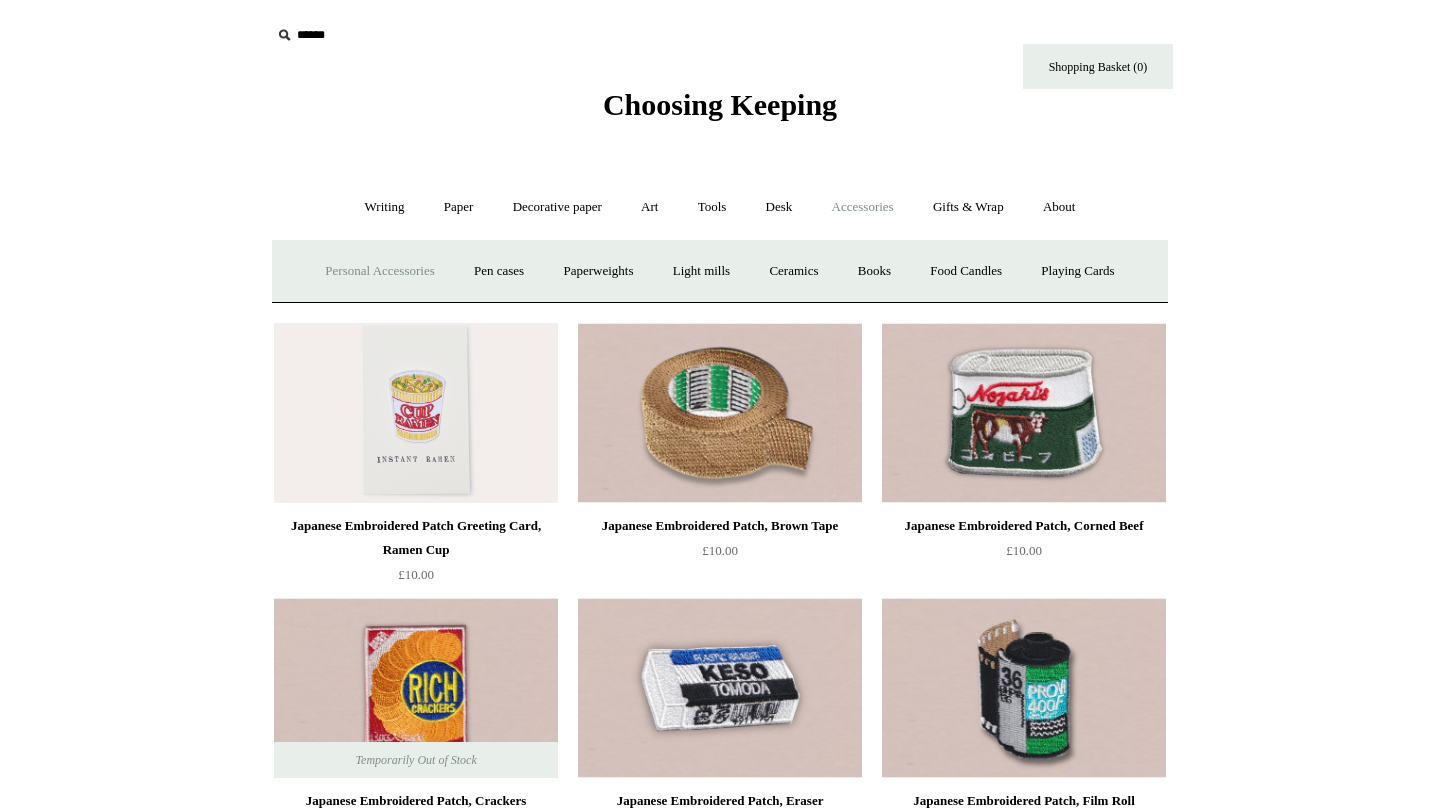 click on "Personal Accessories +" at bounding box center (379, 271) 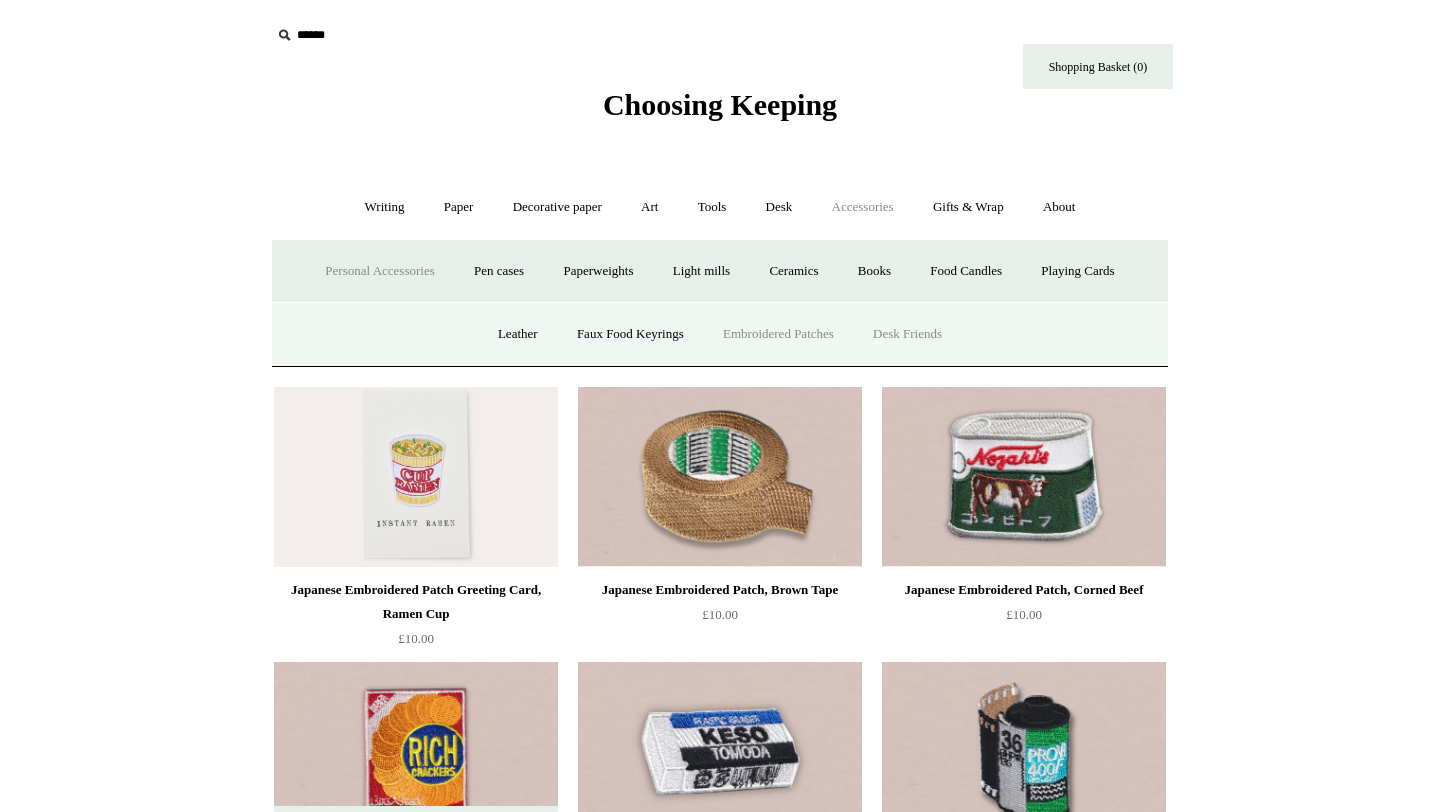 click on "Desk Friends" at bounding box center (907, 334) 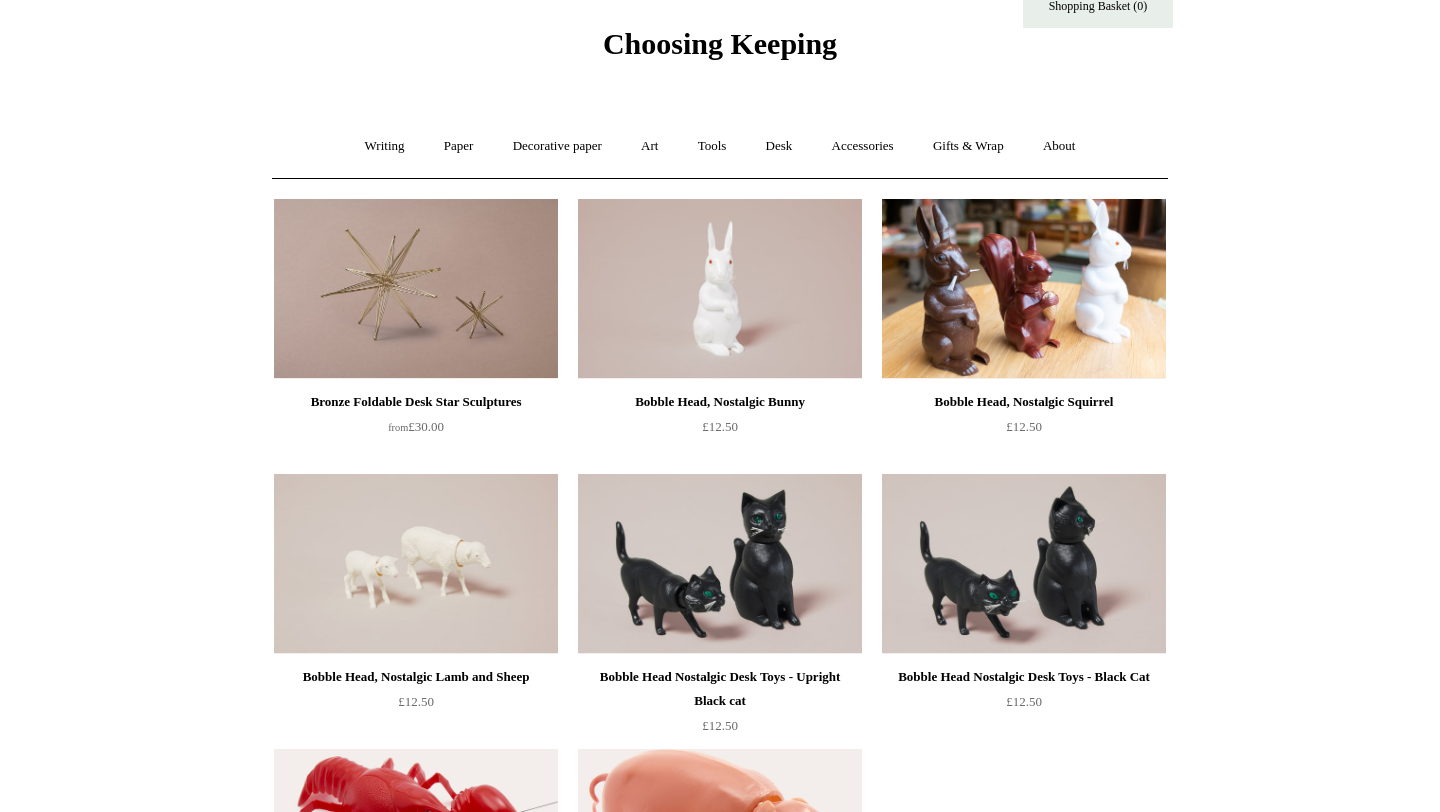 scroll, scrollTop: 0, scrollLeft: 0, axis: both 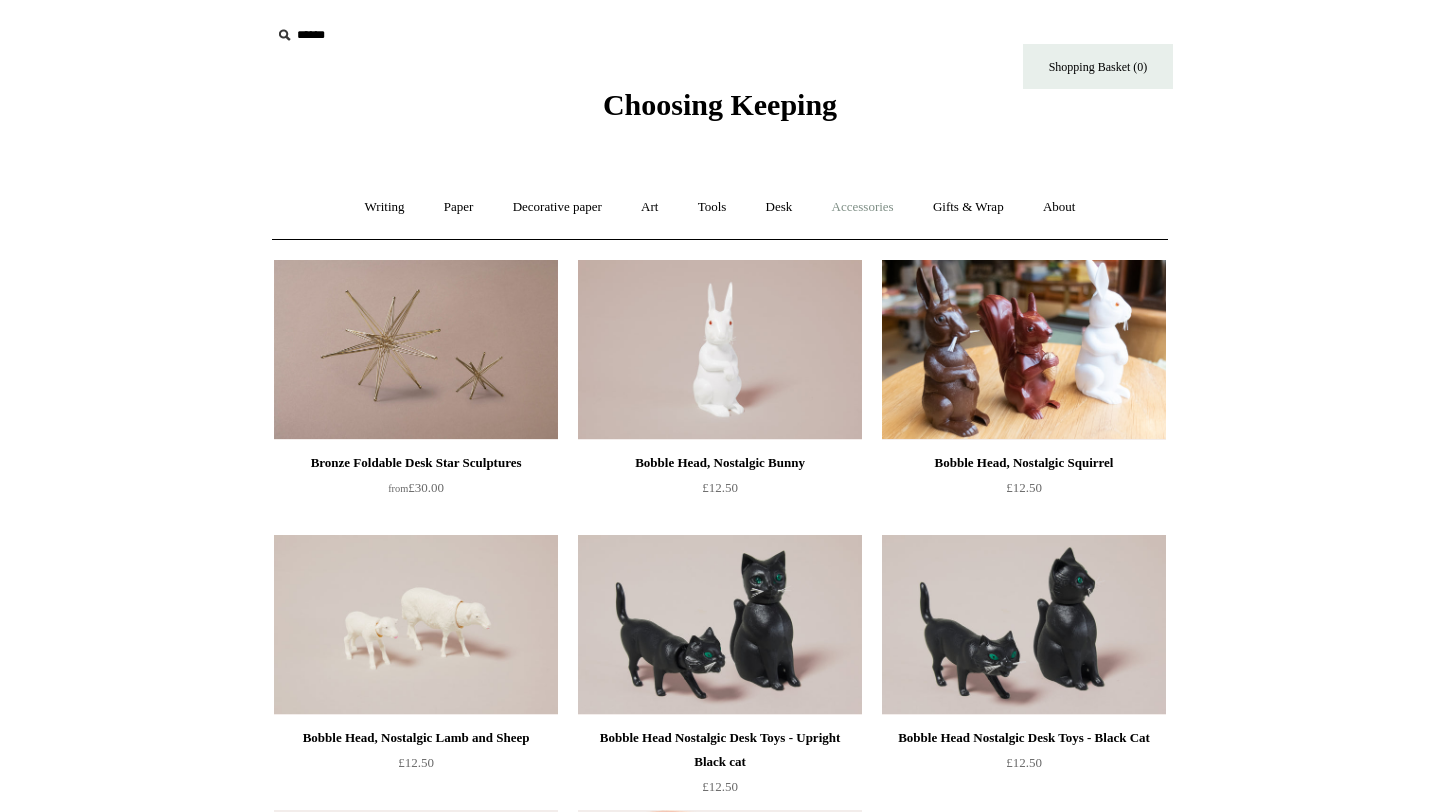 click on "Accessories +" at bounding box center [863, 207] 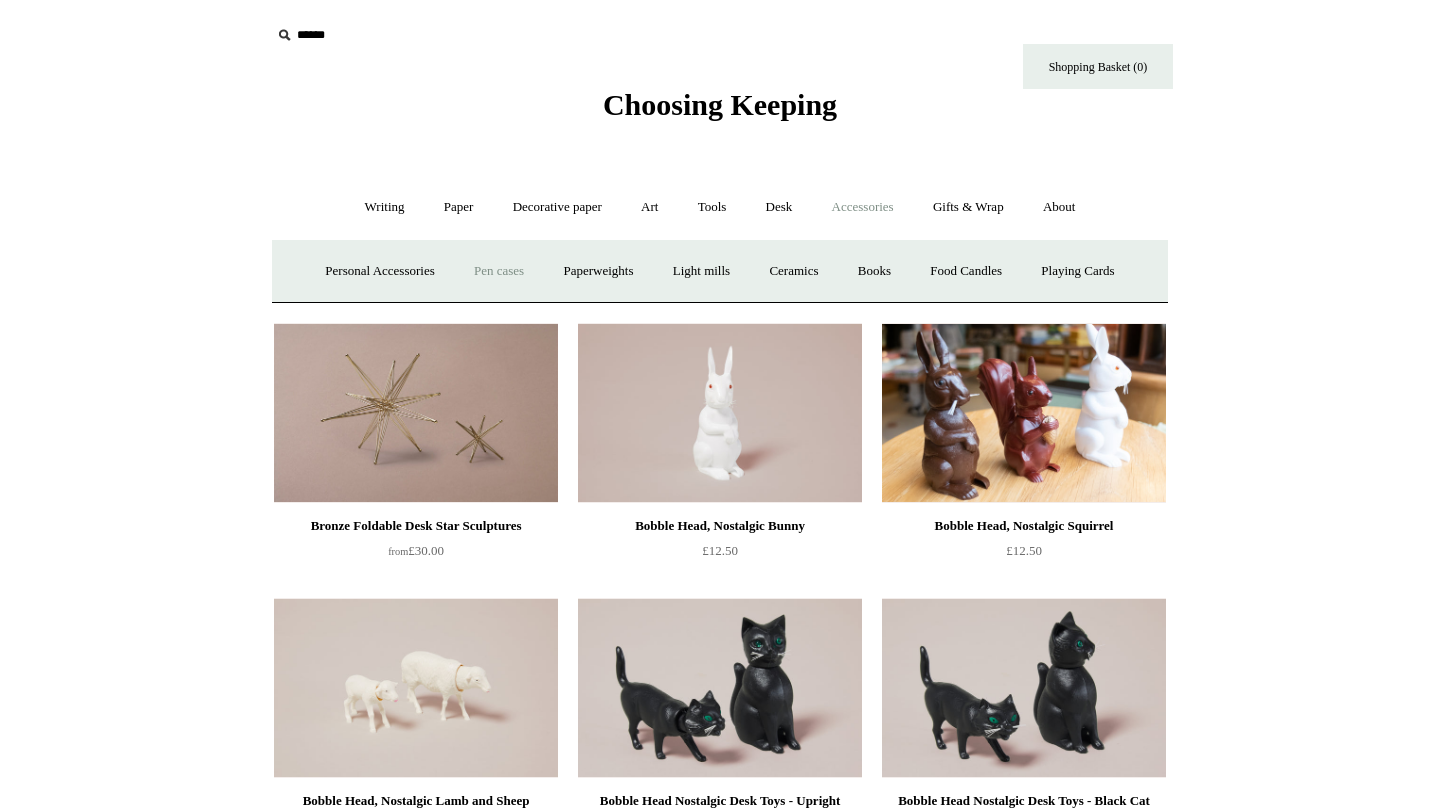 click on "Pen cases" at bounding box center [499, 271] 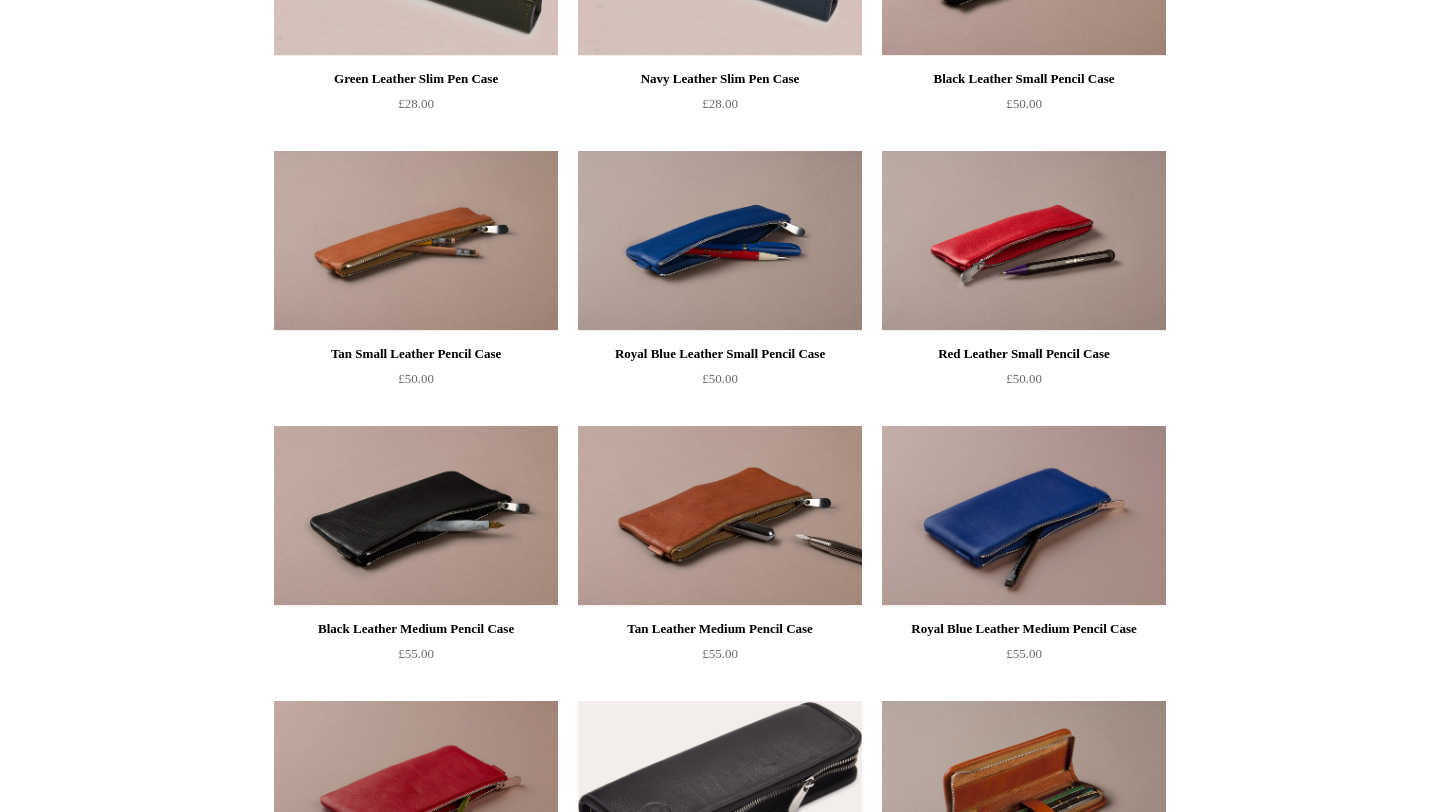 scroll, scrollTop: 0, scrollLeft: 0, axis: both 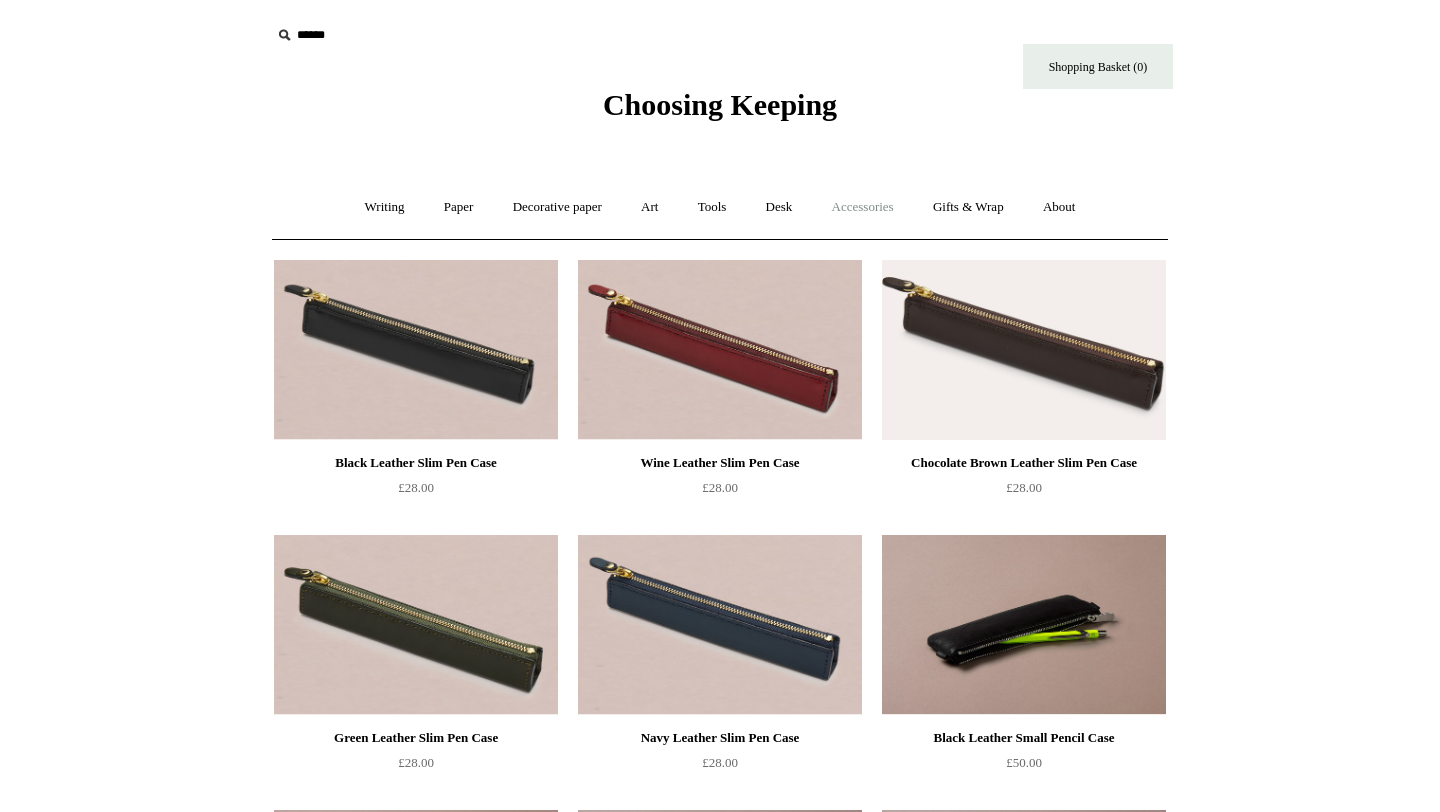 click on "Accessories +" at bounding box center [863, 207] 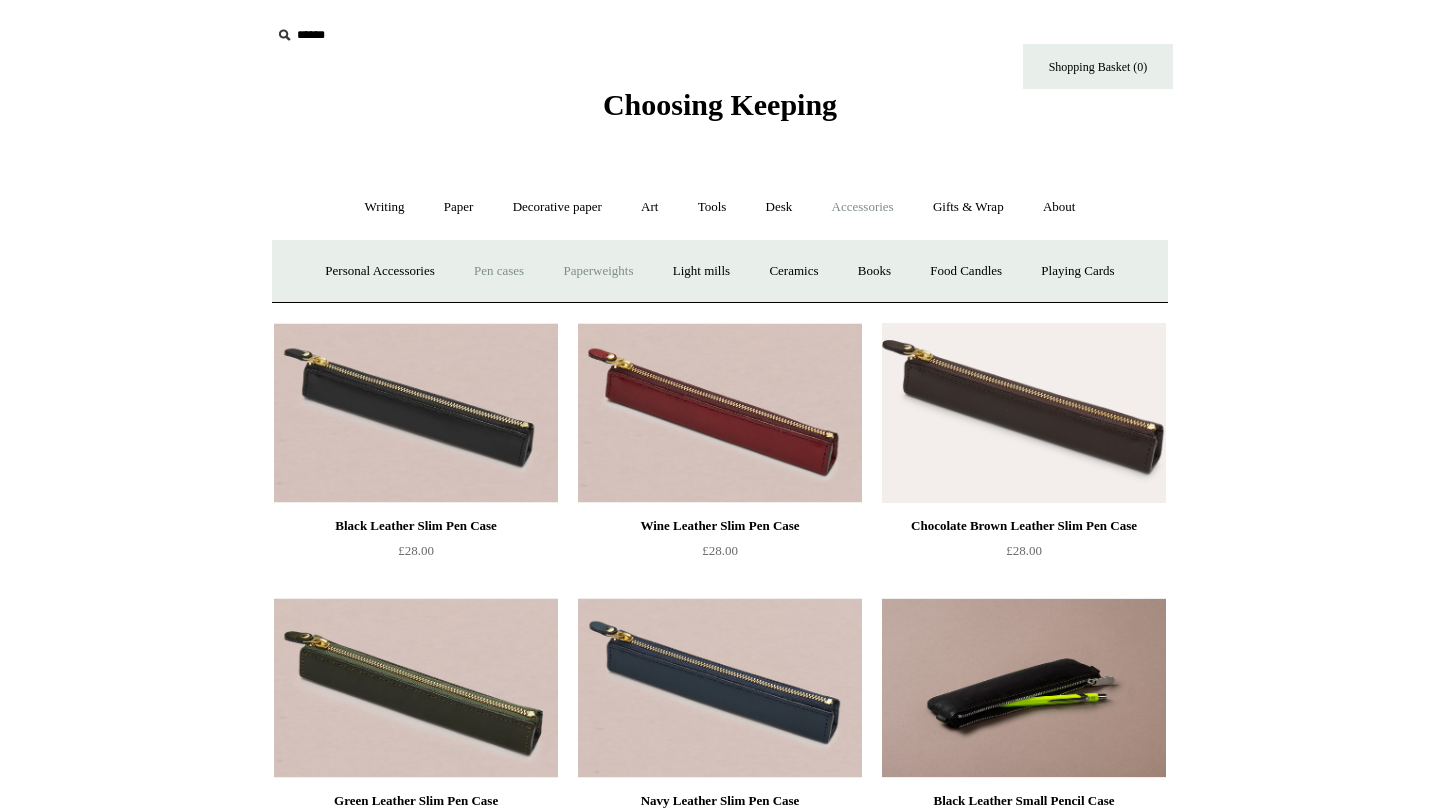 click on "Paperweights +" at bounding box center (598, 271) 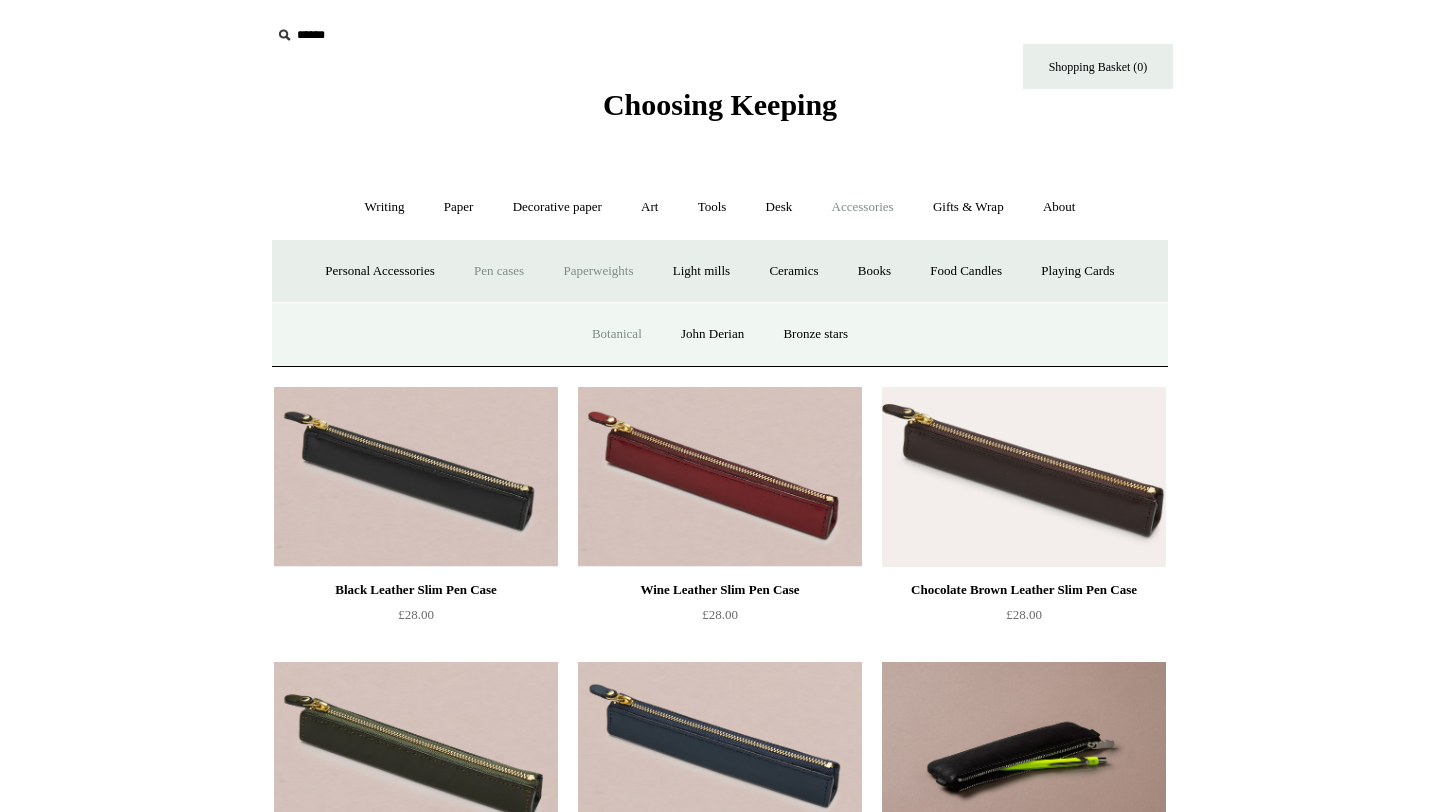 click on "Botanical" at bounding box center [617, 334] 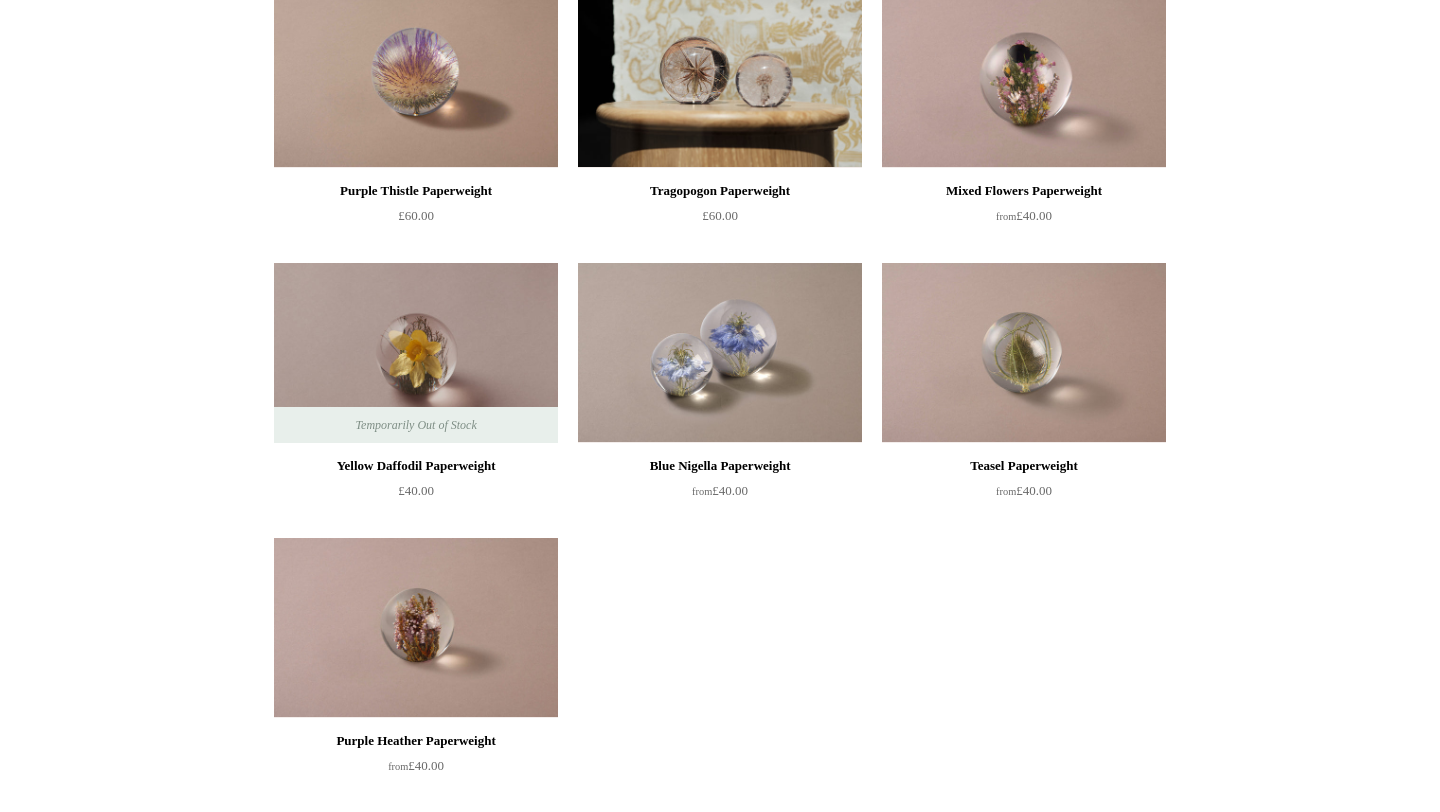 scroll, scrollTop: 0, scrollLeft: 0, axis: both 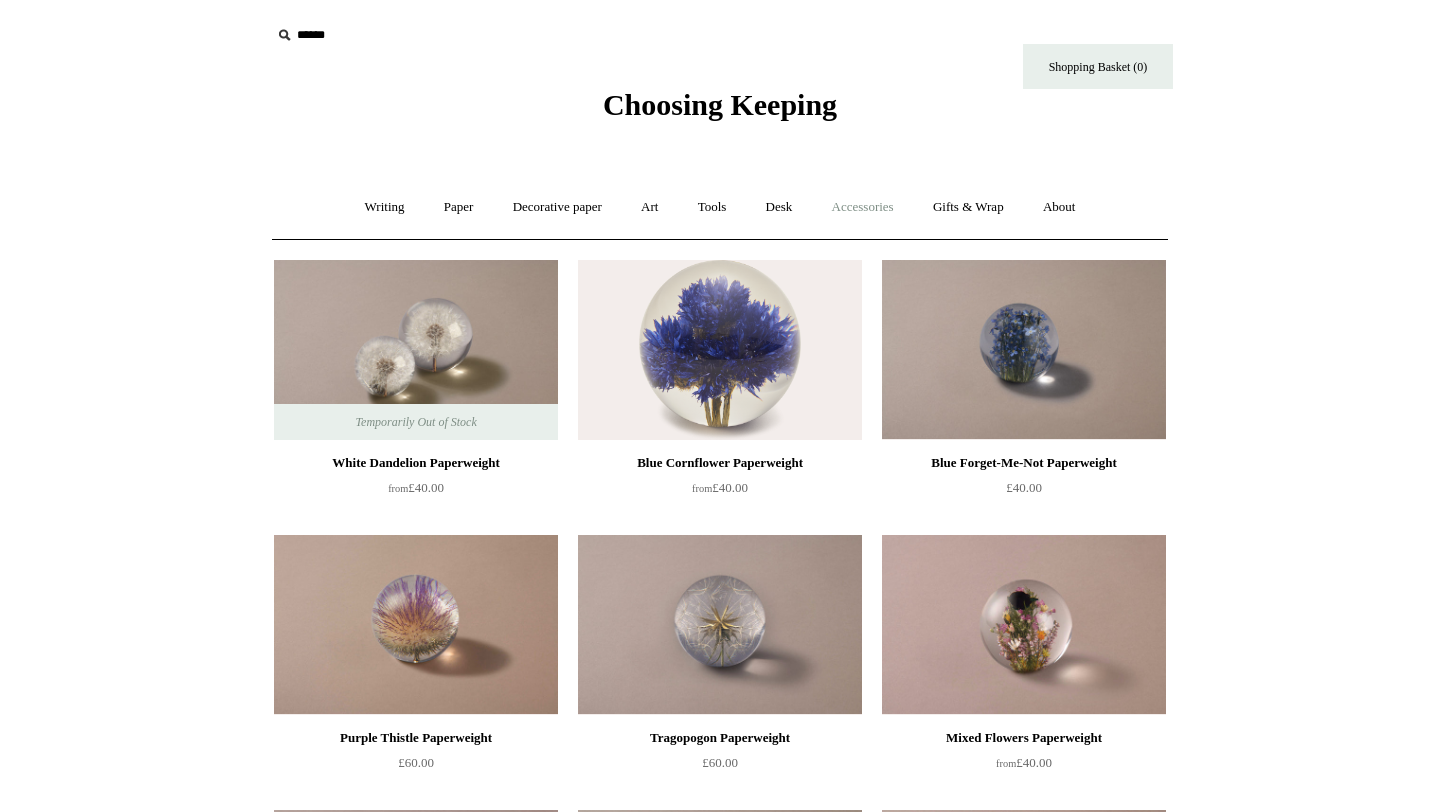 click on "Accessories +" at bounding box center [863, 207] 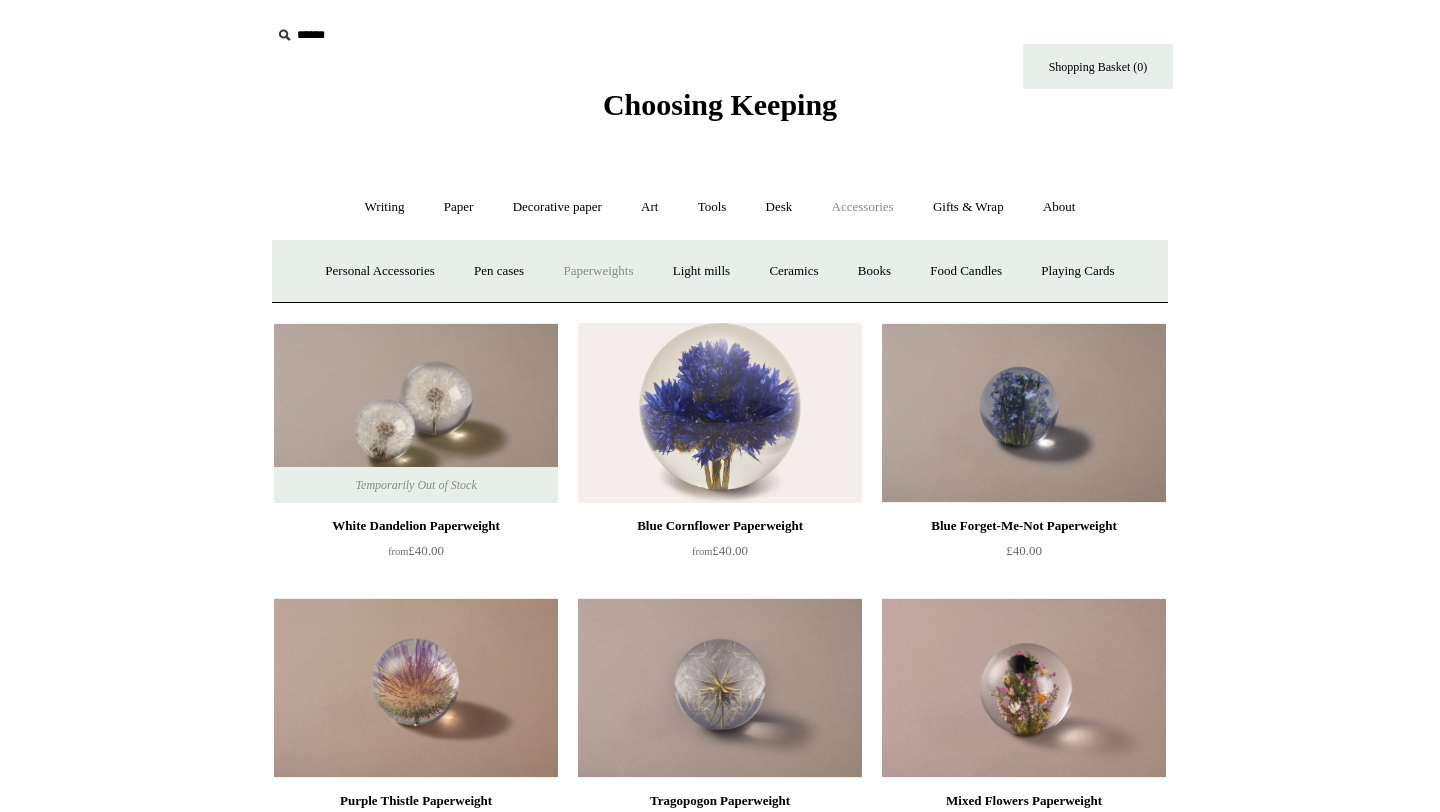click on "Paperweights +" at bounding box center (598, 271) 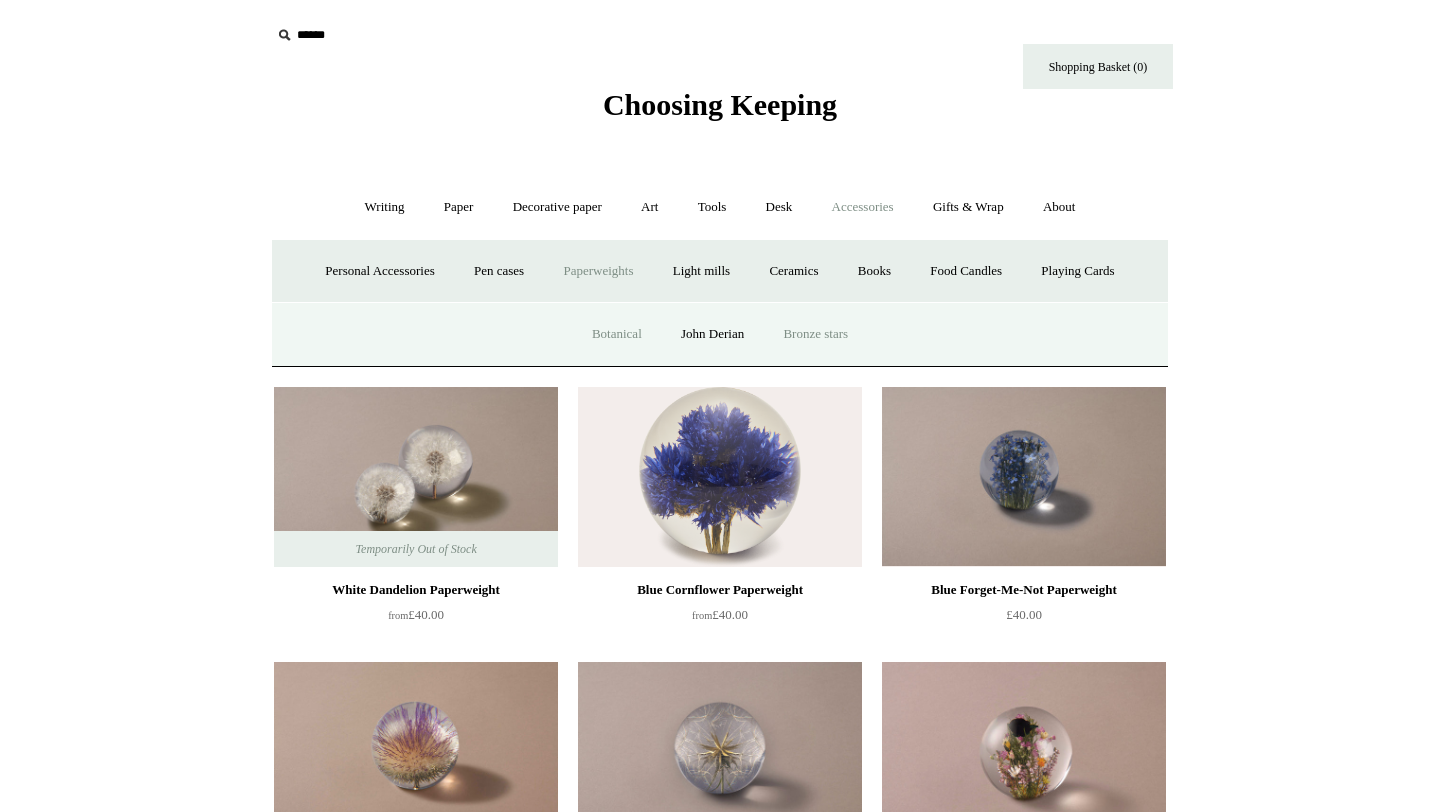 click on "Bronze stars" at bounding box center (815, 334) 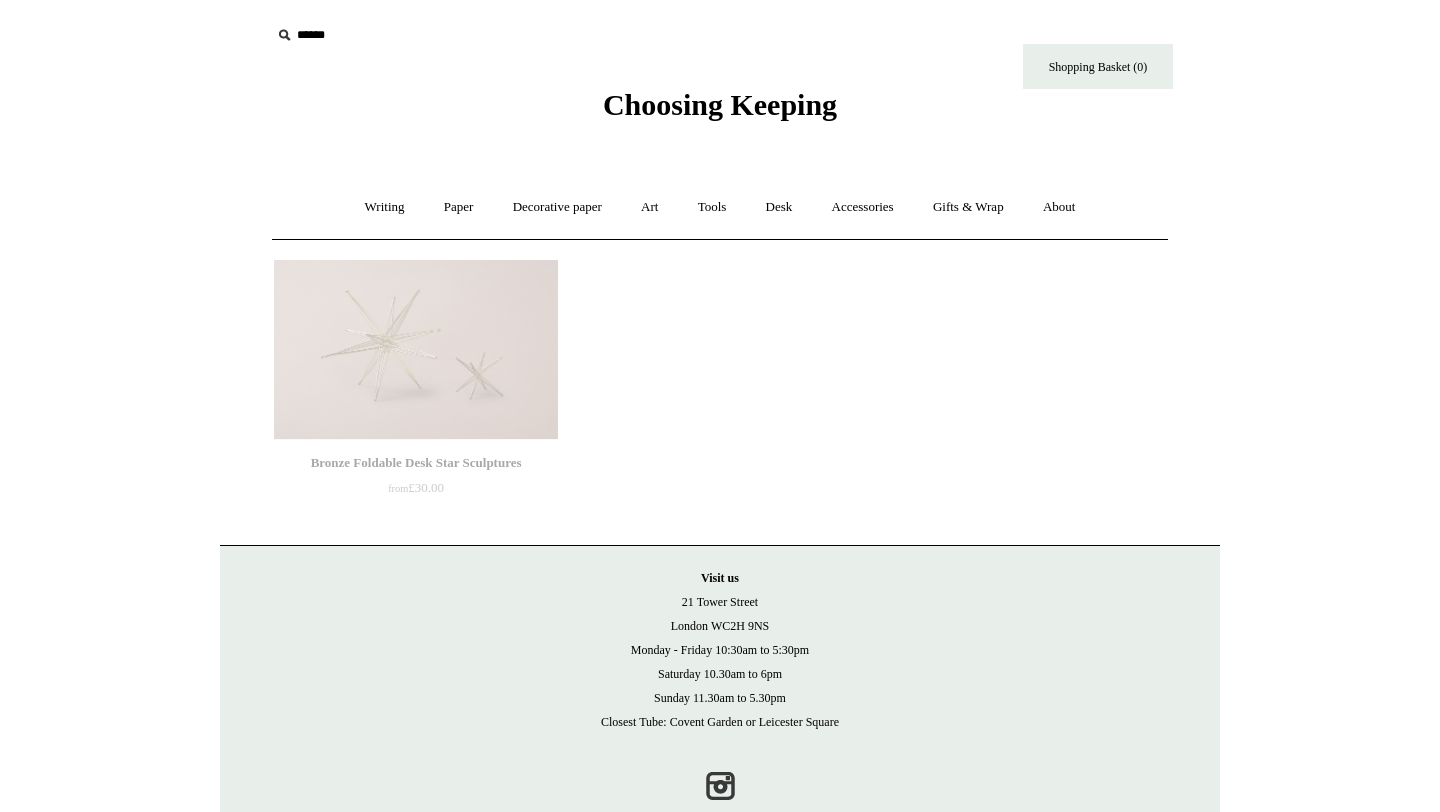 scroll, scrollTop: 0, scrollLeft: 0, axis: both 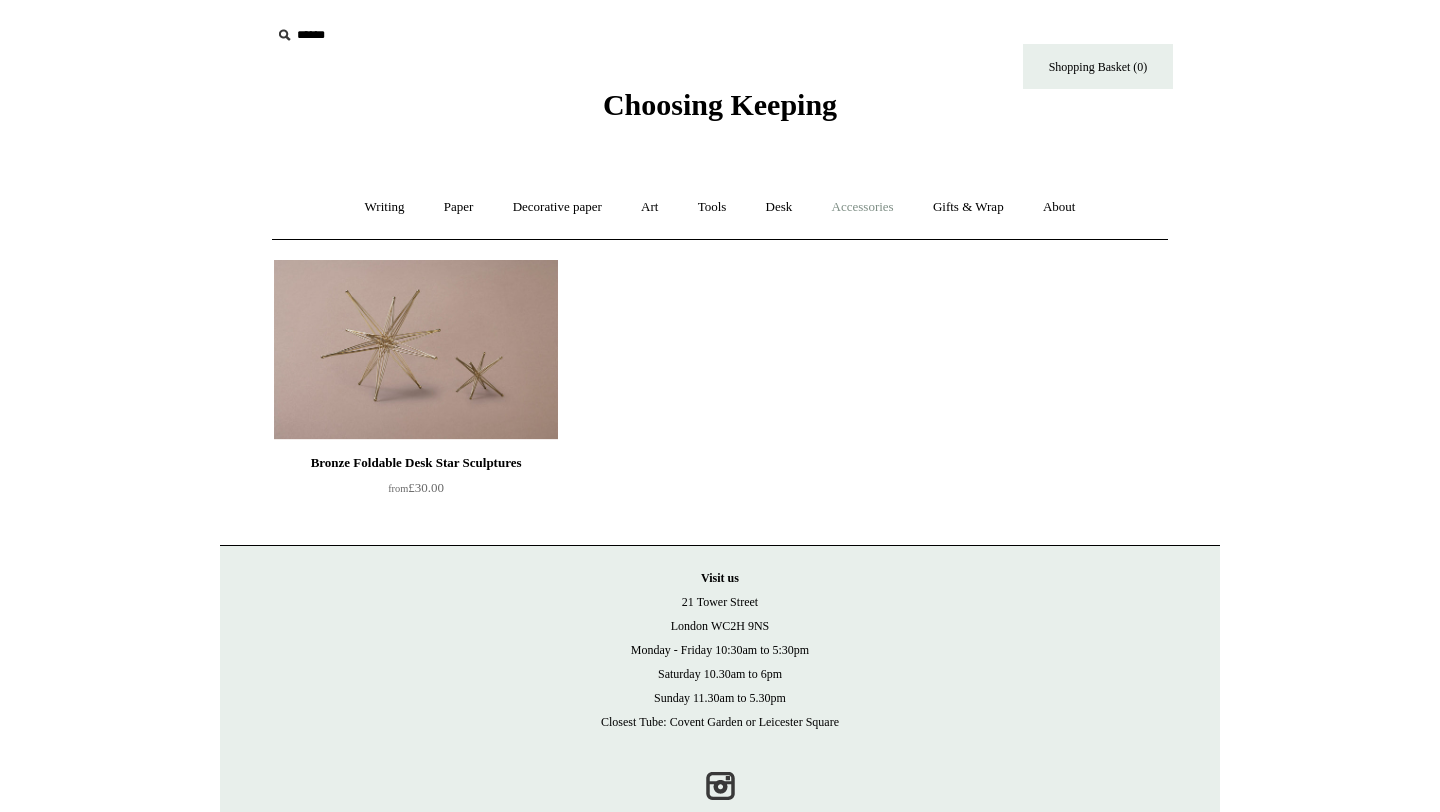 click on "Accessories +" at bounding box center (863, 207) 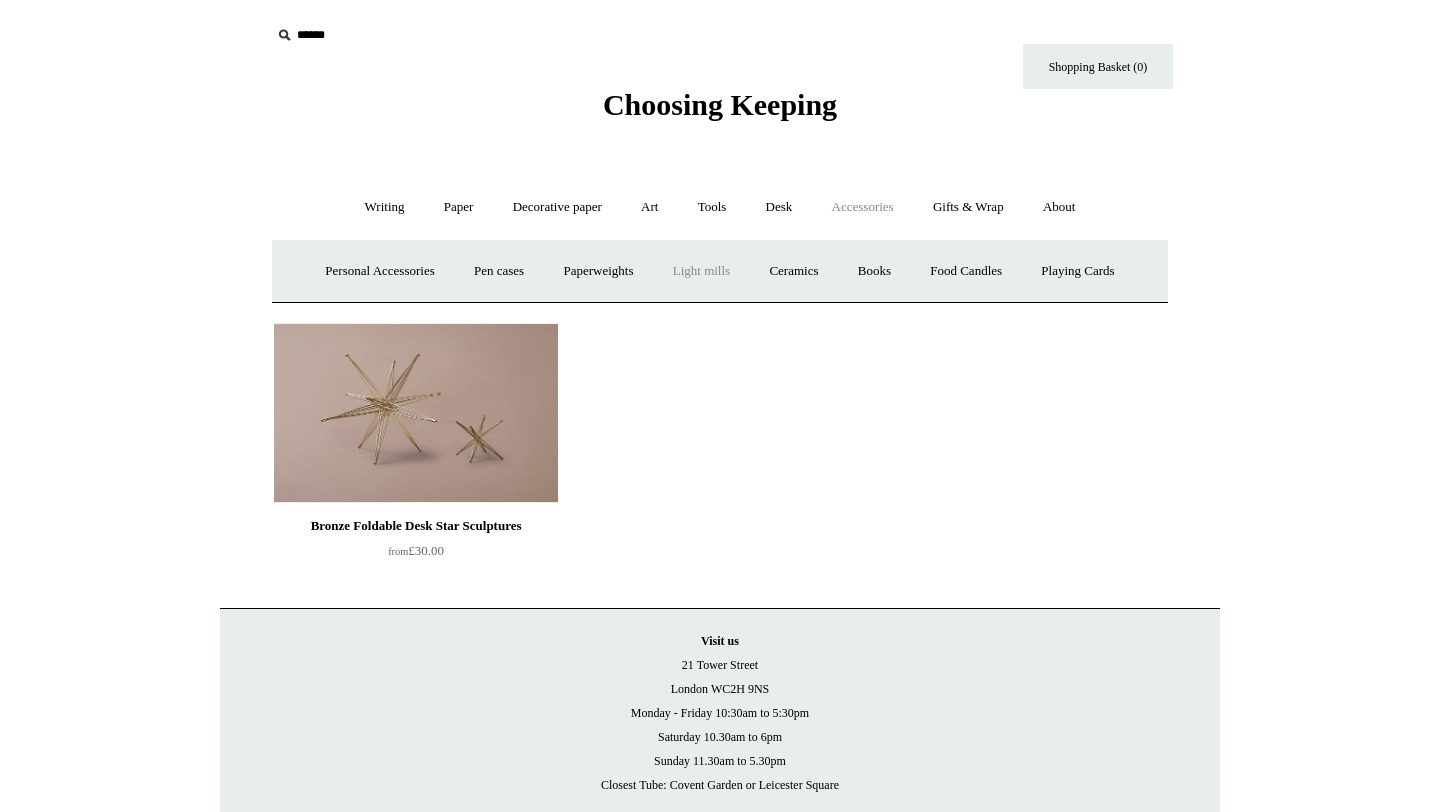 click on "Light mills" at bounding box center (701, 271) 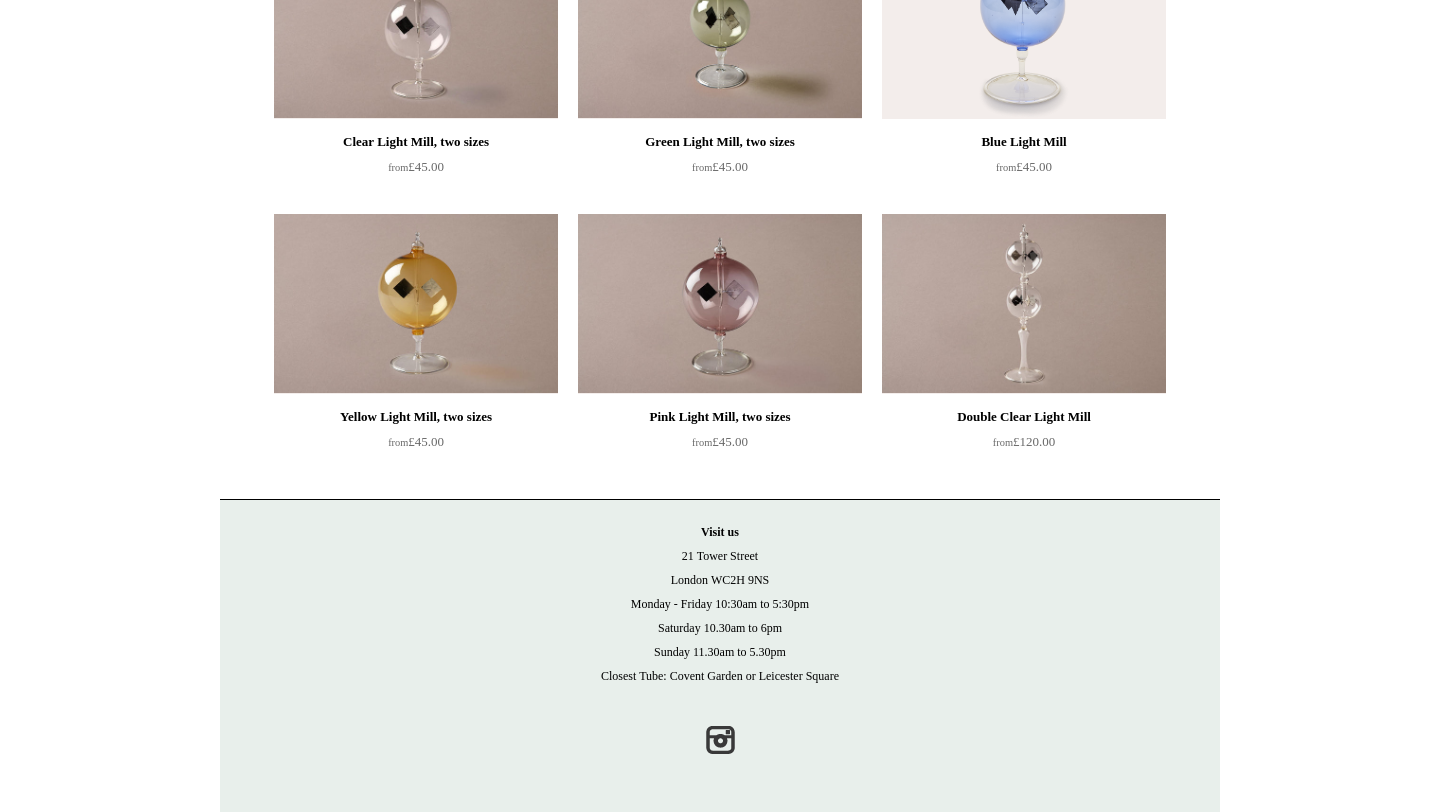 scroll, scrollTop: 0, scrollLeft: 0, axis: both 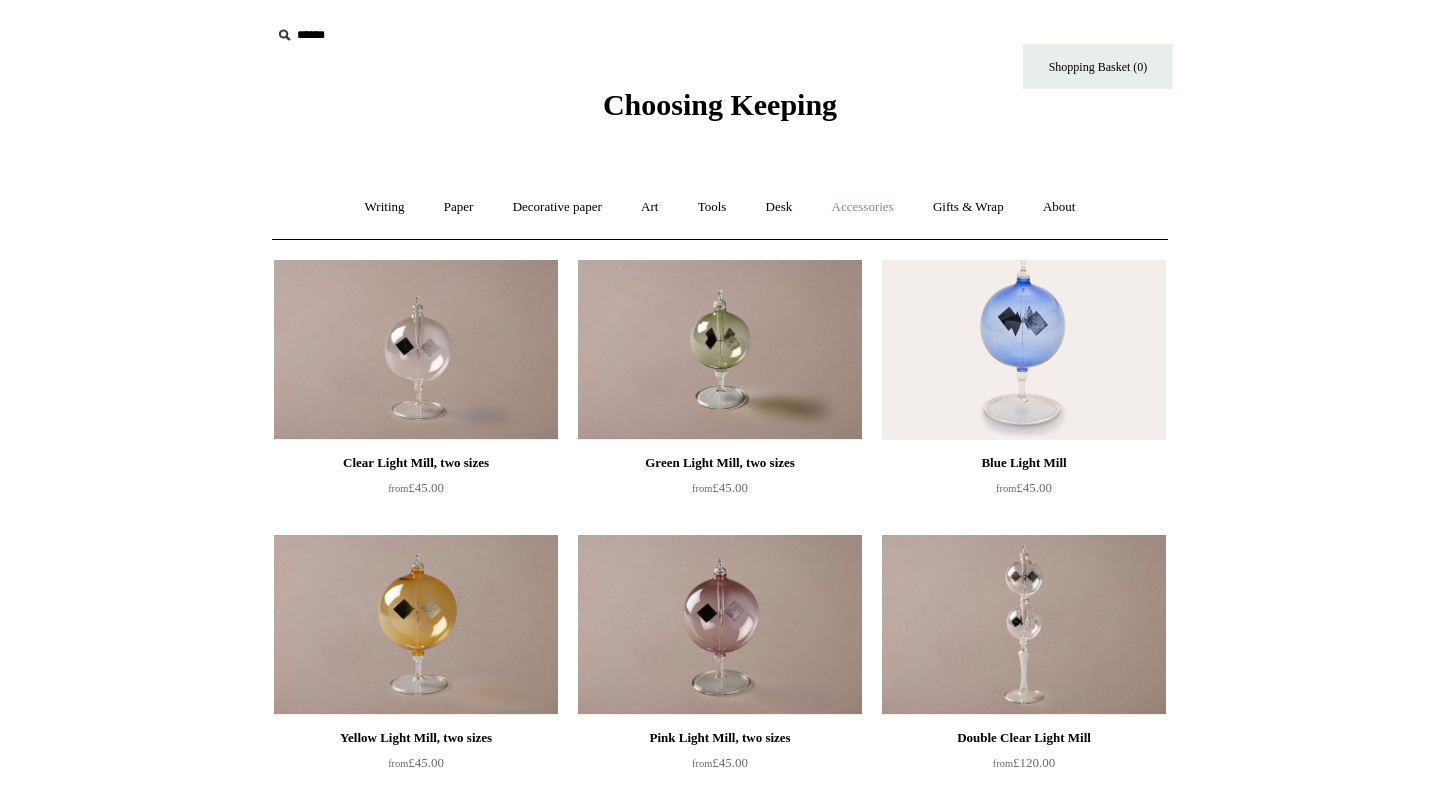 click on "Accessories +" at bounding box center [863, 207] 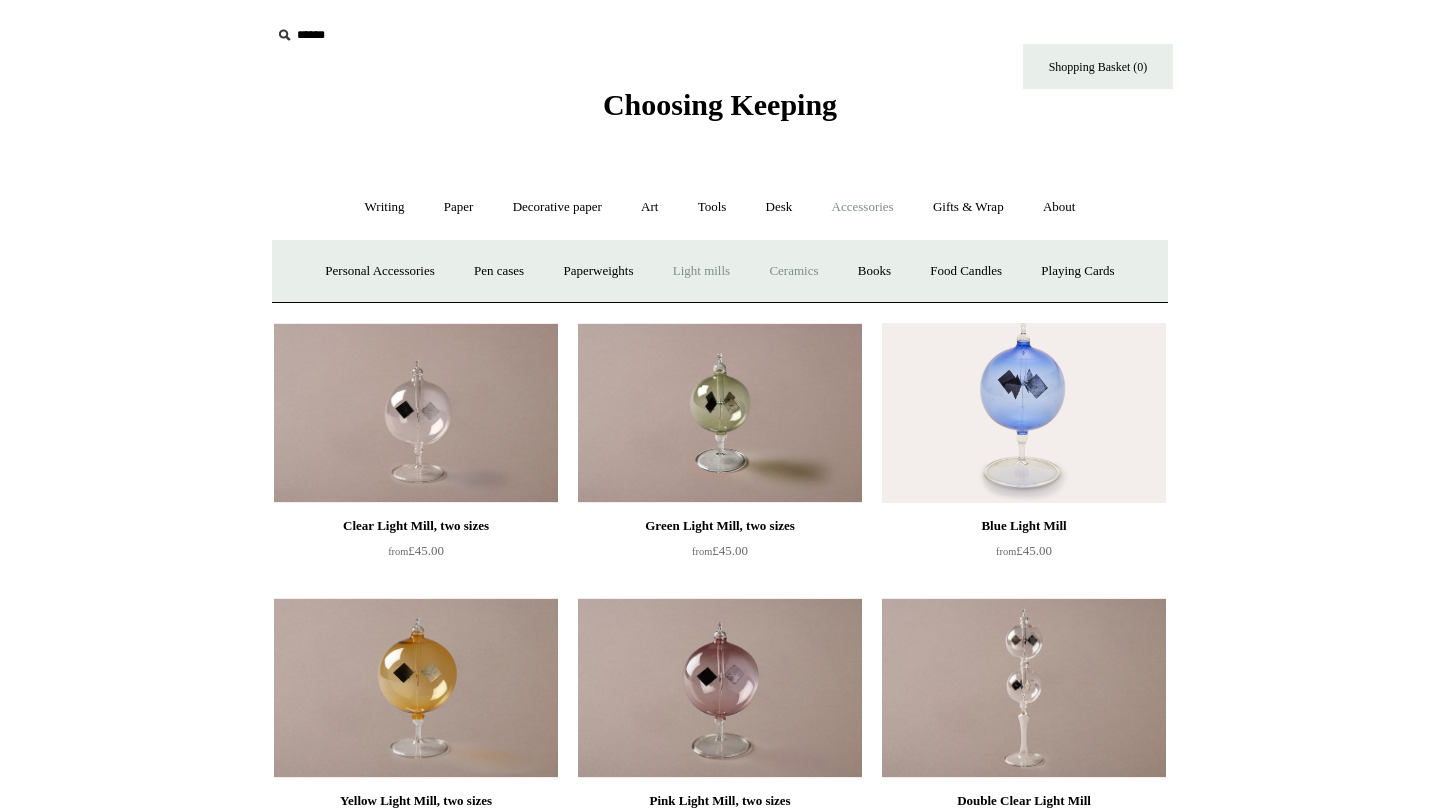 click on "Ceramics  +" at bounding box center [793, 271] 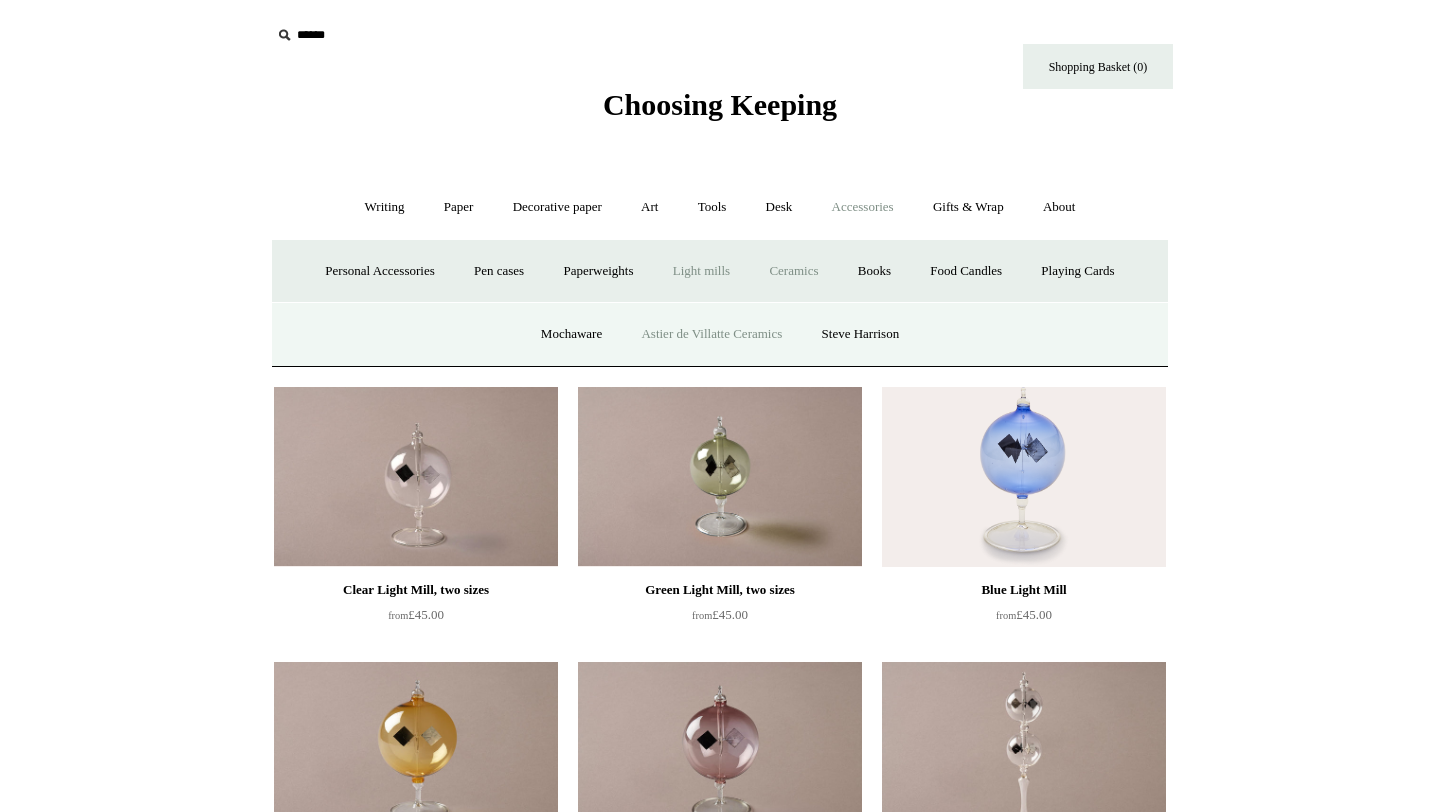 click on "Astier de Villatte Ceramics" at bounding box center [711, 334] 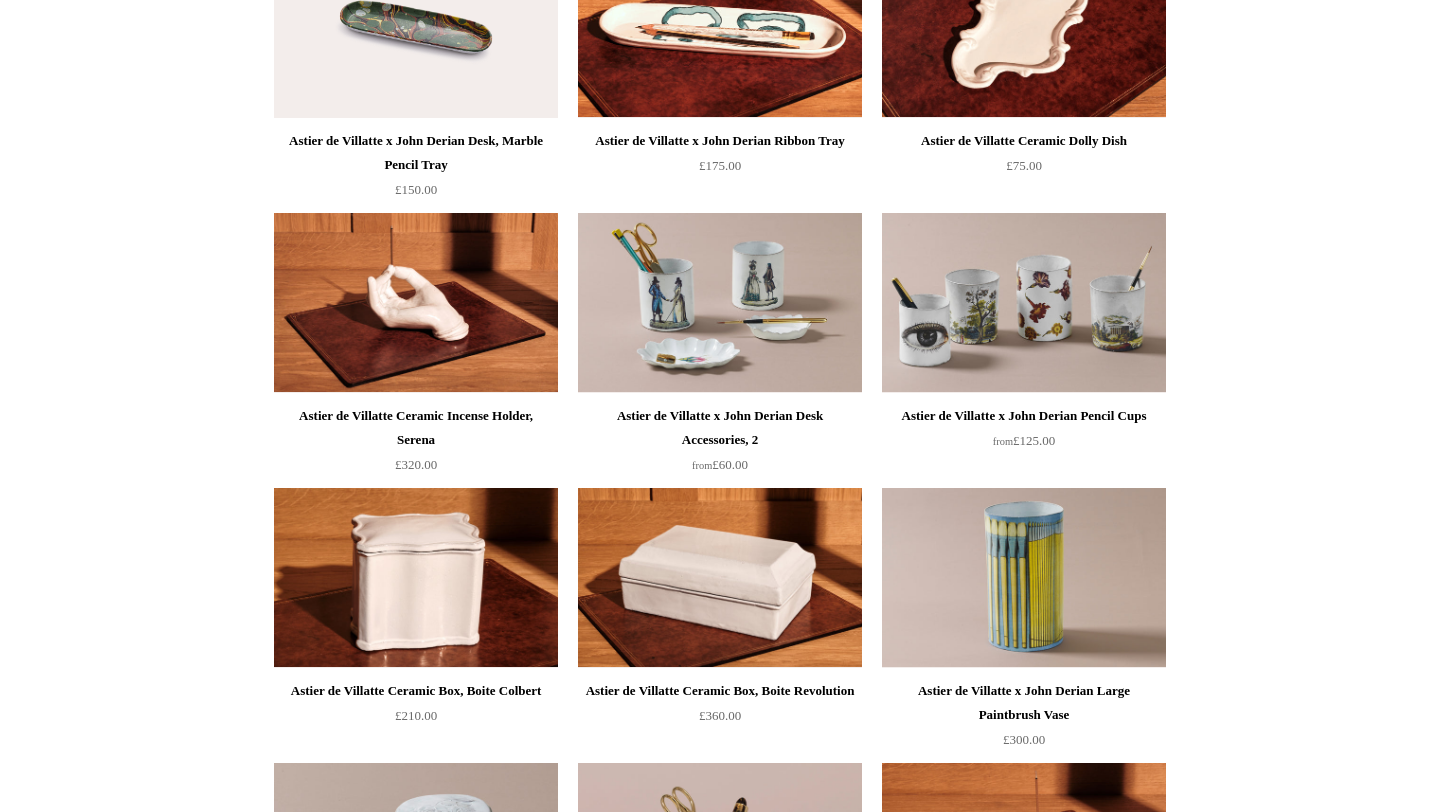 scroll, scrollTop: 0, scrollLeft: 0, axis: both 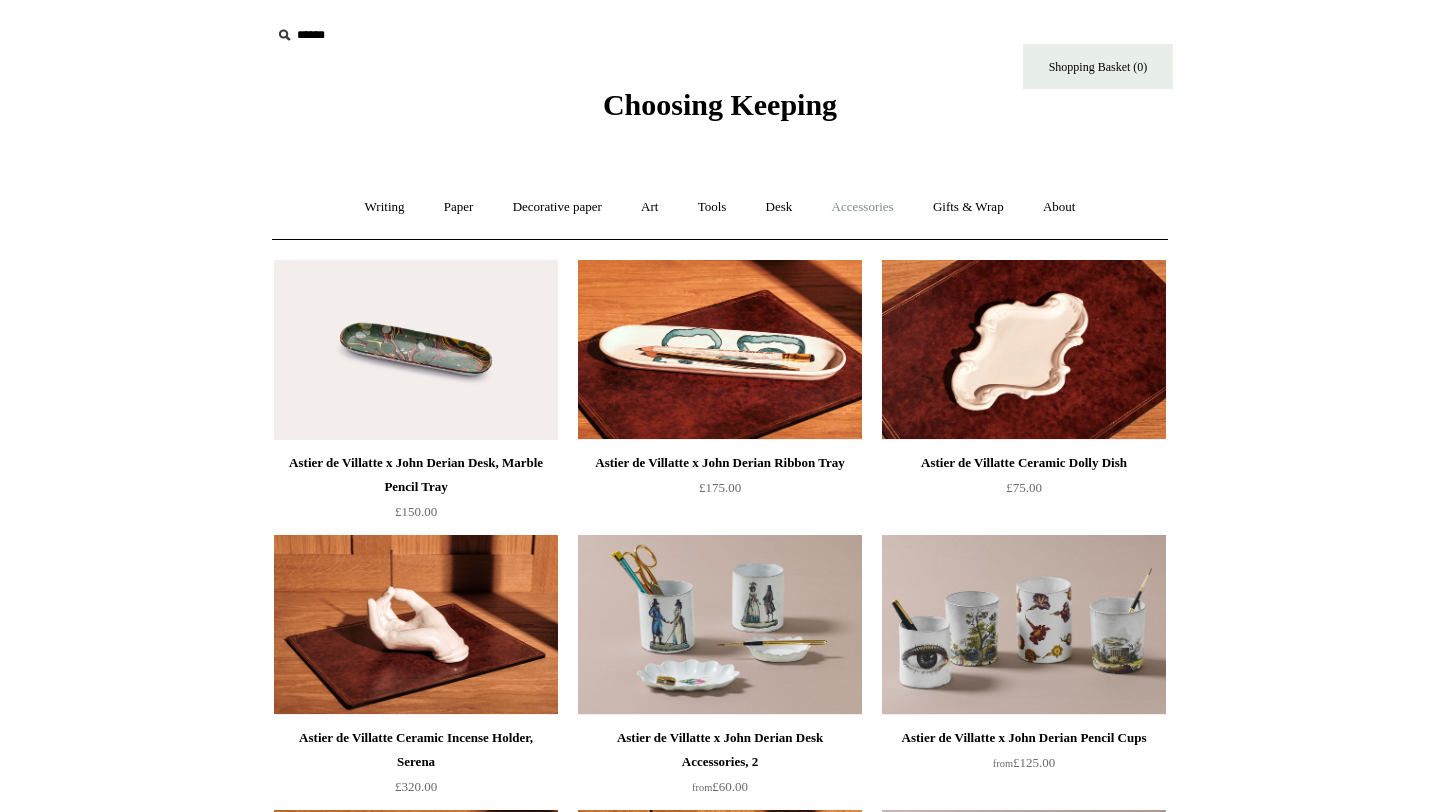 click on "Accessories +" at bounding box center [863, 207] 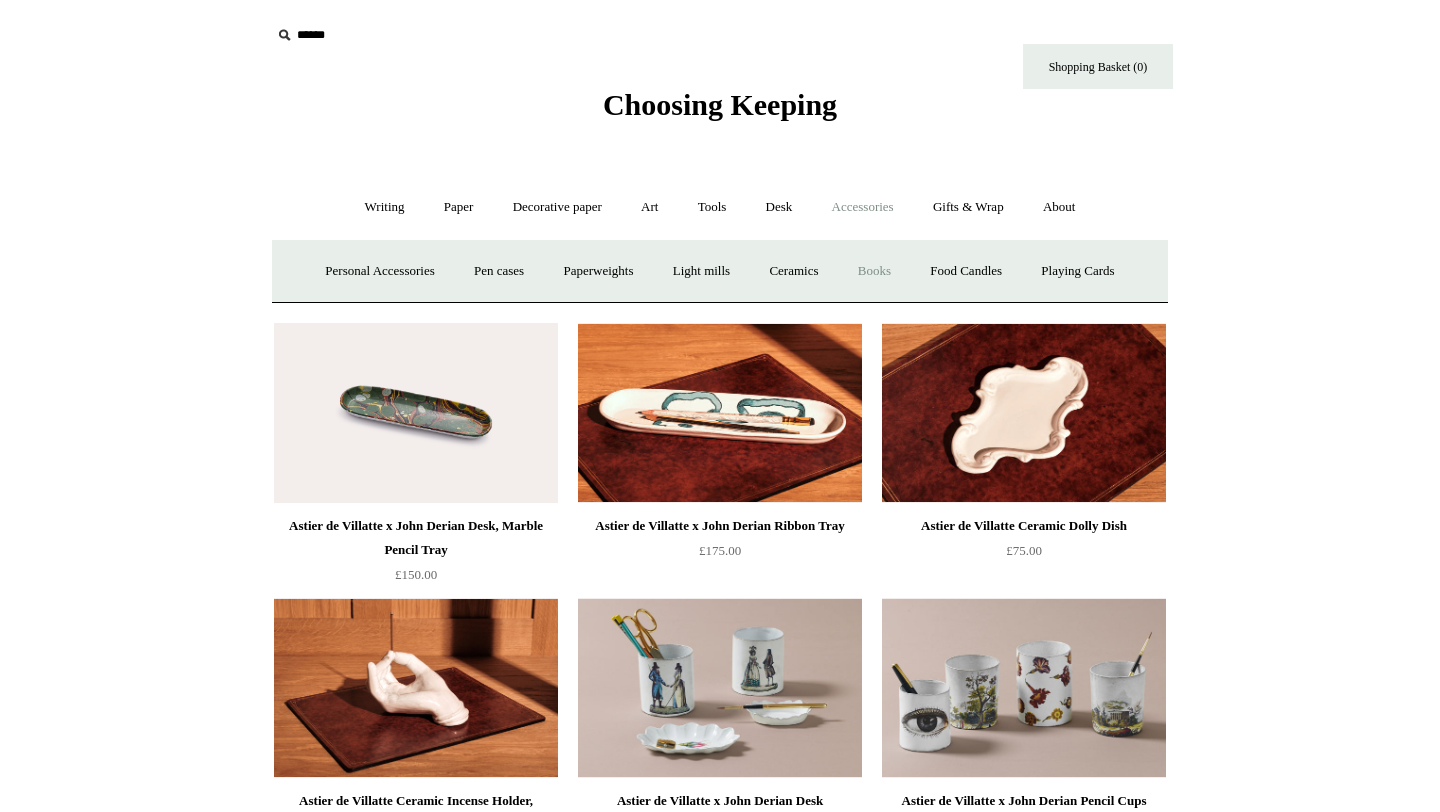 click on "Books" at bounding box center (874, 271) 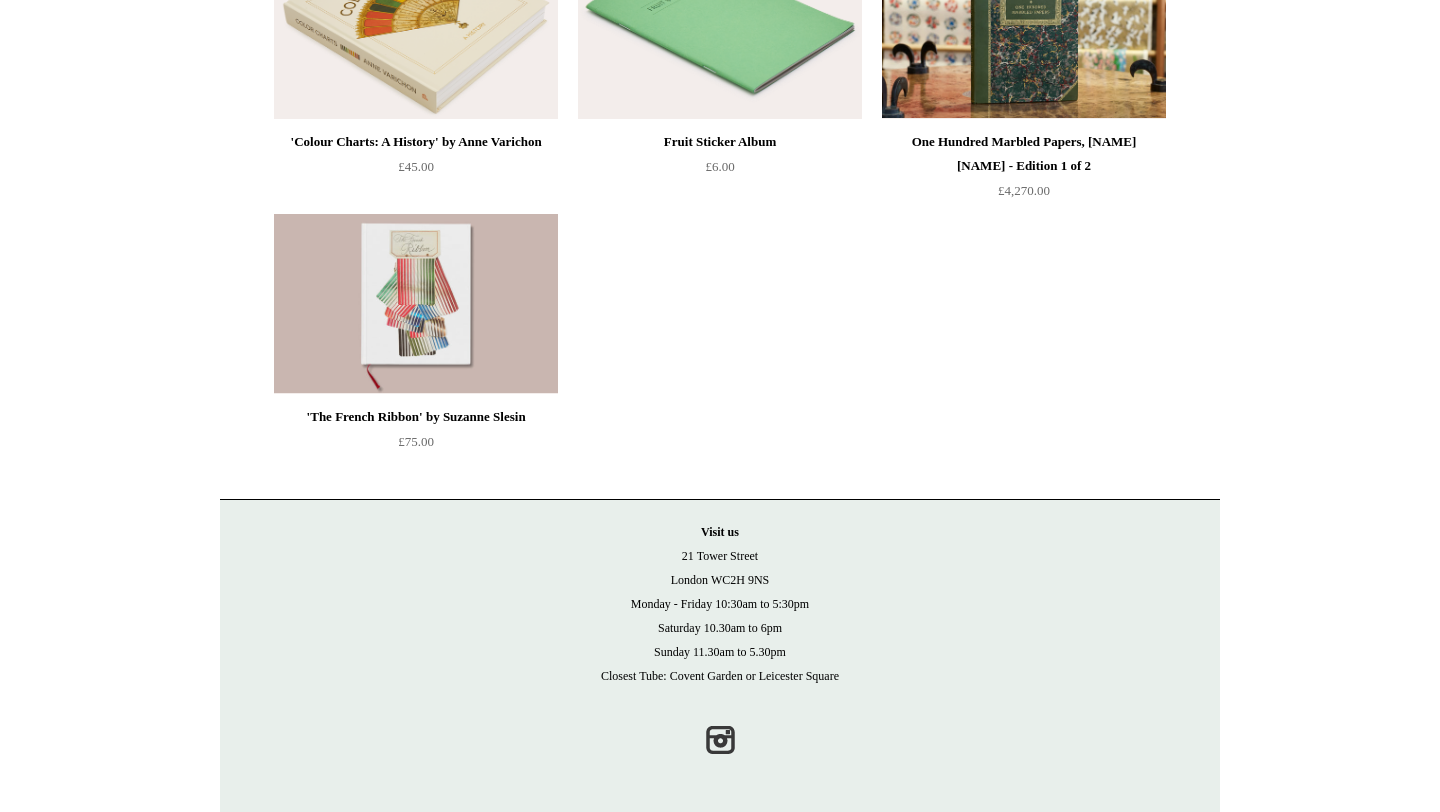 scroll, scrollTop: 0, scrollLeft: 0, axis: both 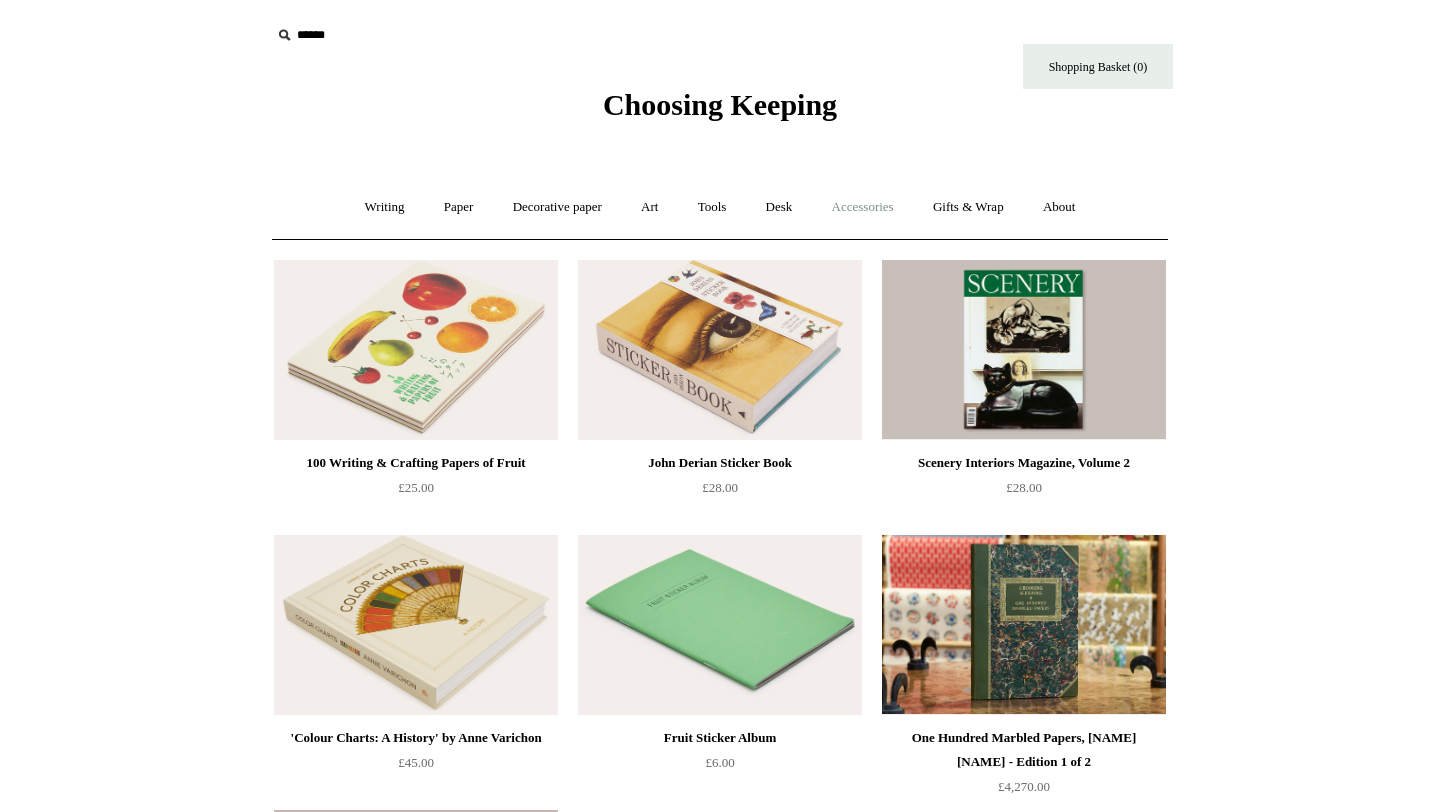 click on "Accessories +" at bounding box center (863, 207) 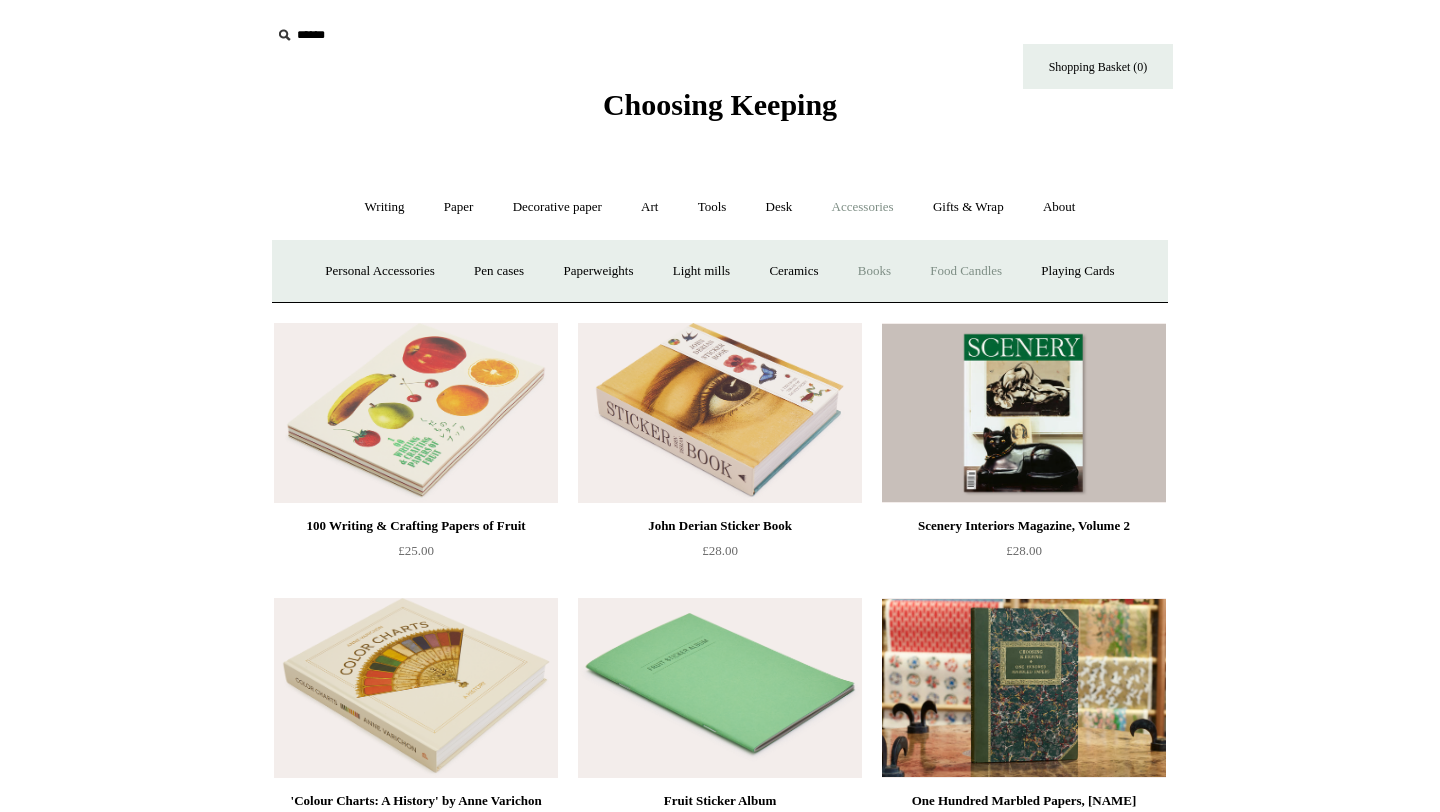 click on "Food Candles" at bounding box center [966, 271] 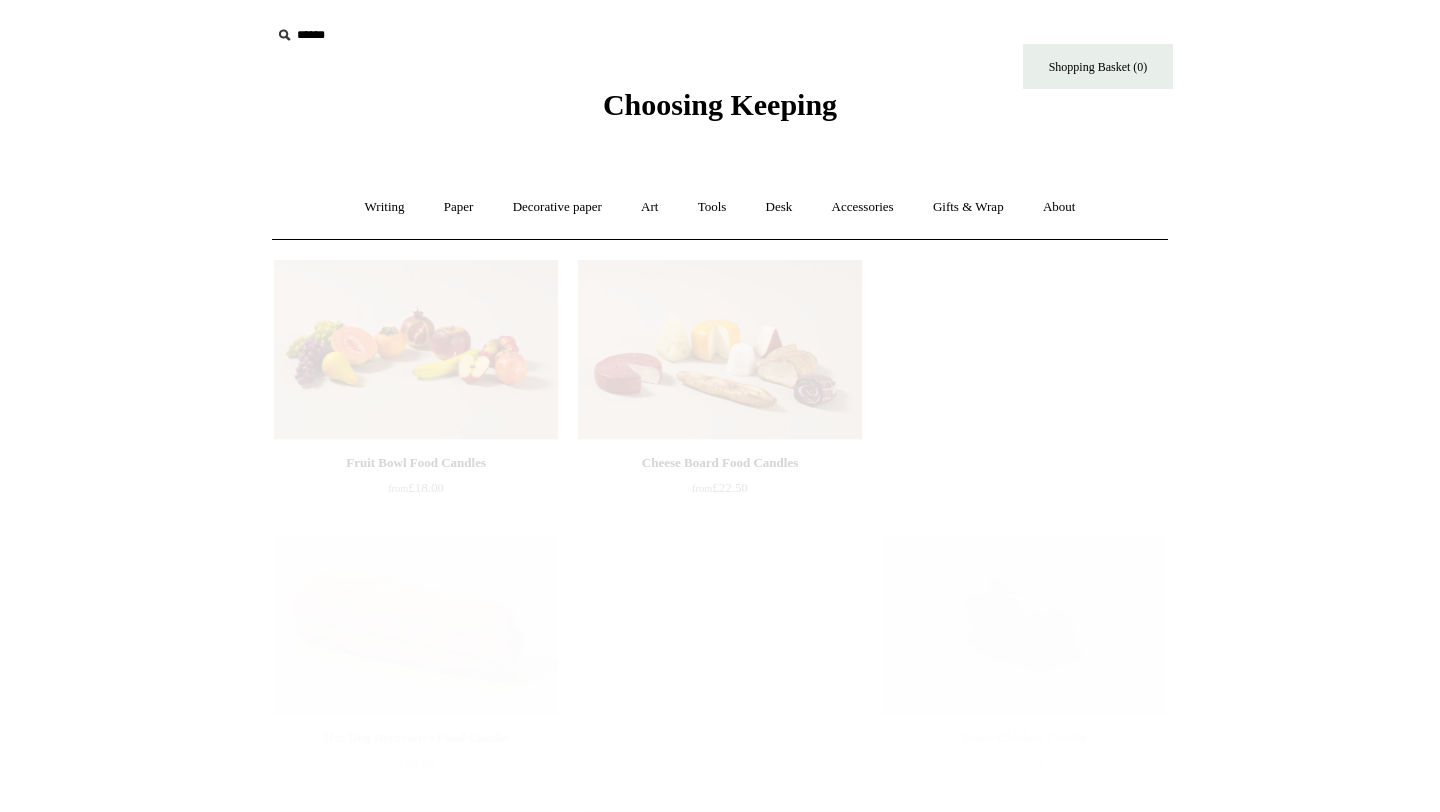 scroll, scrollTop: 0, scrollLeft: 0, axis: both 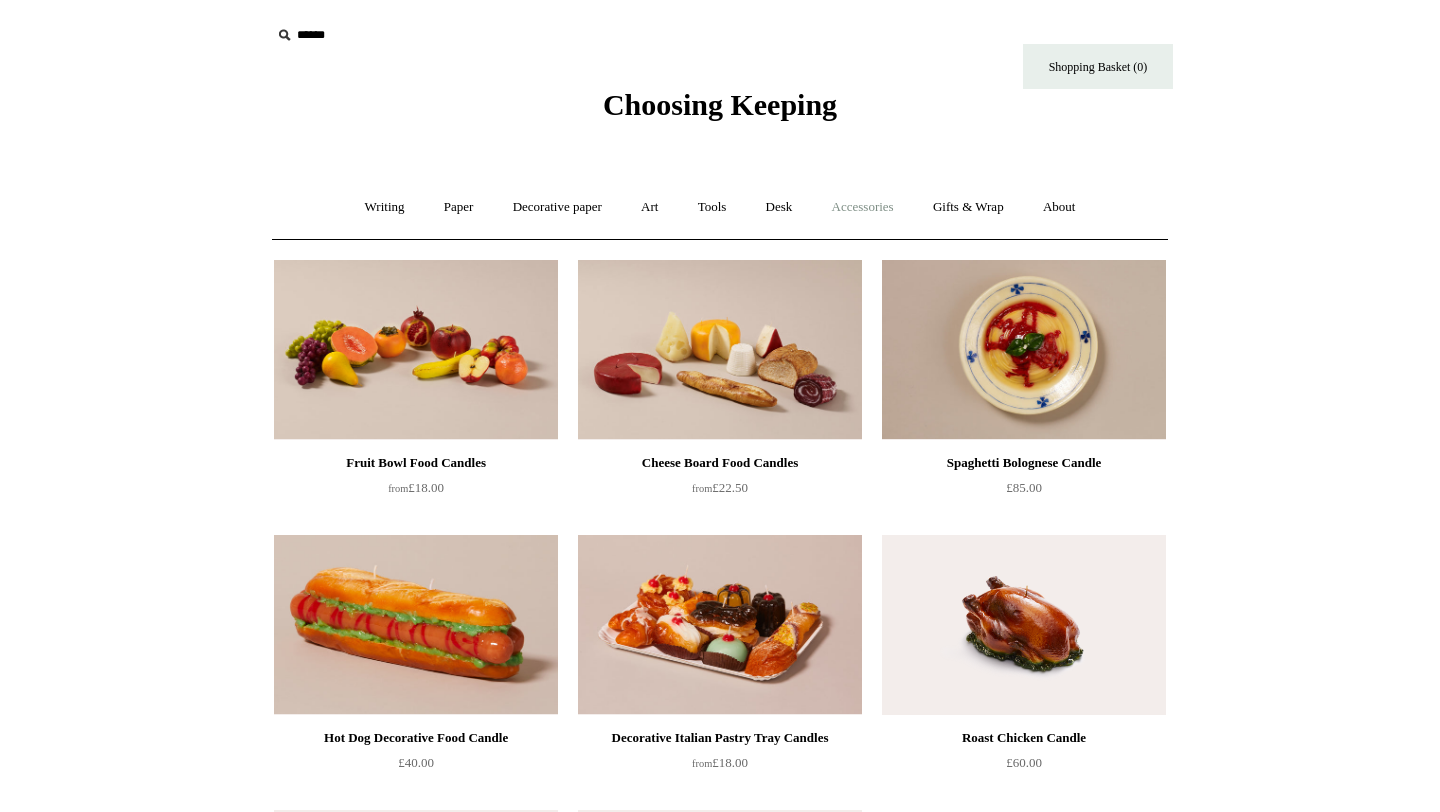 click on "Accessories +" at bounding box center [863, 207] 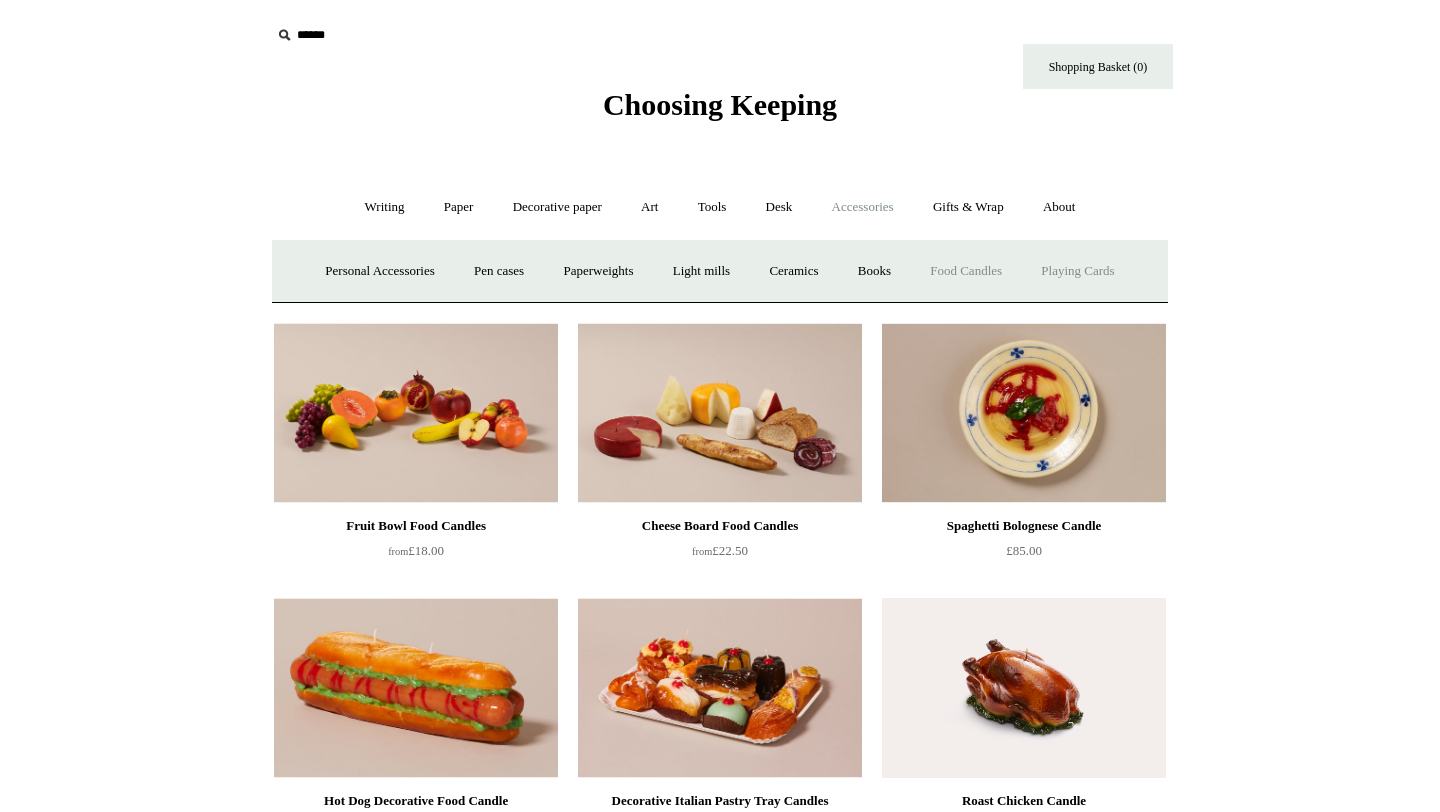click on "Playing Cards" at bounding box center [1077, 271] 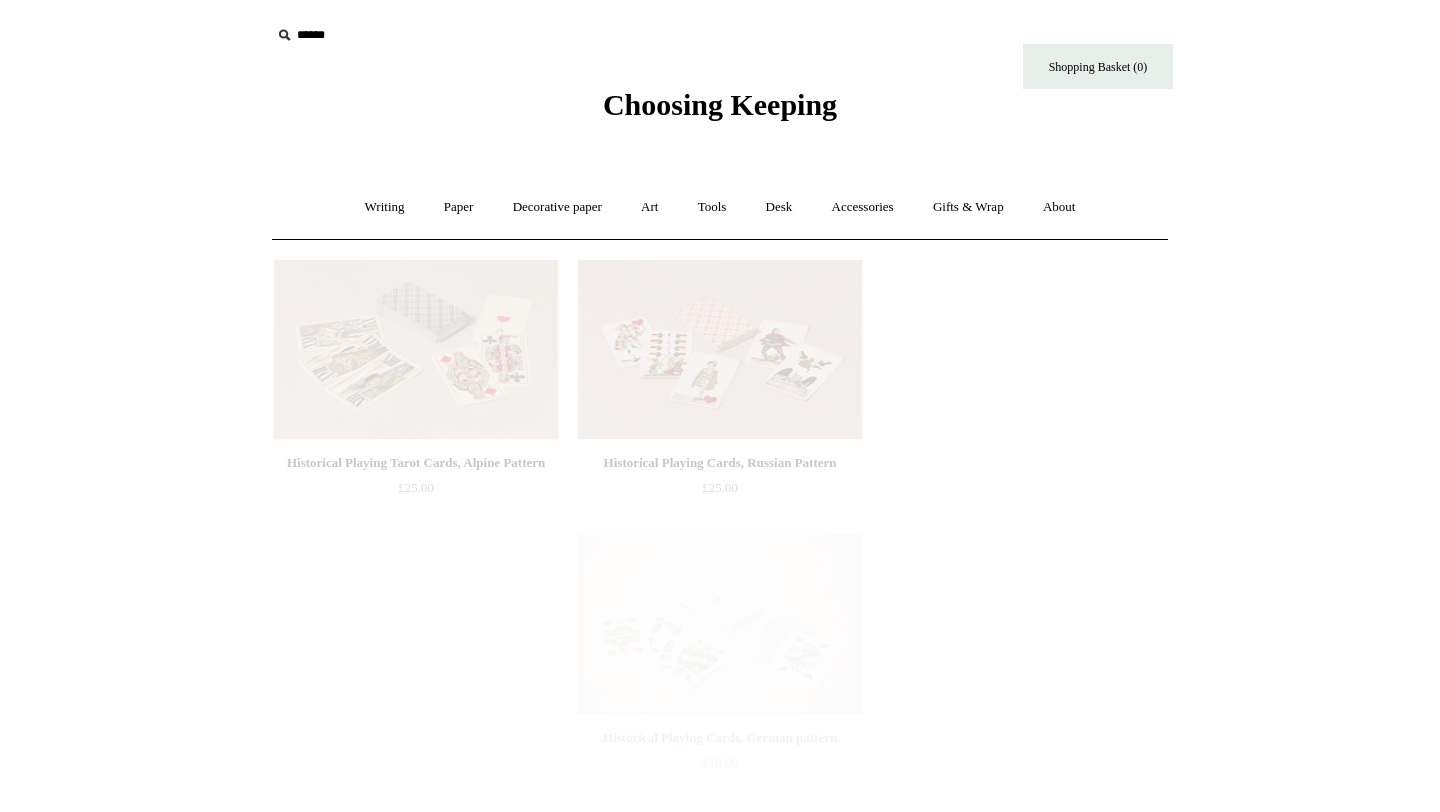 scroll, scrollTop: 0, scrollLeft: 0, axis: both 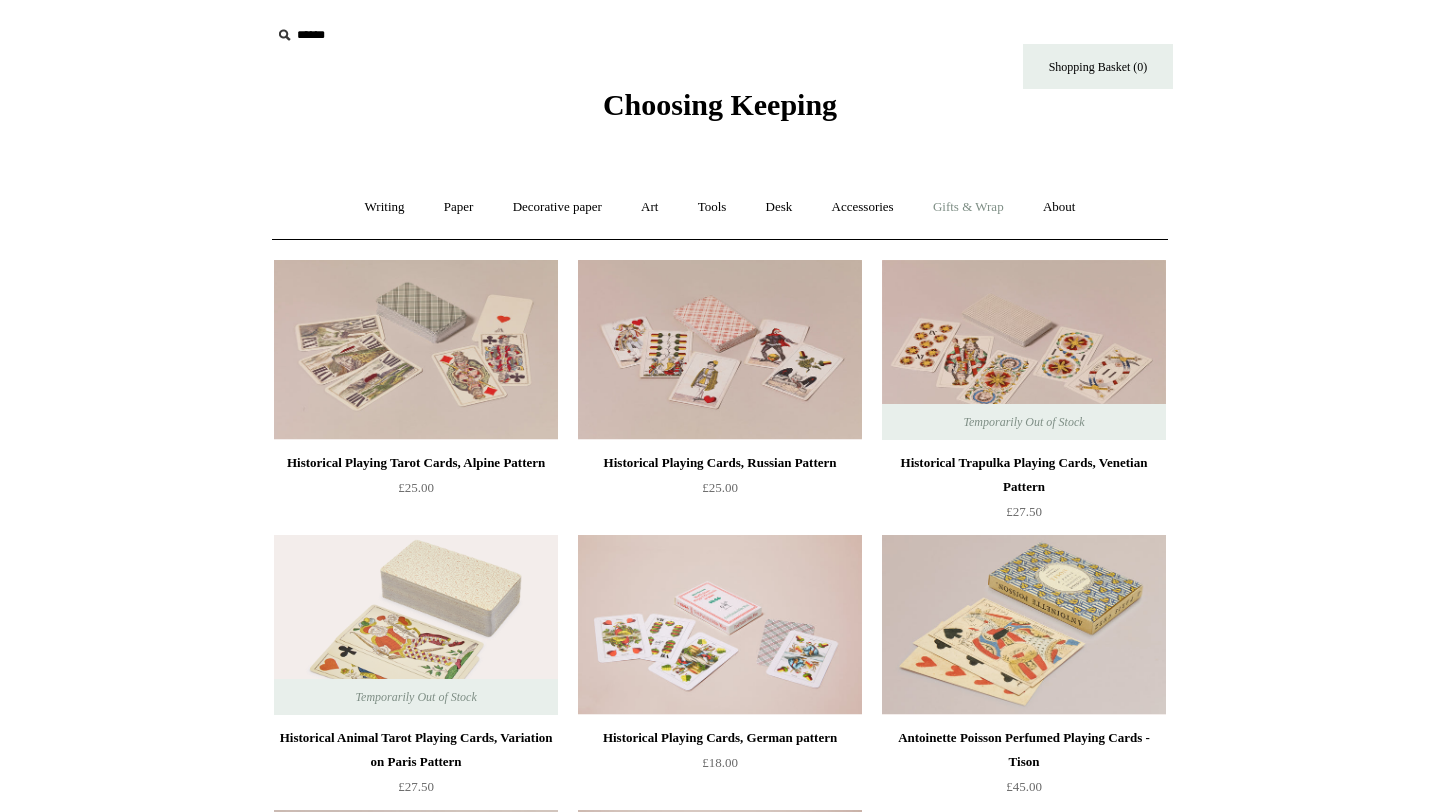 click on "Gifts & Wrap +" at bounding box center [968, 207] 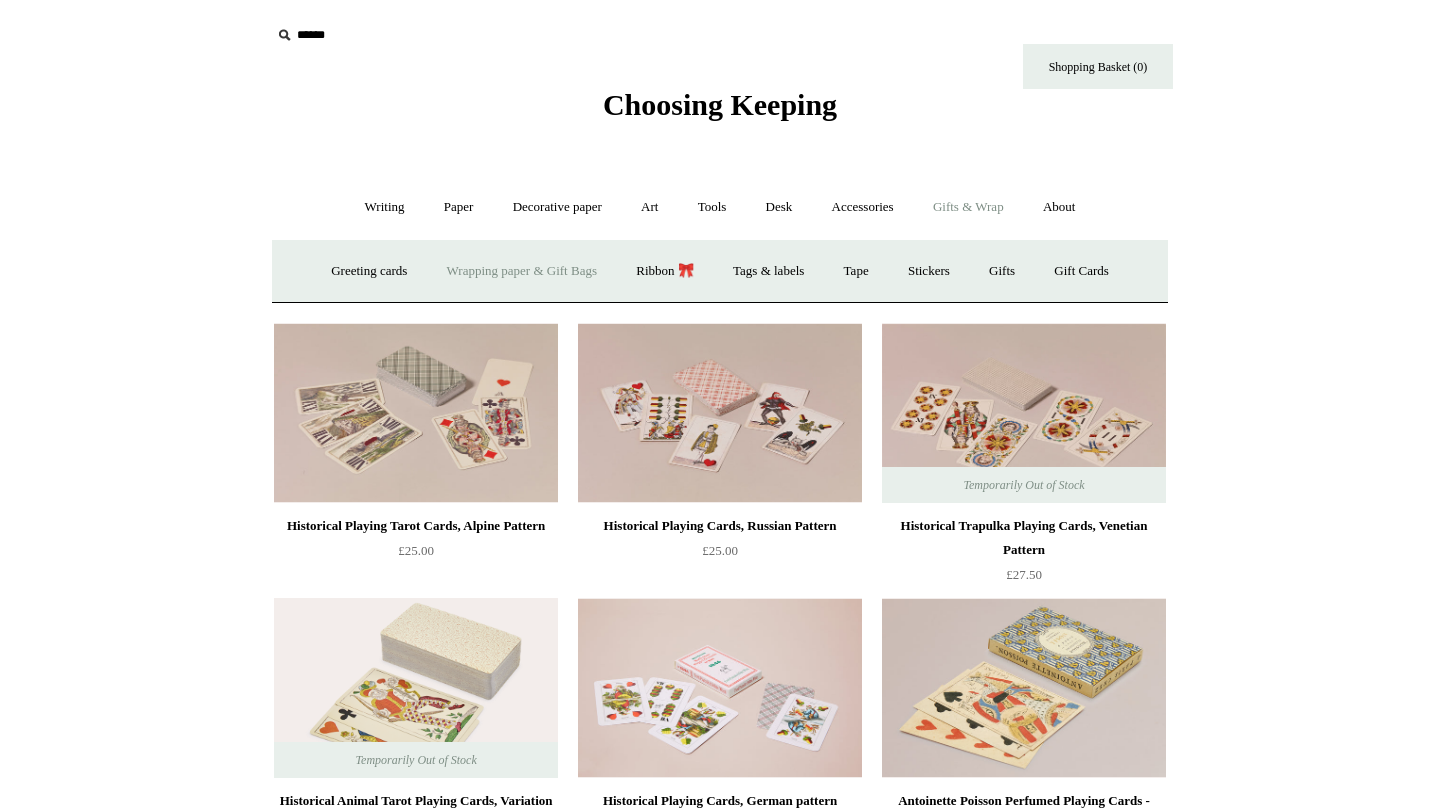 click on "Wrapping paper & Gift Bags" at bounding box center [522, 271] 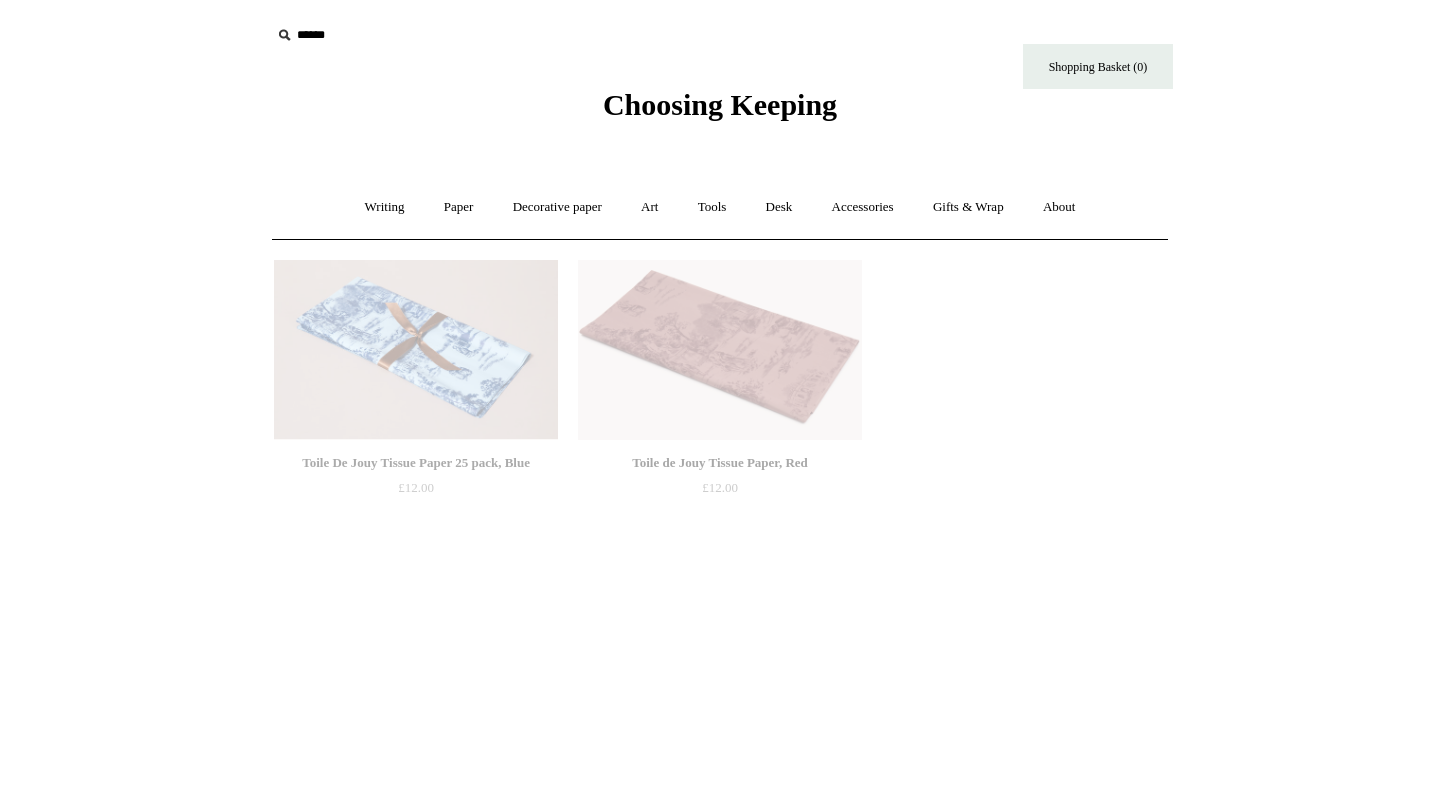 scroll, scrollTop: 0, scrollLeft: 0, axis: both 